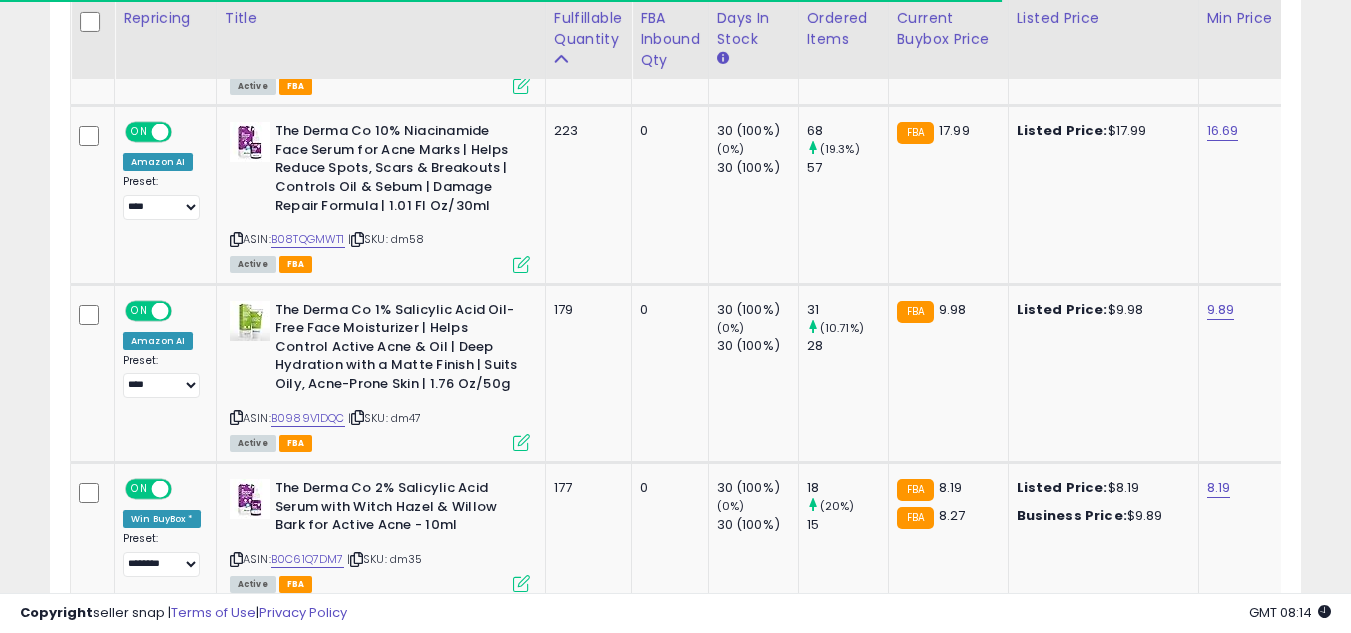 scroll, scrollTop: 1694, scrollLeft: 0, axis: vertical 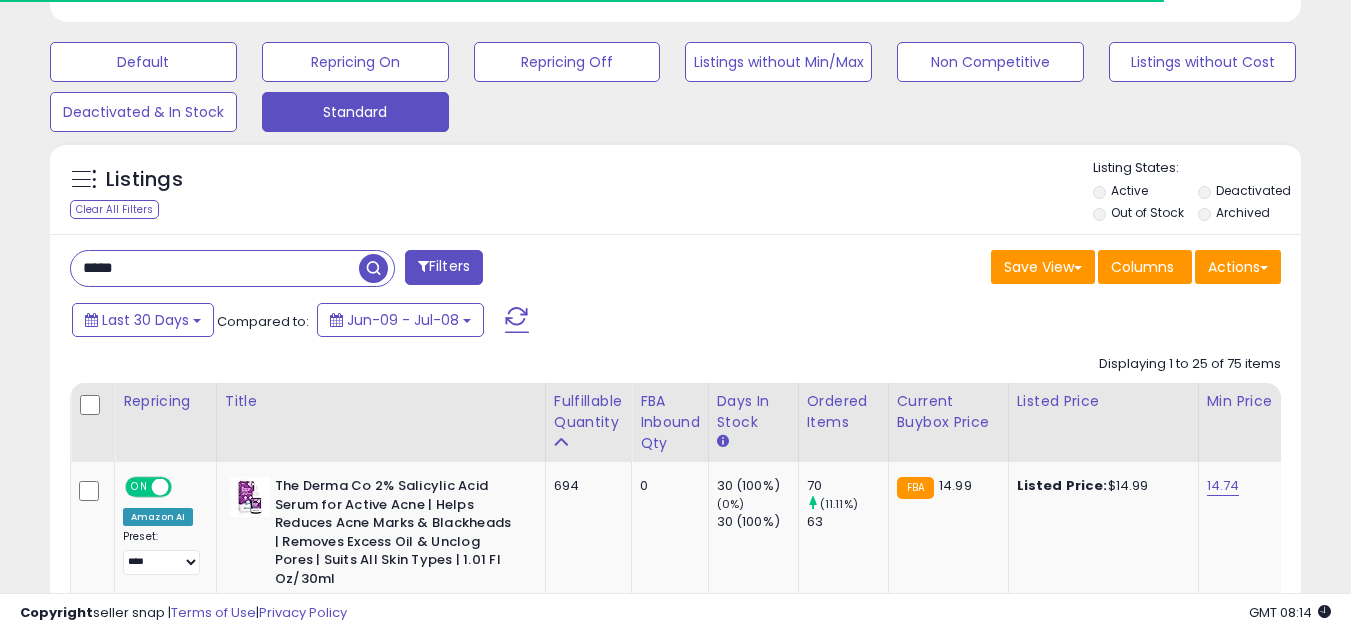 click on "*****" at bounding box center (215, 268) 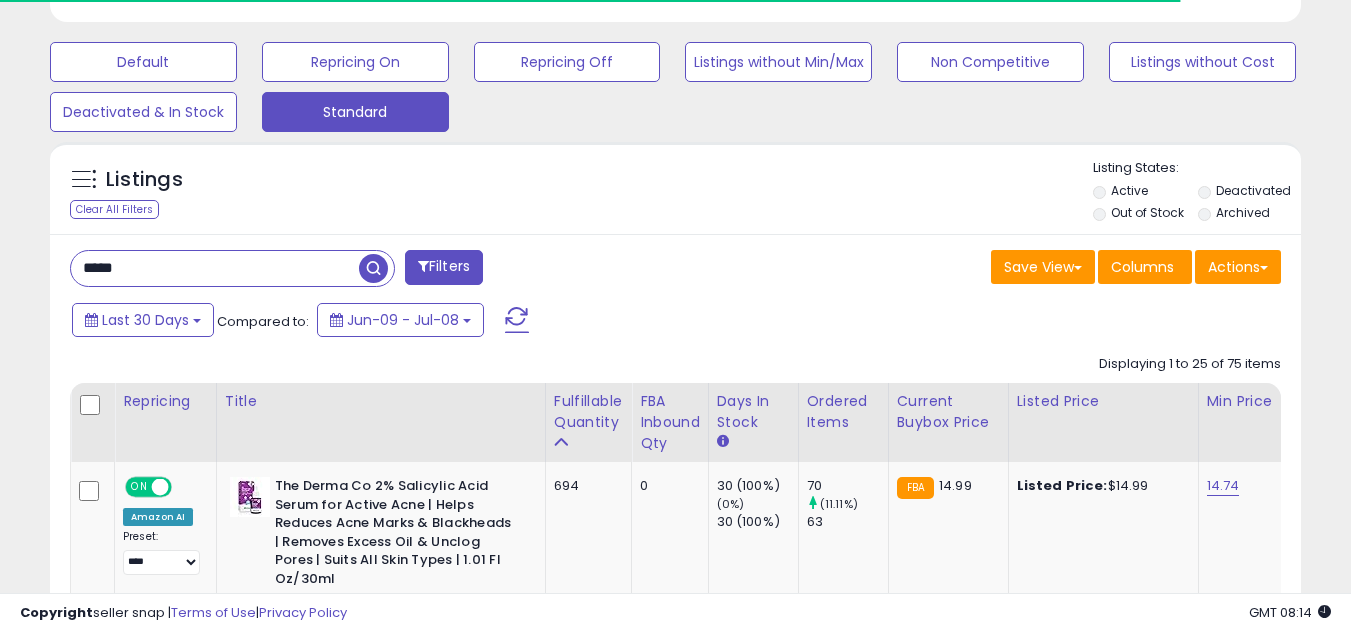 click on "*****" at bounding box center [215, 268] 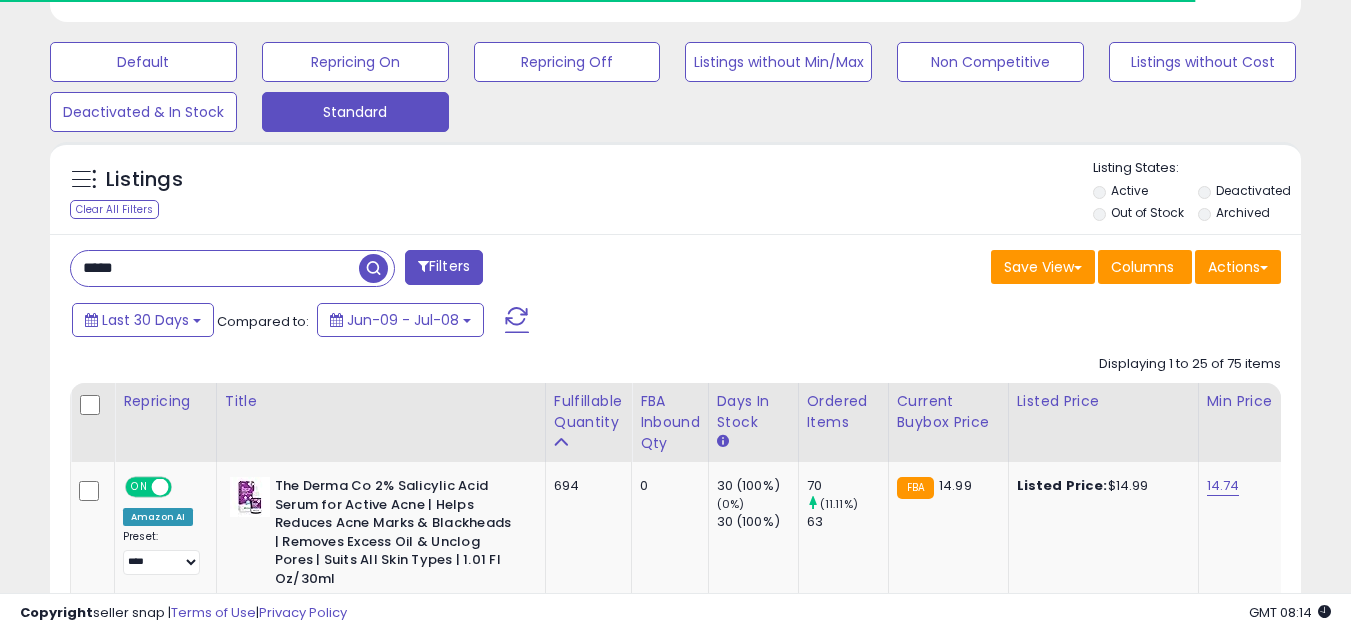 click on "*****" at bounding box center (215, 268) 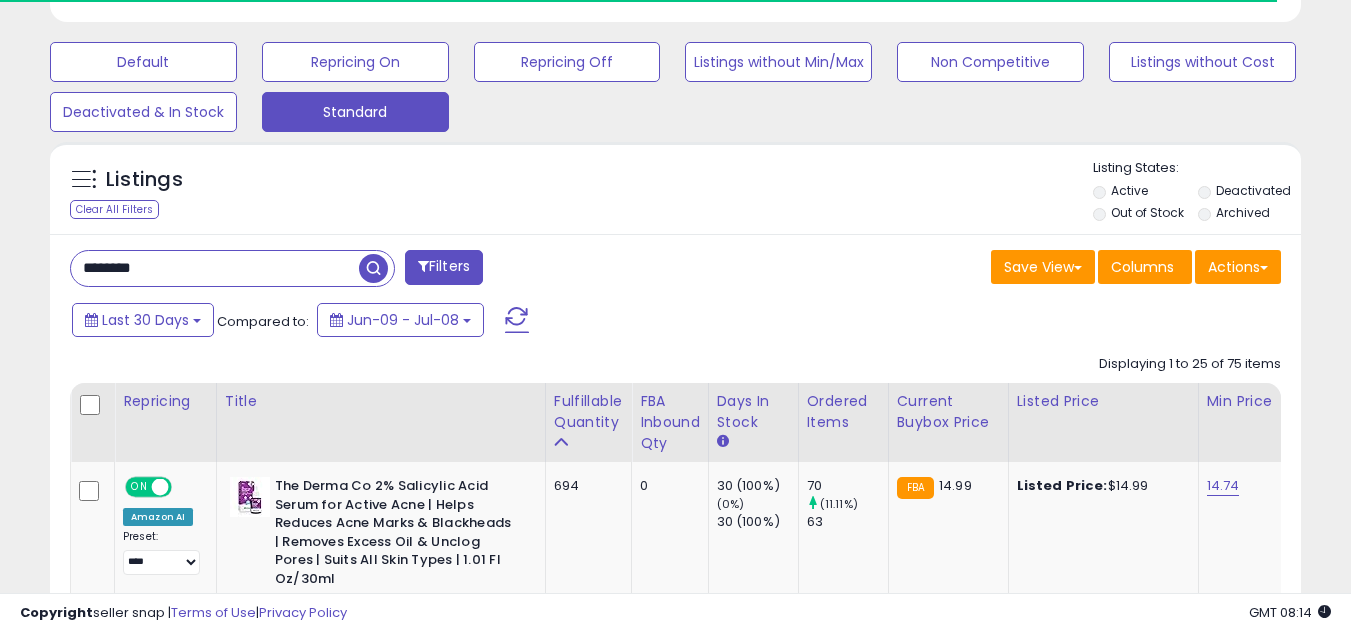 type on "********" 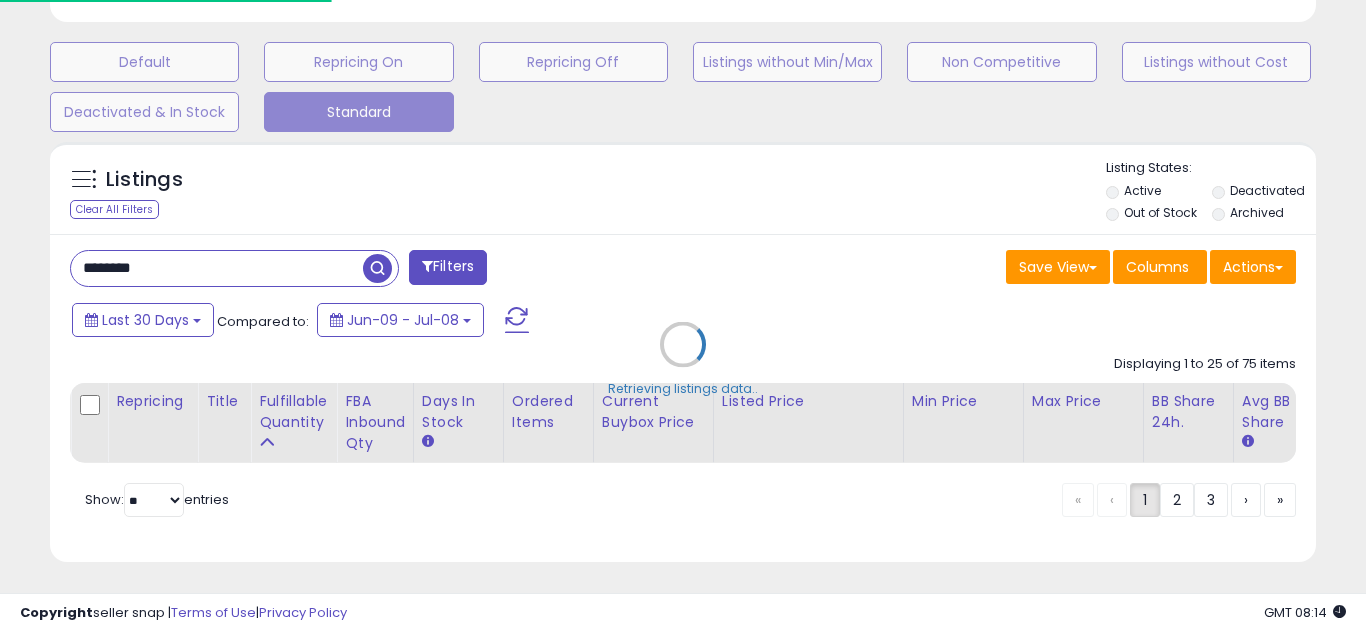 scroll, scrollTop: 999590, scrollLeft: 999267, axis: both 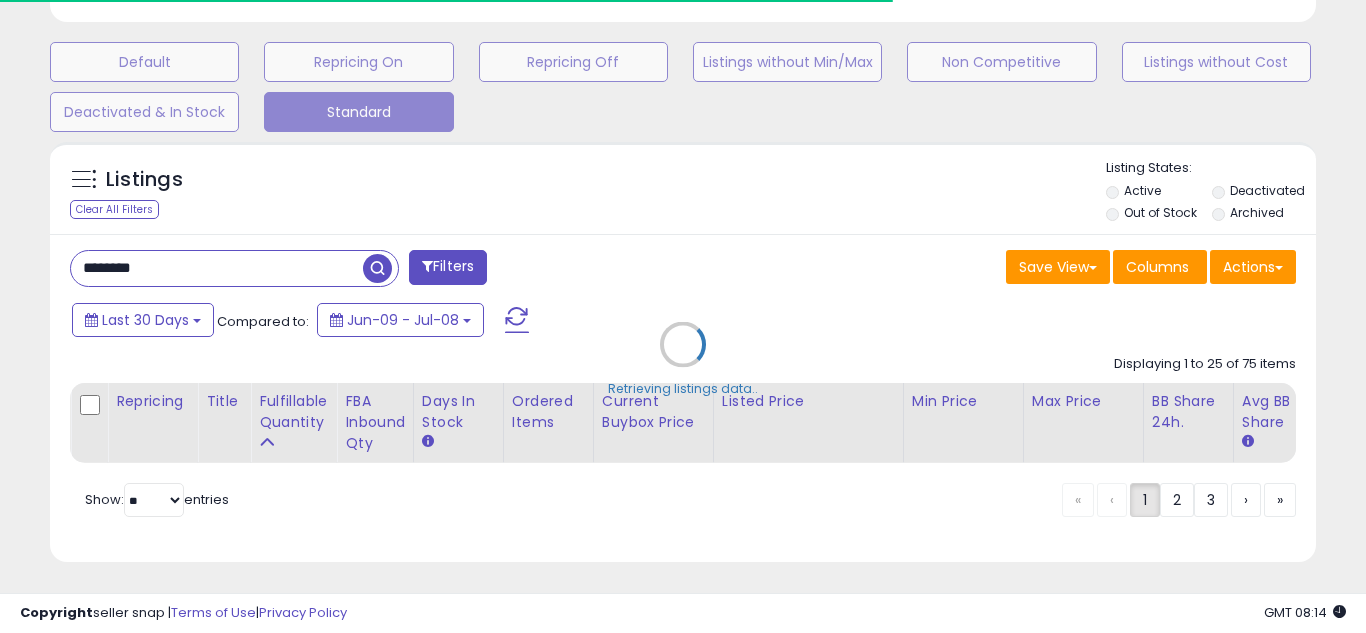 click on "Retrieving listings data.." at bounding box center (683, 359) 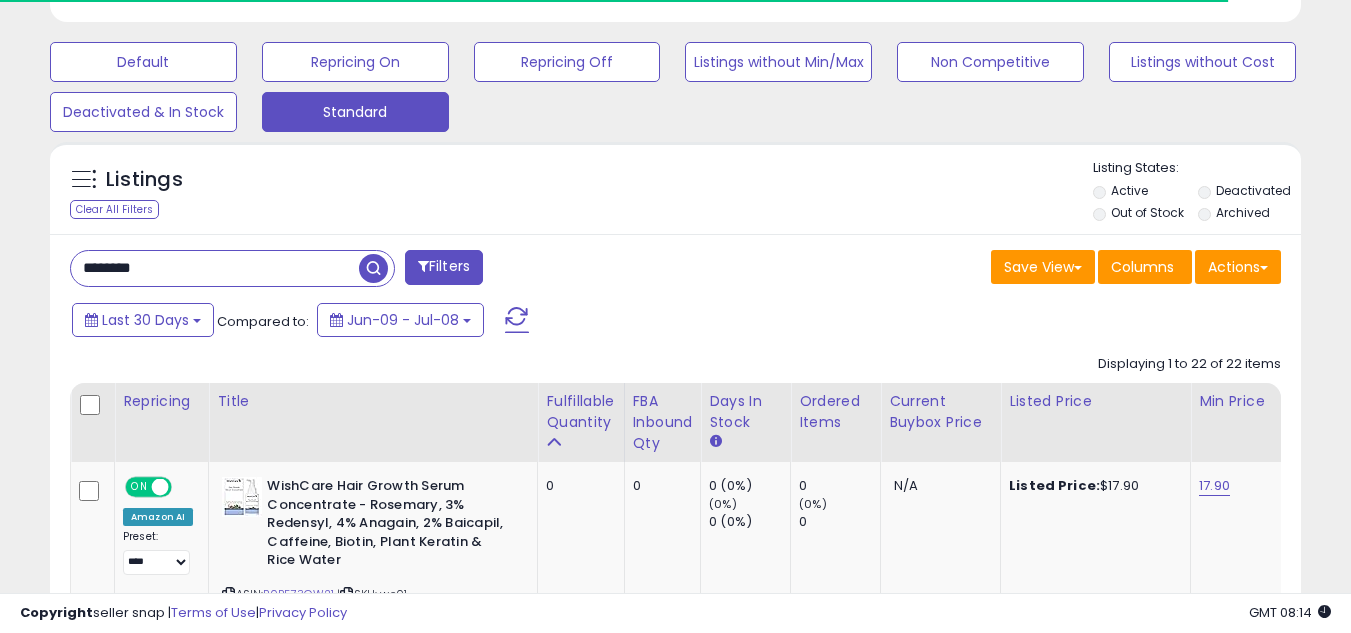 scroll, scrollTop: 410, scrollLeft: 724, axis: both 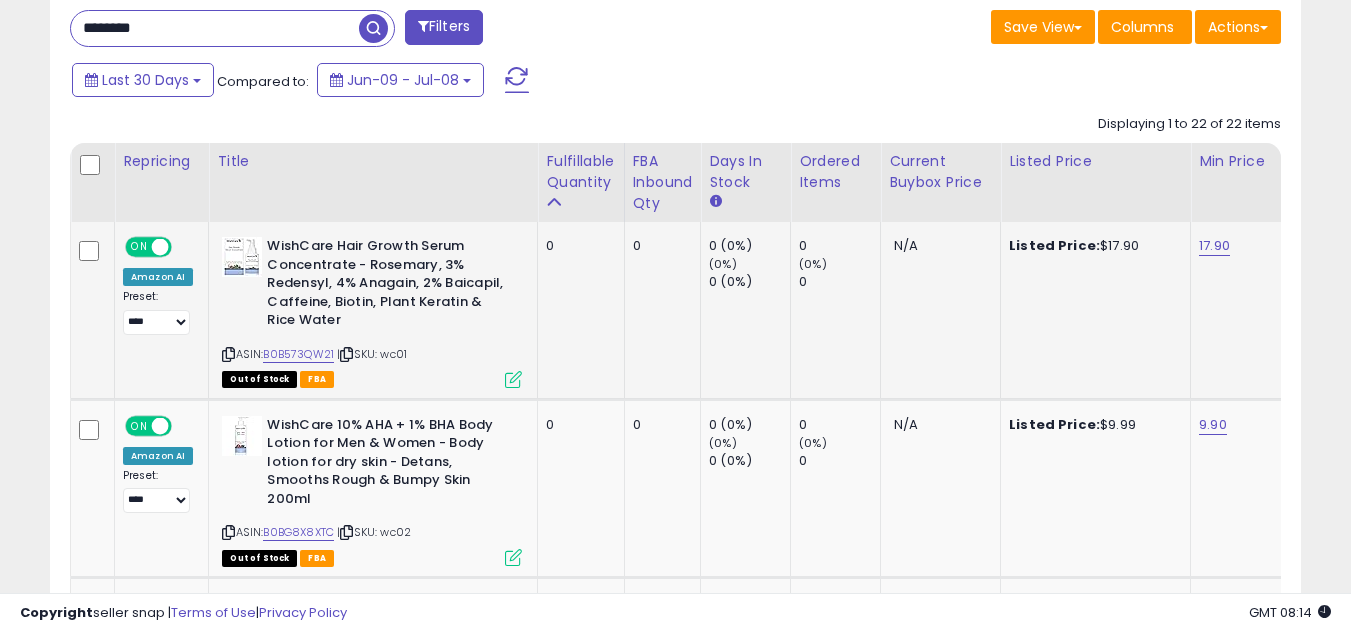 click at bounding box center (513, 379) 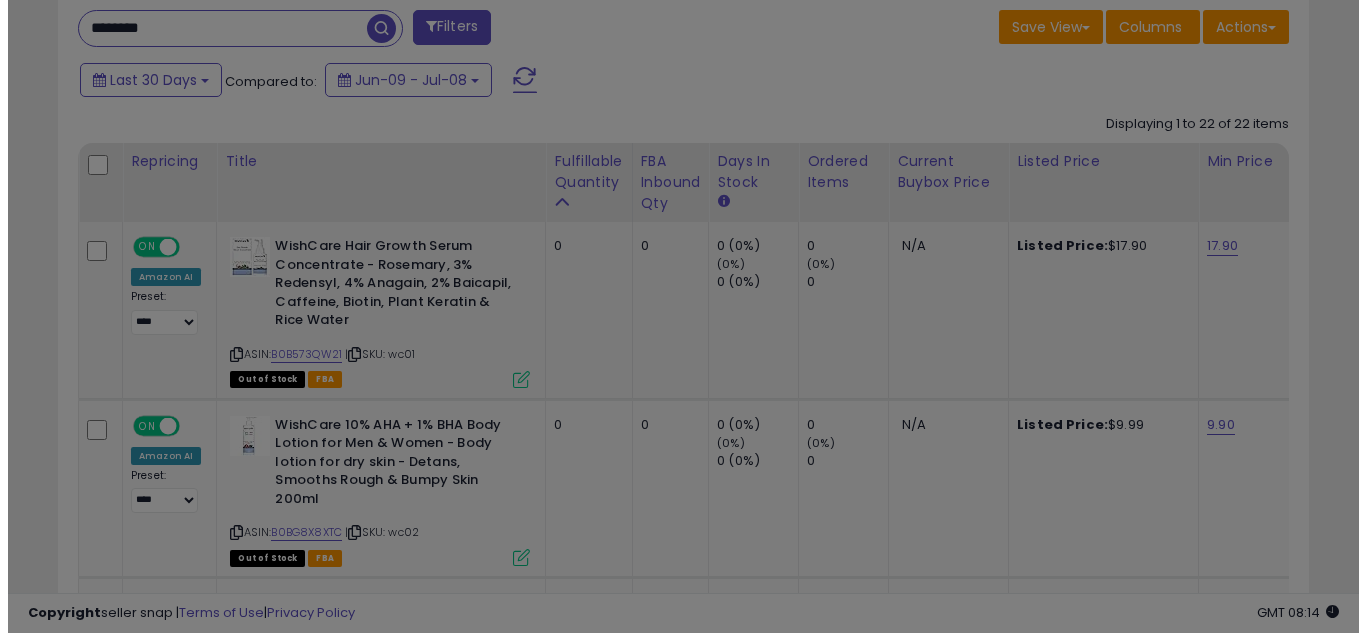 scroll, scrollTop: 999590, scrollLeft: 999267, axis: both 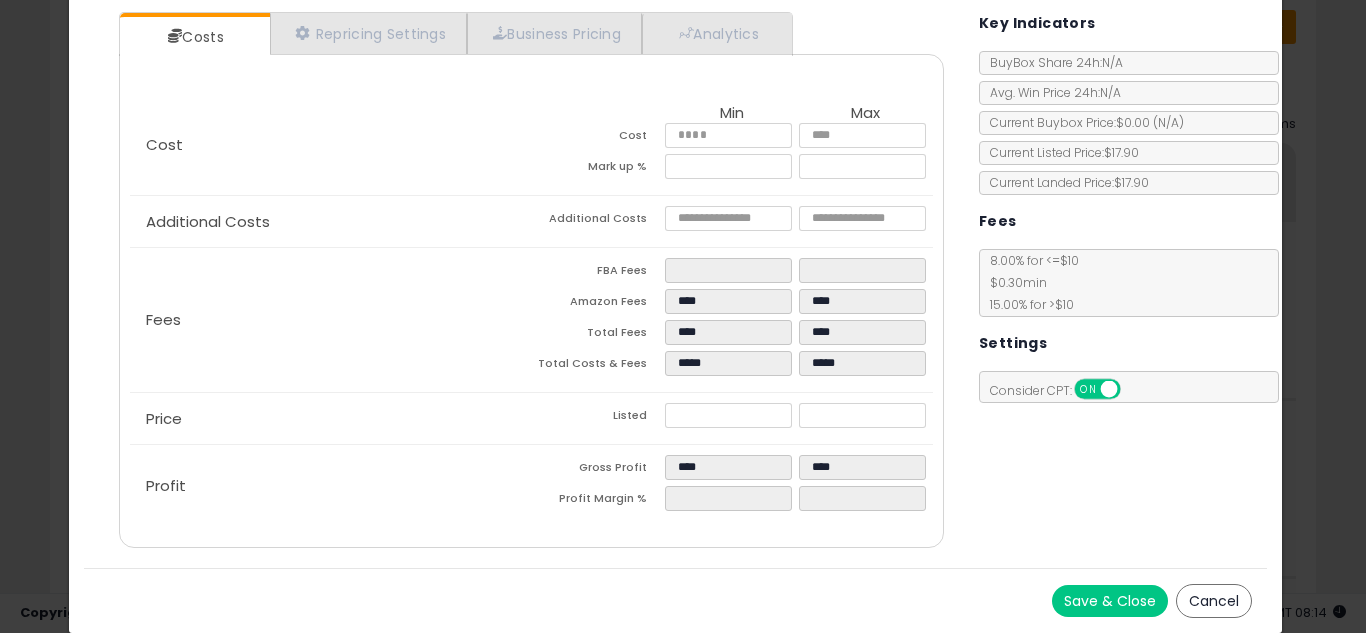 click on "Cost
Min
Max
Cost
****
****
Mark up %
*****
*****
Additional Costs
Additional Costs" at bounding box center (531, 301) 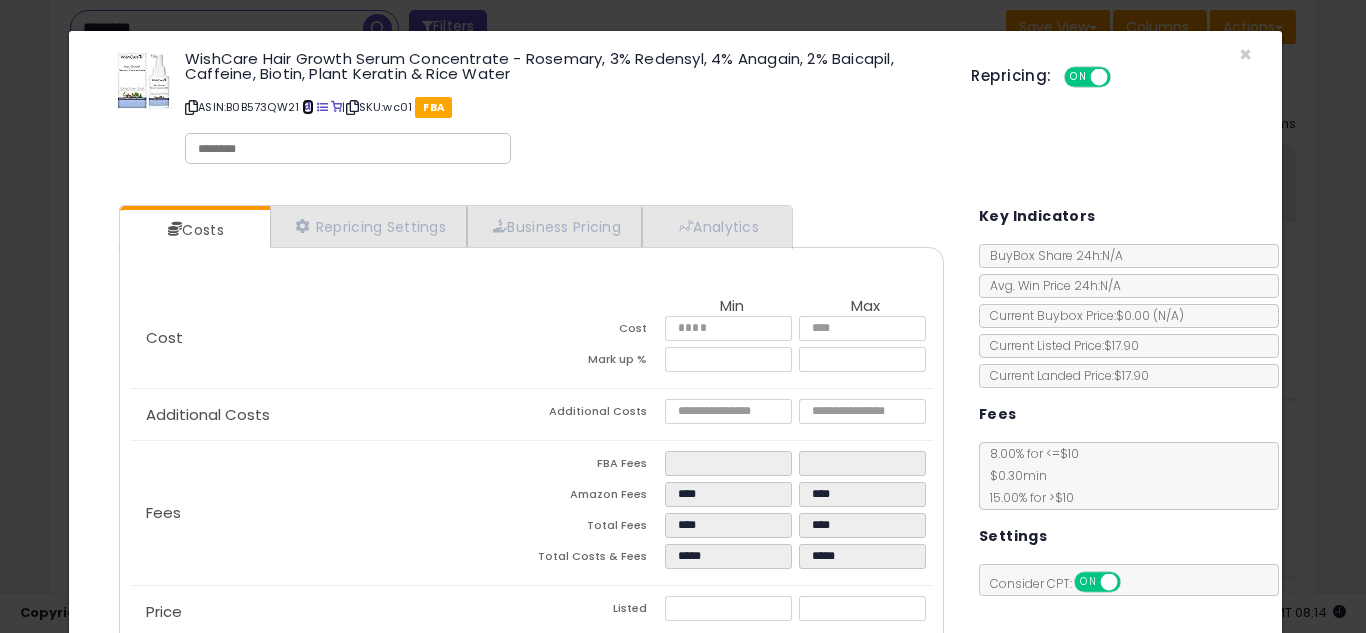 click at bounding box center (307, 107) 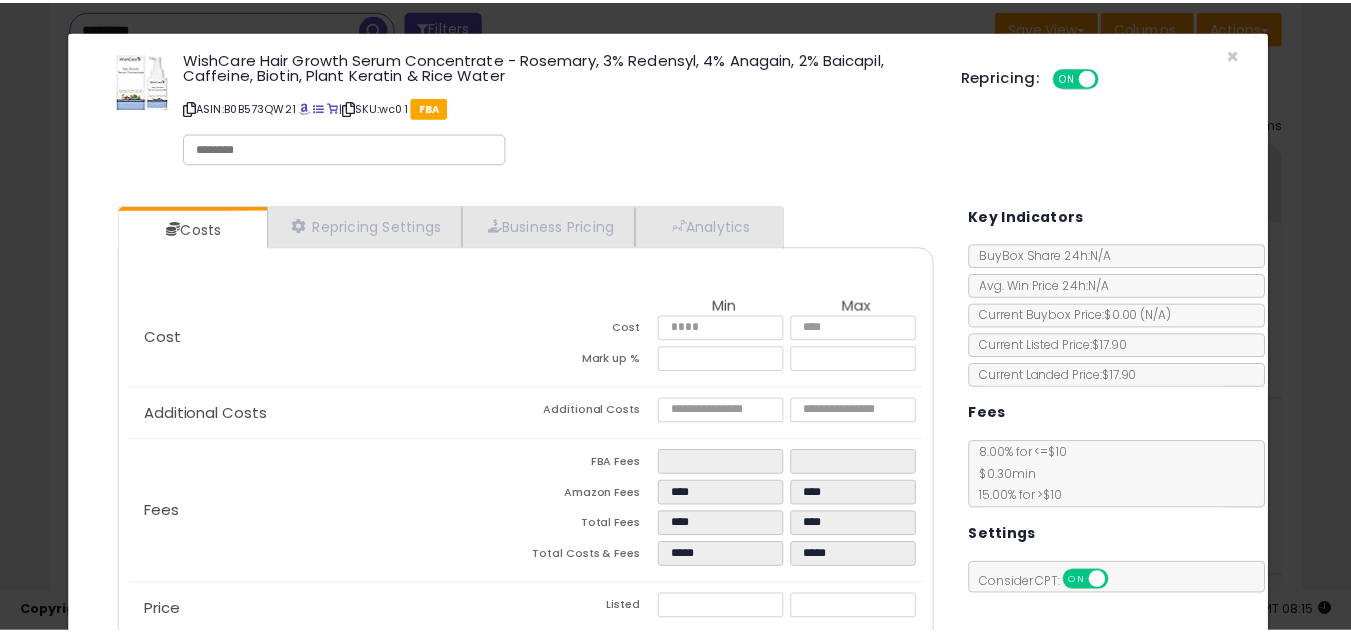 scroll, scrollTop: 193, scrollLeft: 0, axis: vertical 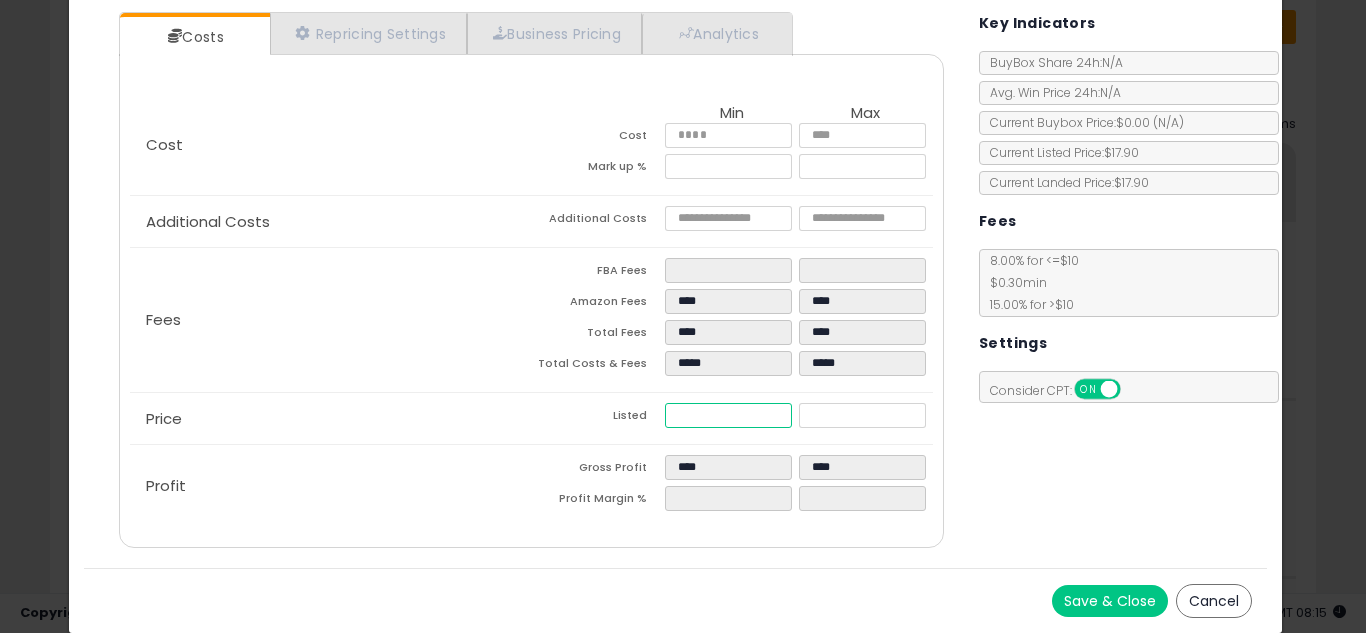 click on "*****" at bounding box center [728, 415] 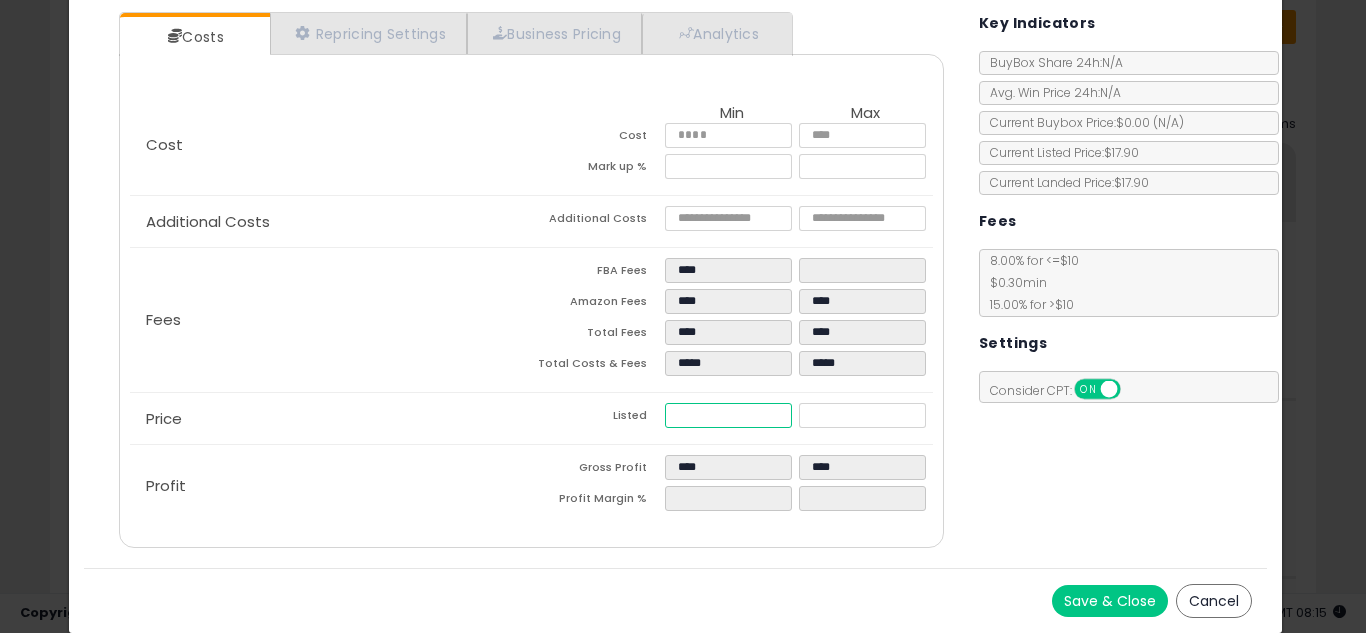 type on "****" 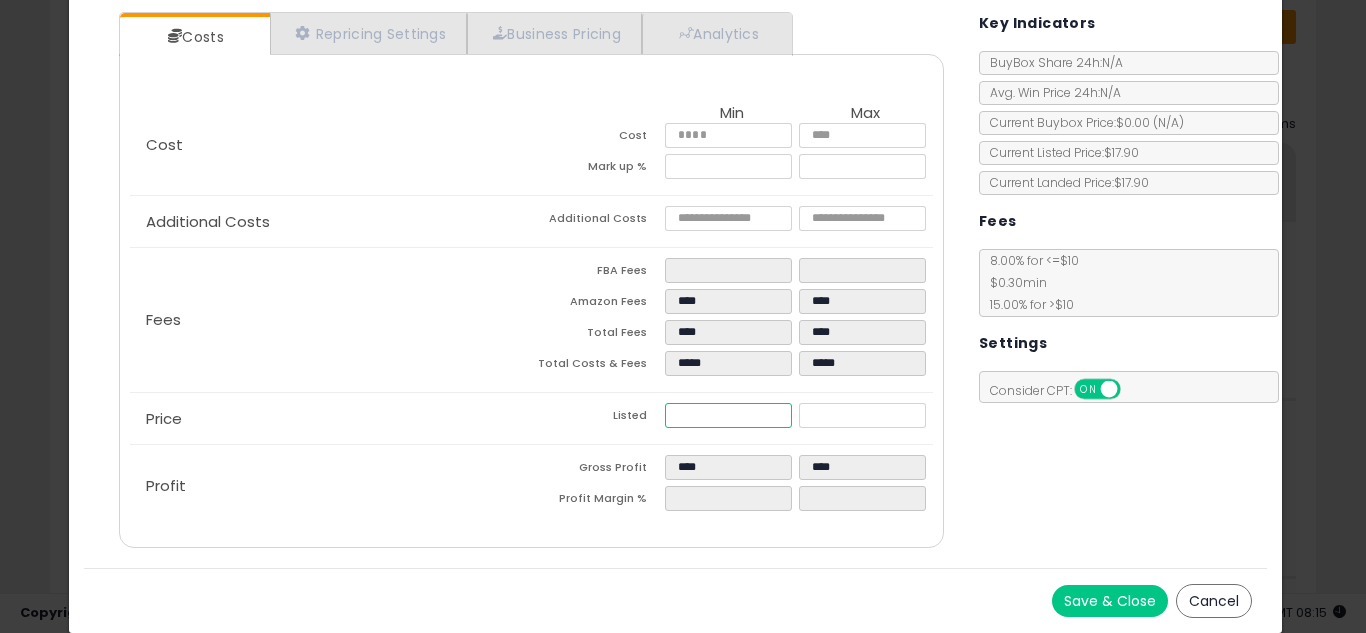 type on "**" 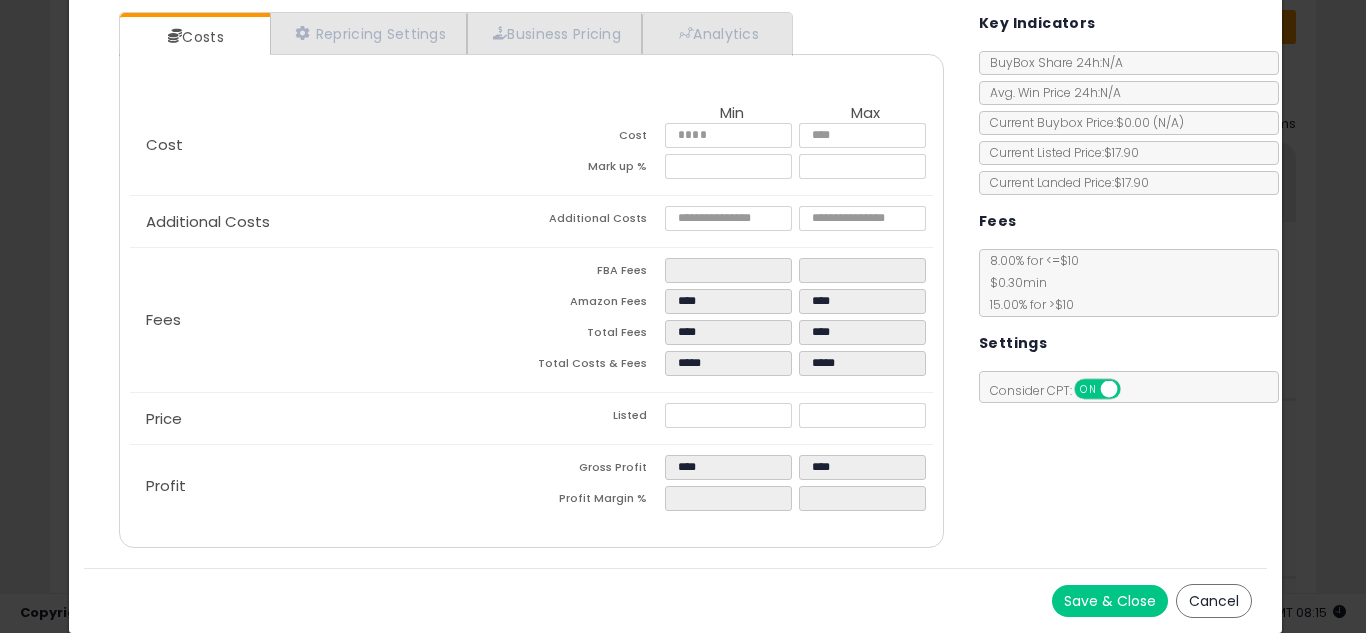 type on "****" 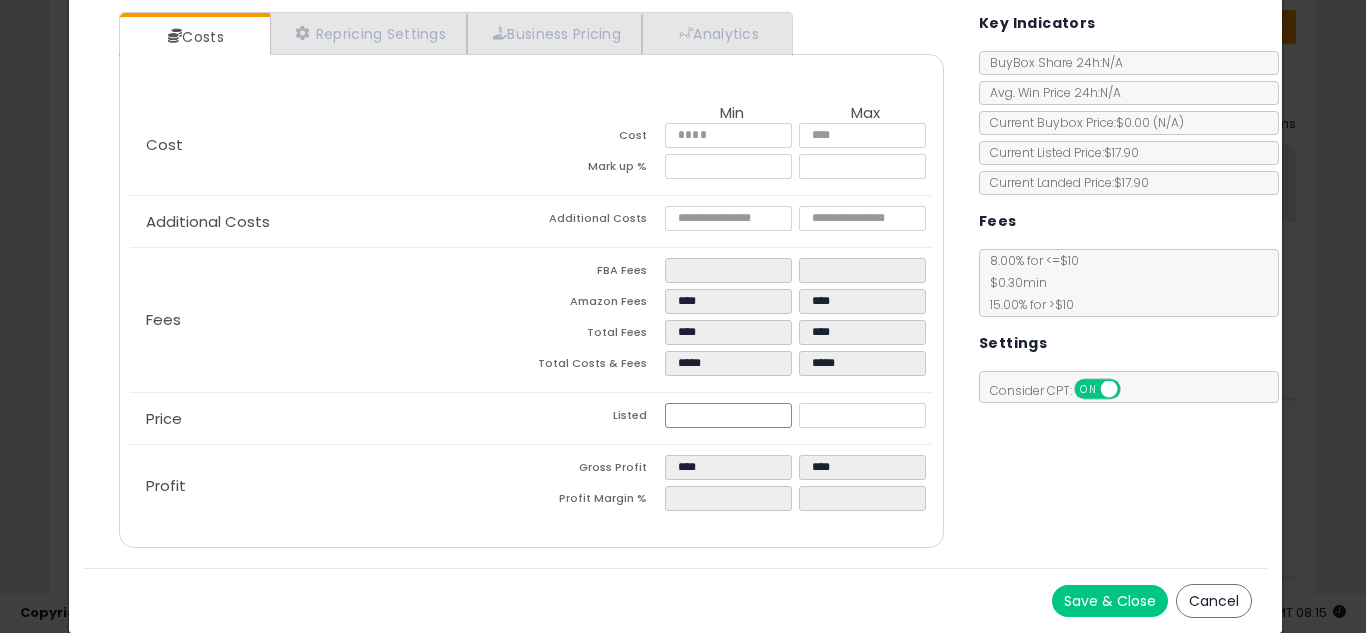 click on "*****" at bounding box center (728, 415) 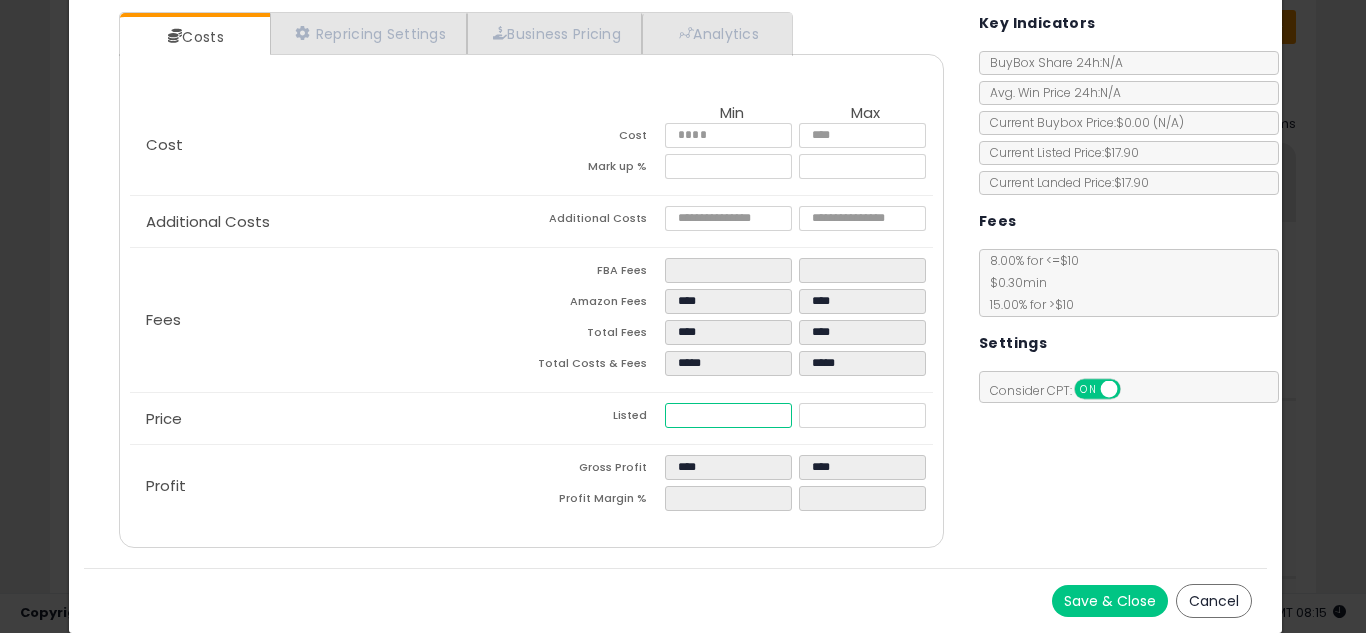 type on "****" 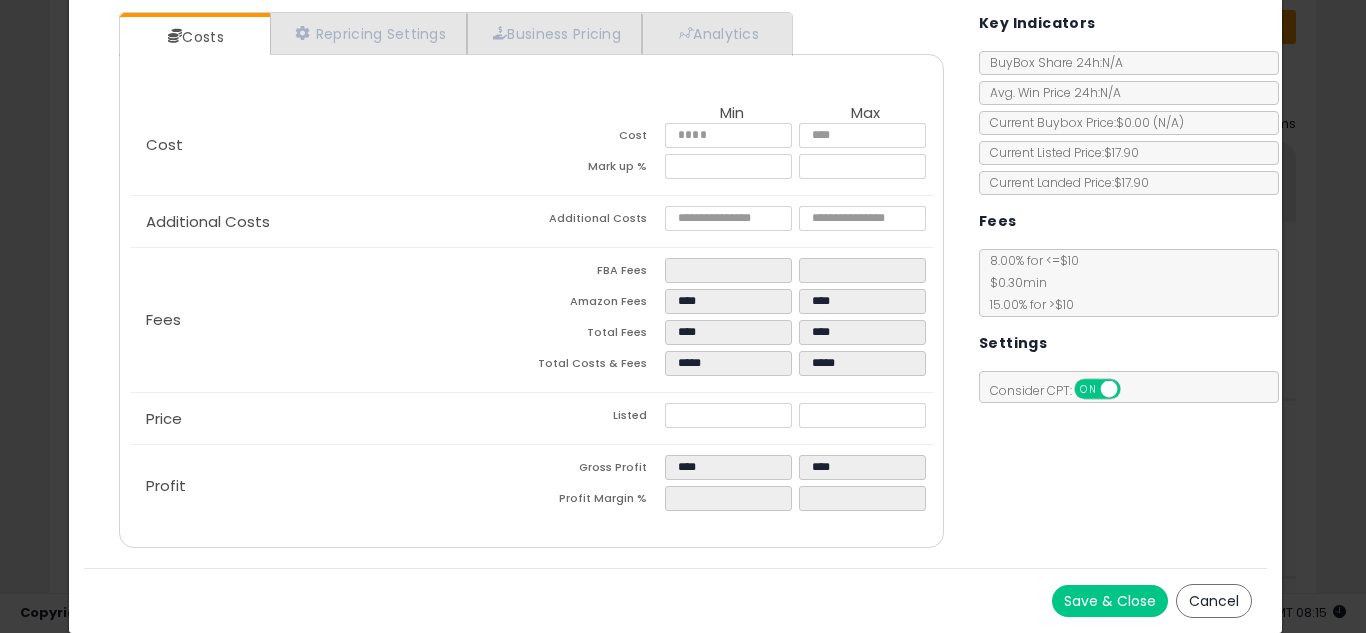 type on "*****" 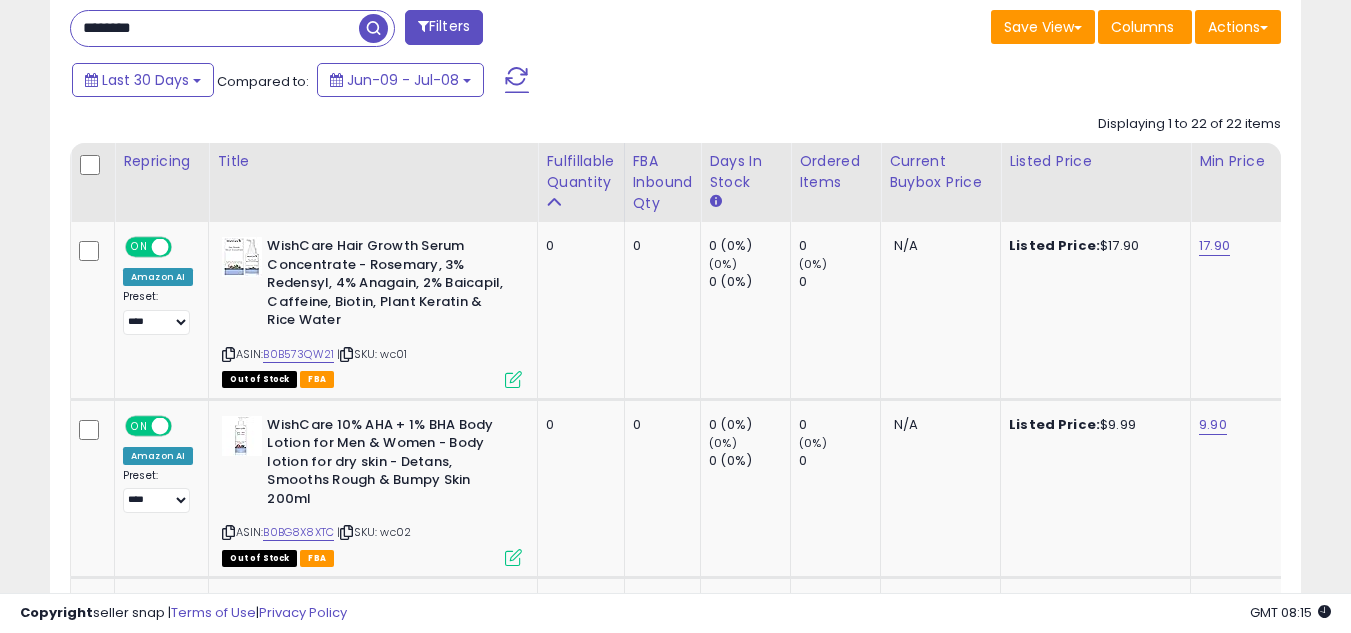 scroll, scrollTop: 410, scrollLeft: 724, axis: both 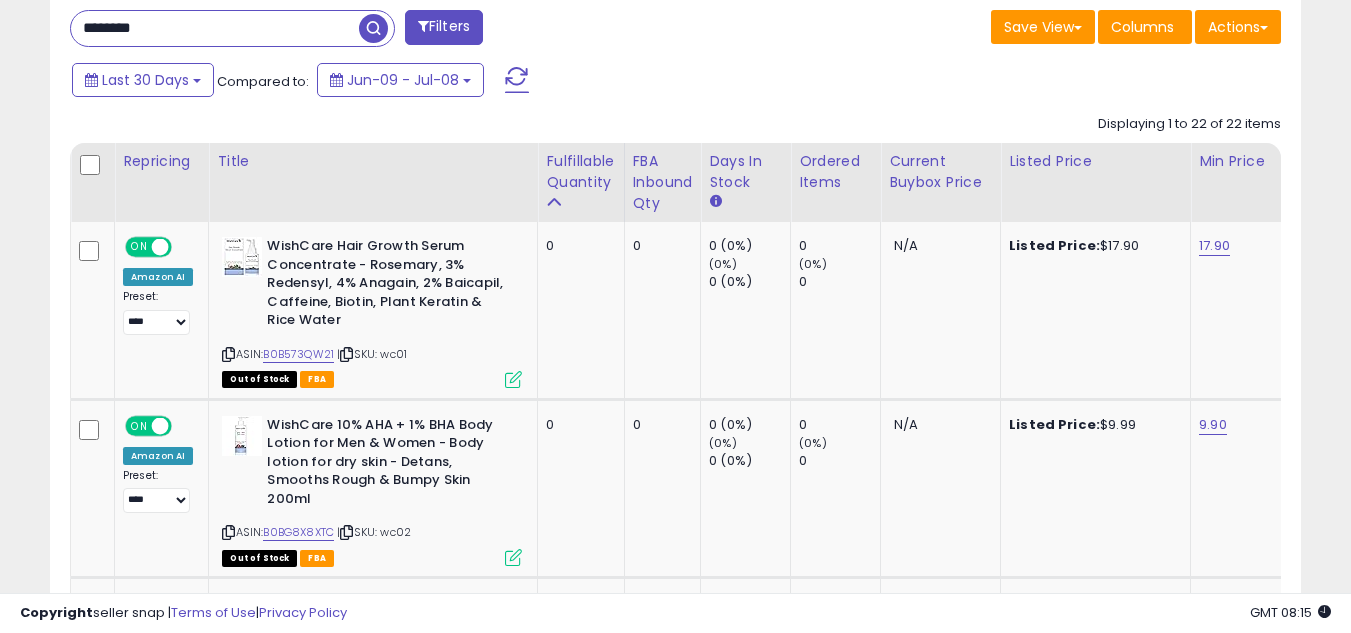 click on "********" at bounding box center [215, 28] 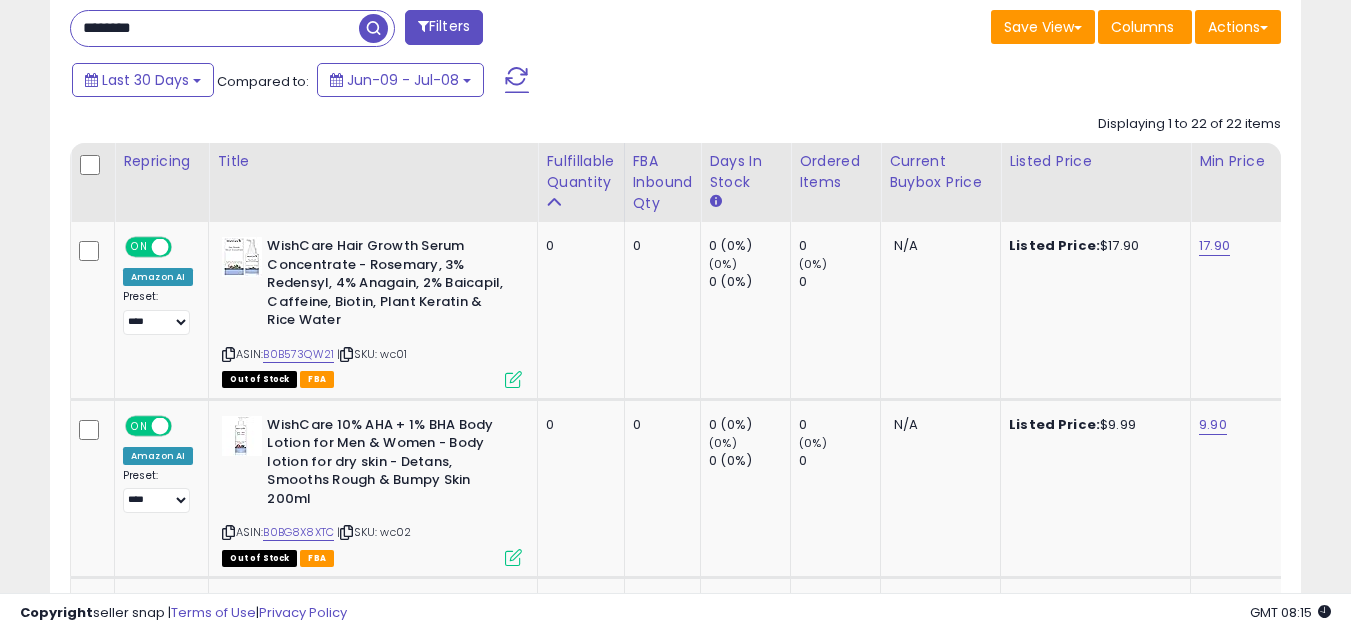 scroll, scrollTop: 275, scrollLeft: 0, axis: vertical 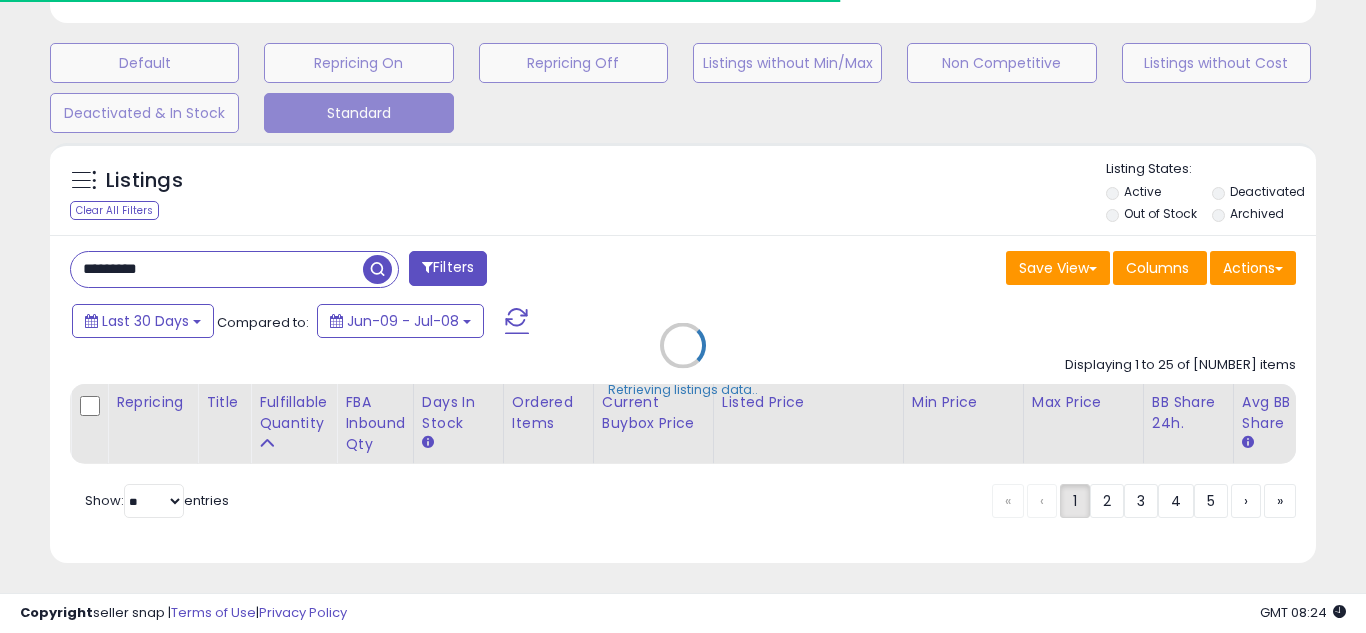 click on "Retrieving listings data.." at bounding box center (683, 360) 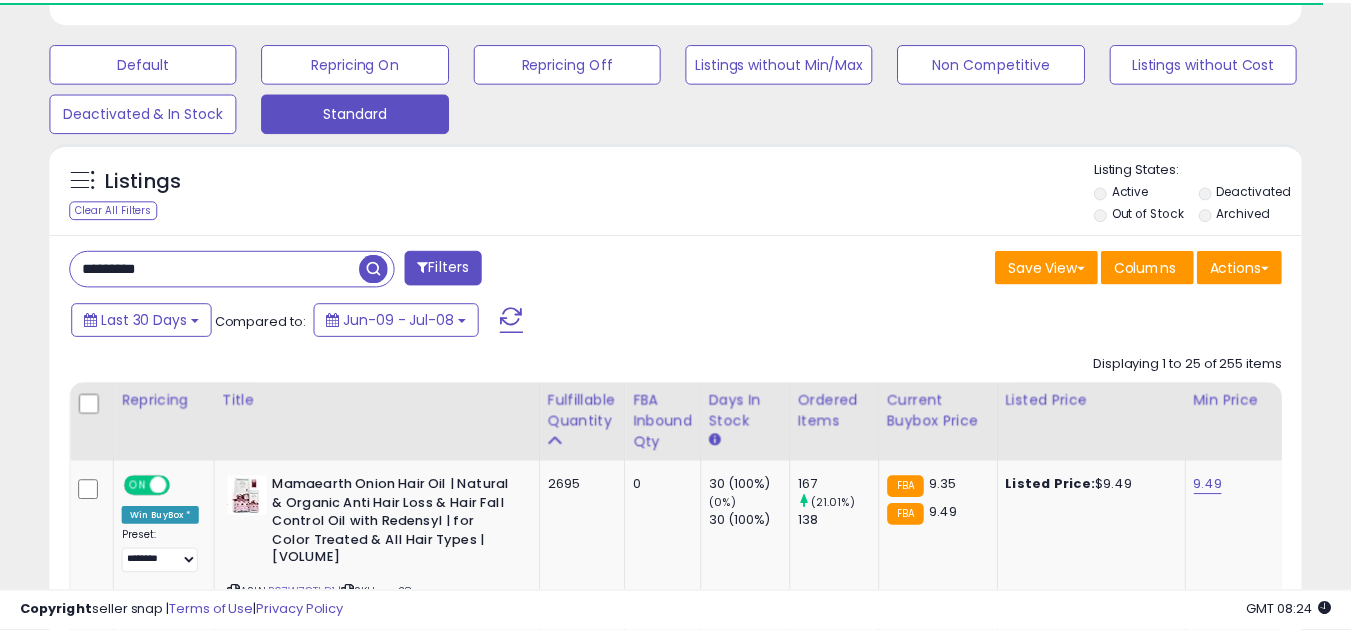 scroll, scrollTop: 273, scrollLeft: 0, axis: vertical 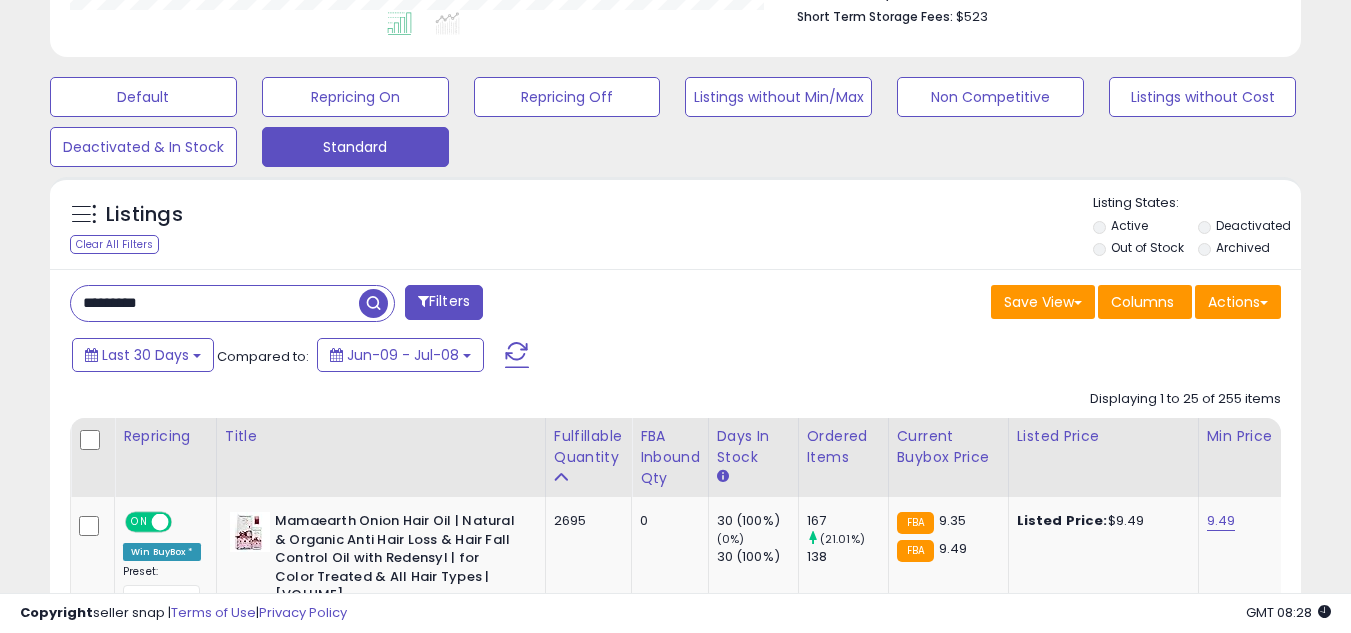 click on "*********" at bounding box center (215, 303) 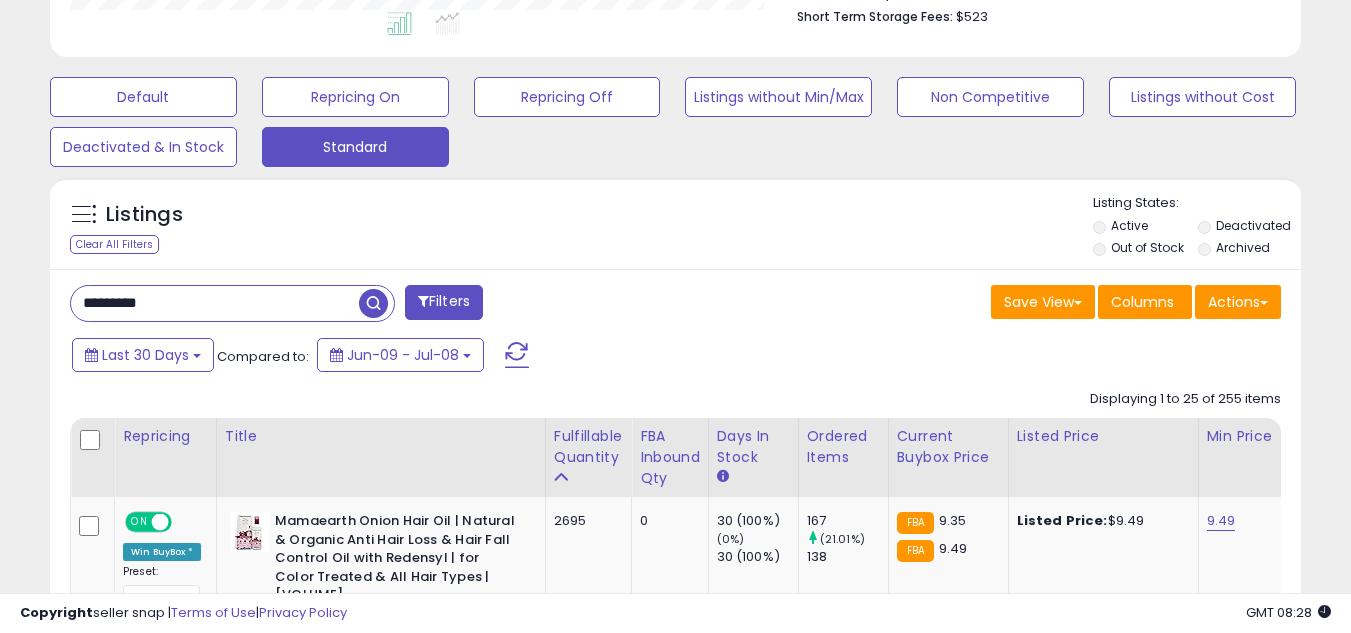 click on "*********" at bounding box center [215, 303] 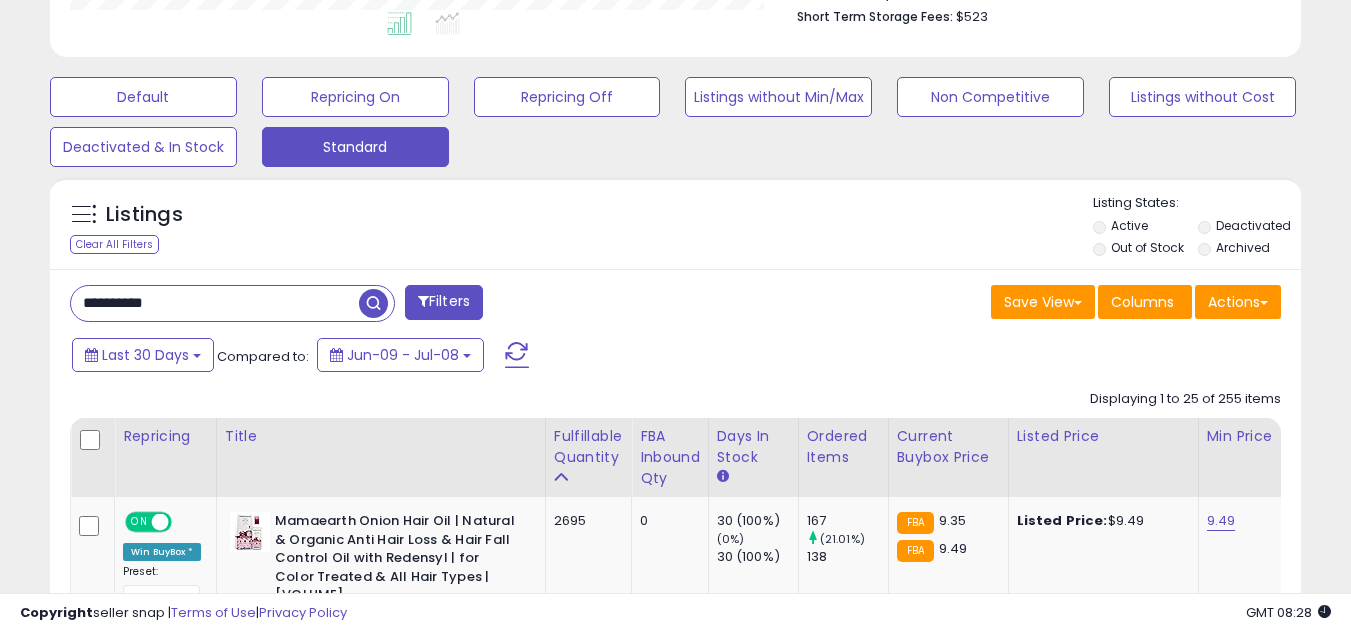 type on "**********" 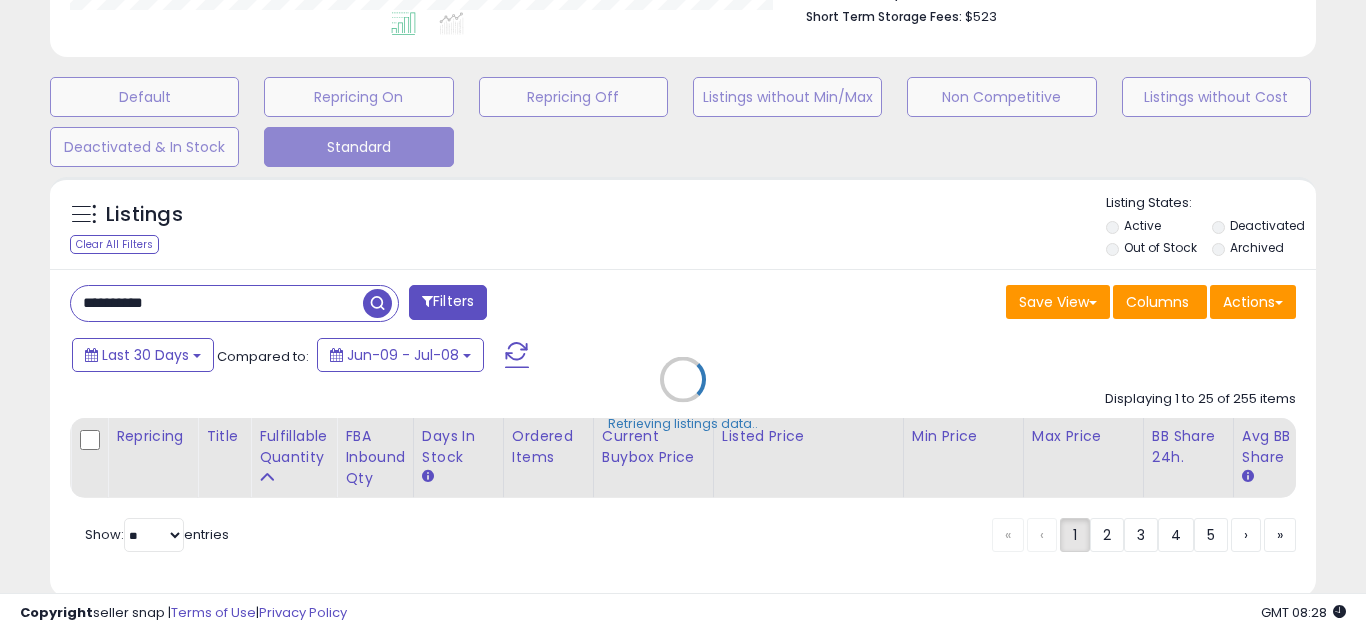 scroll, scrollTop: 999590, scrollLeft: 999267, axis: both 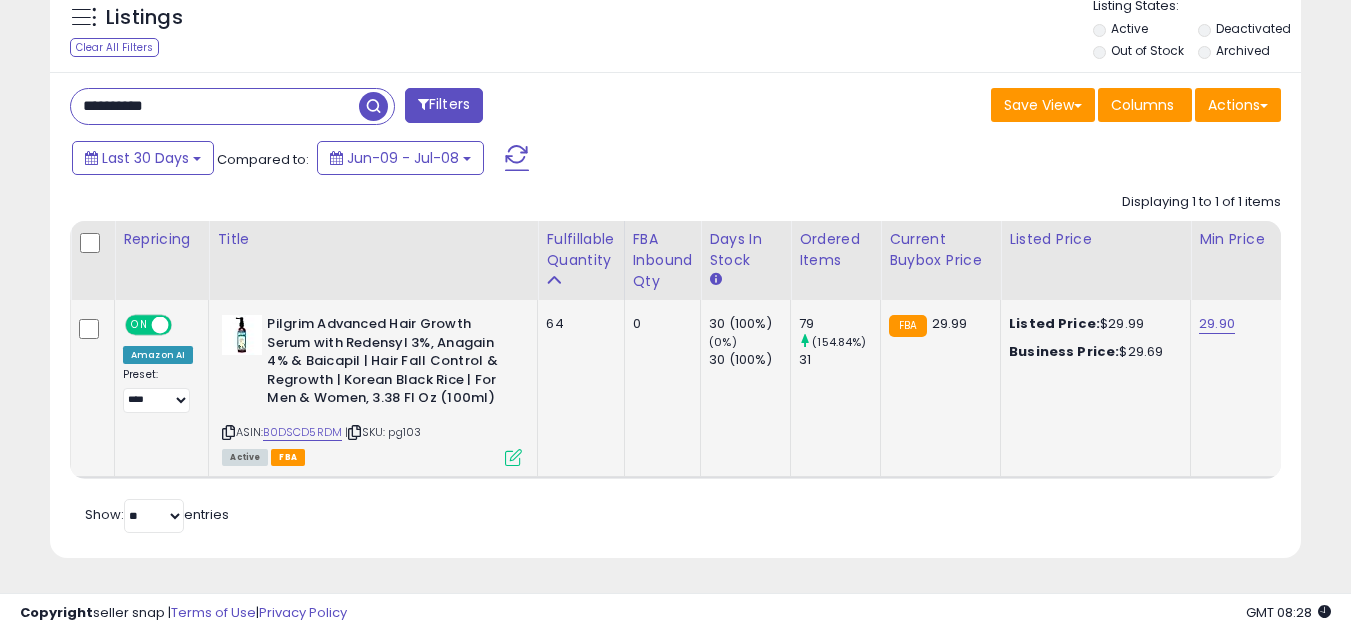 click at bounding box center (513, 457) 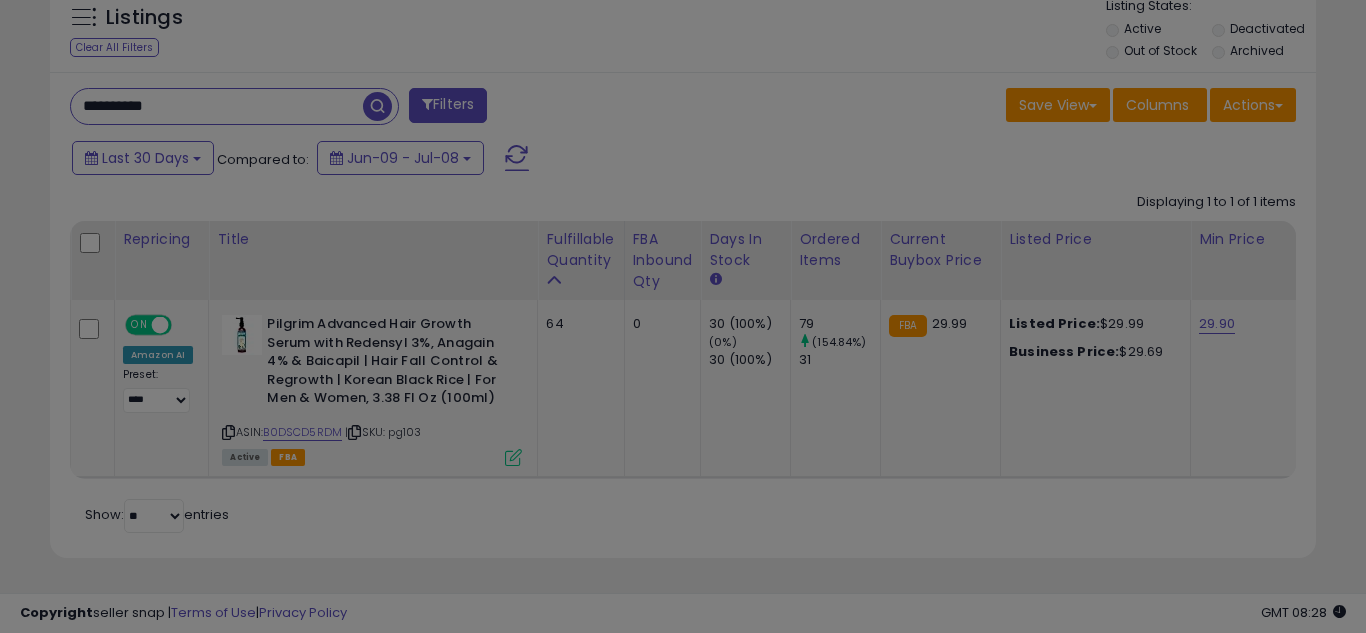 scroll, scrollTop: 999590, scrollLeft: 999267, axis: both 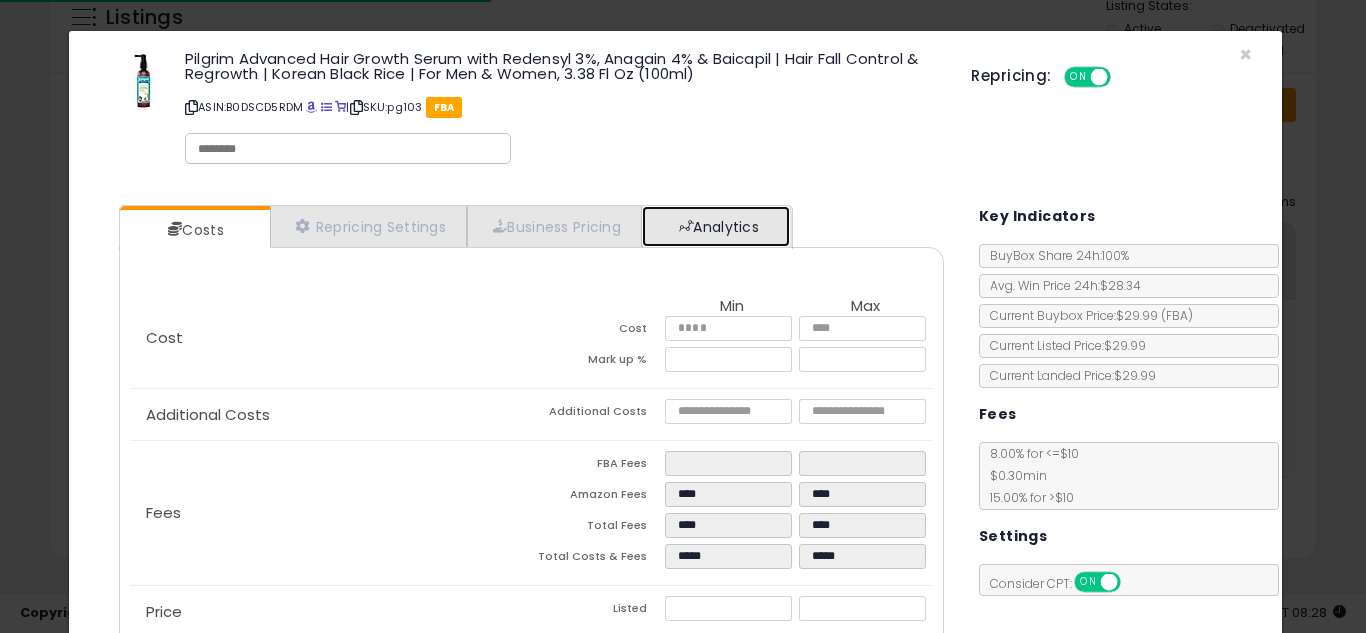 click on "Analytics" at bounding box center (716, 226) 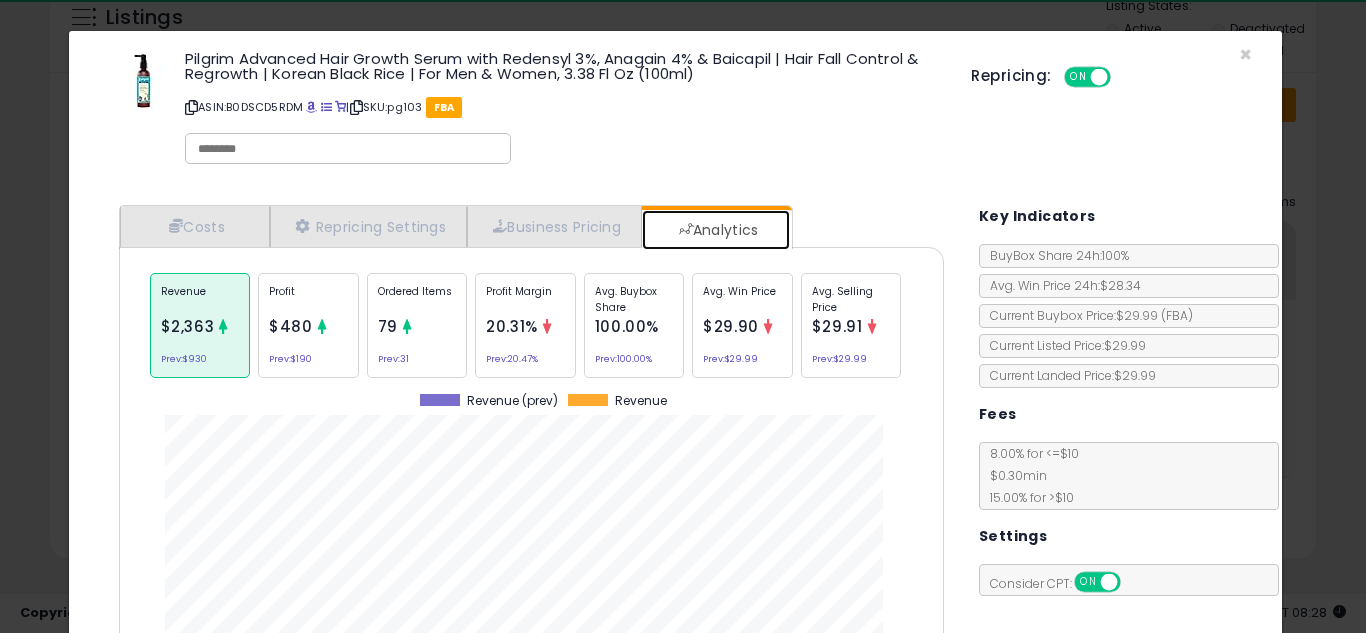 scroll, scrollTop: 999384, scrollLeft: 999145, axis: both 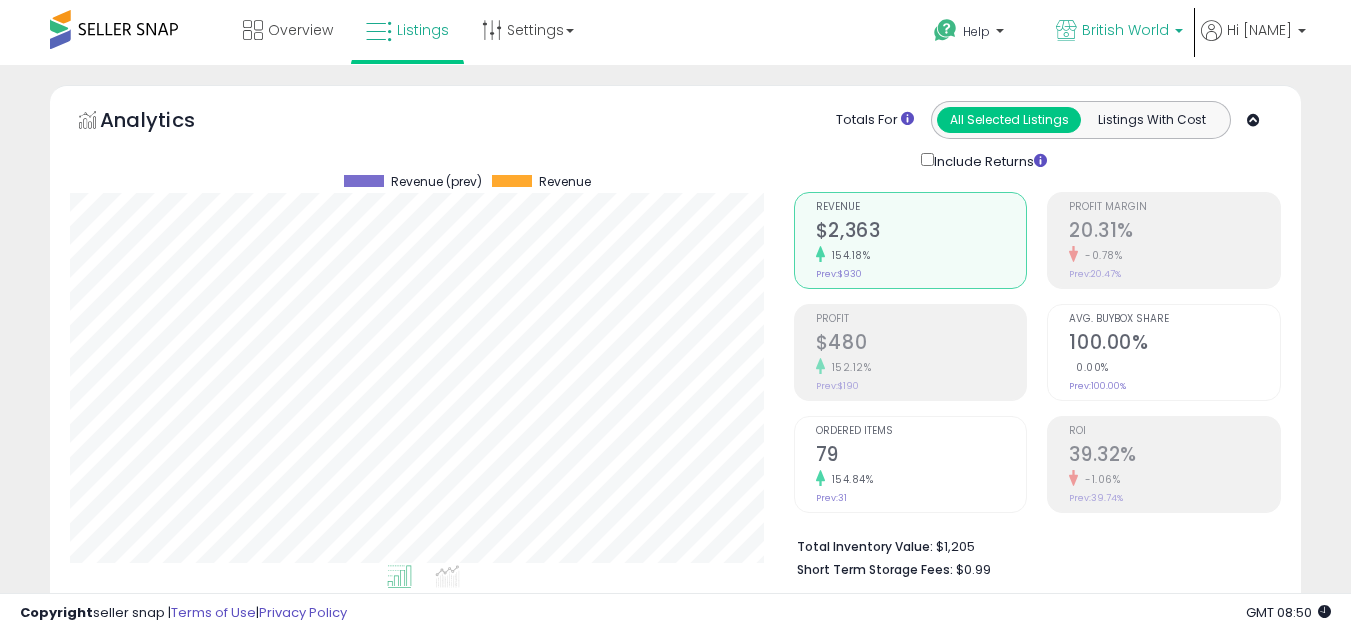 click on "British World" at bounding box center [1119, 32] 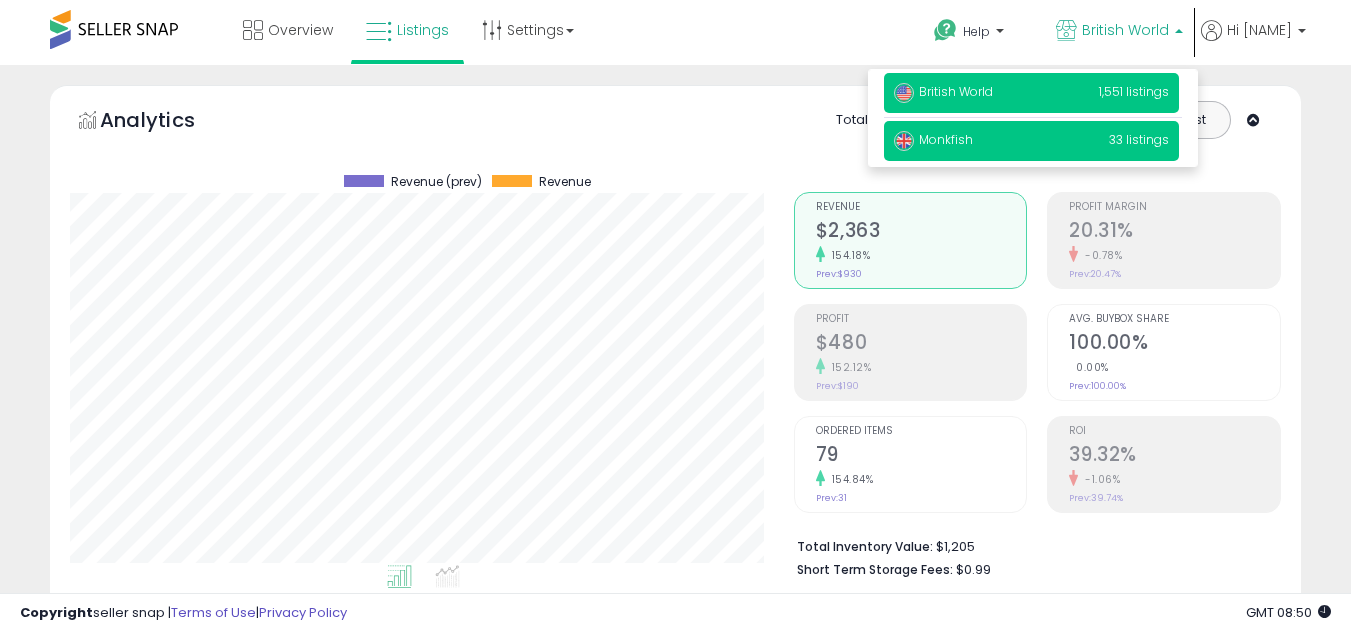 click on "Monkfish
33
listings" at bounding box center [1031, 141] 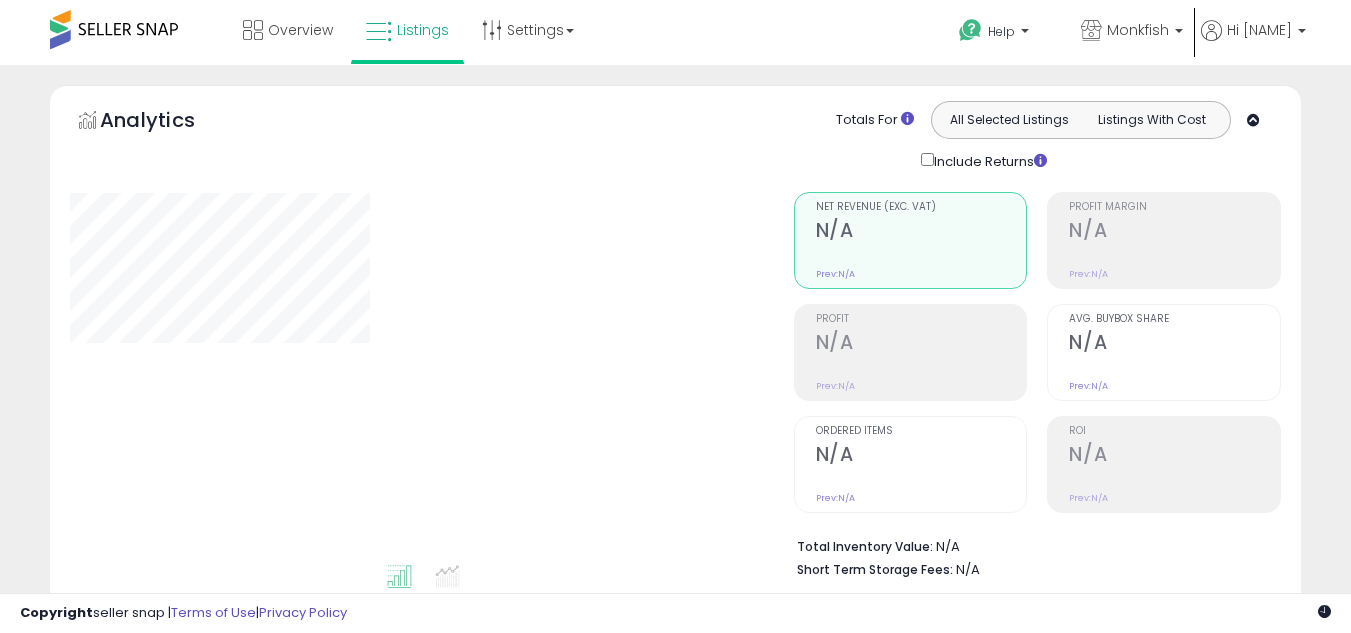 type on "**********" 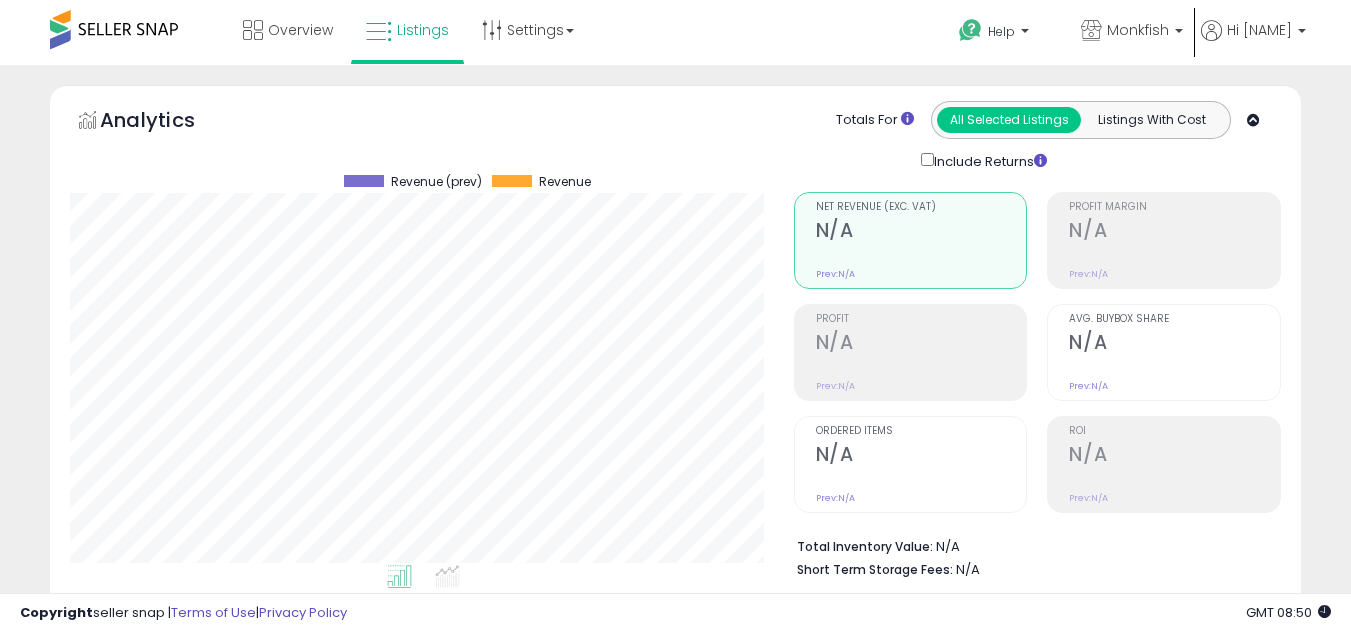 scroll, scrollTop: 0, scrollLeft: 0, axis: both 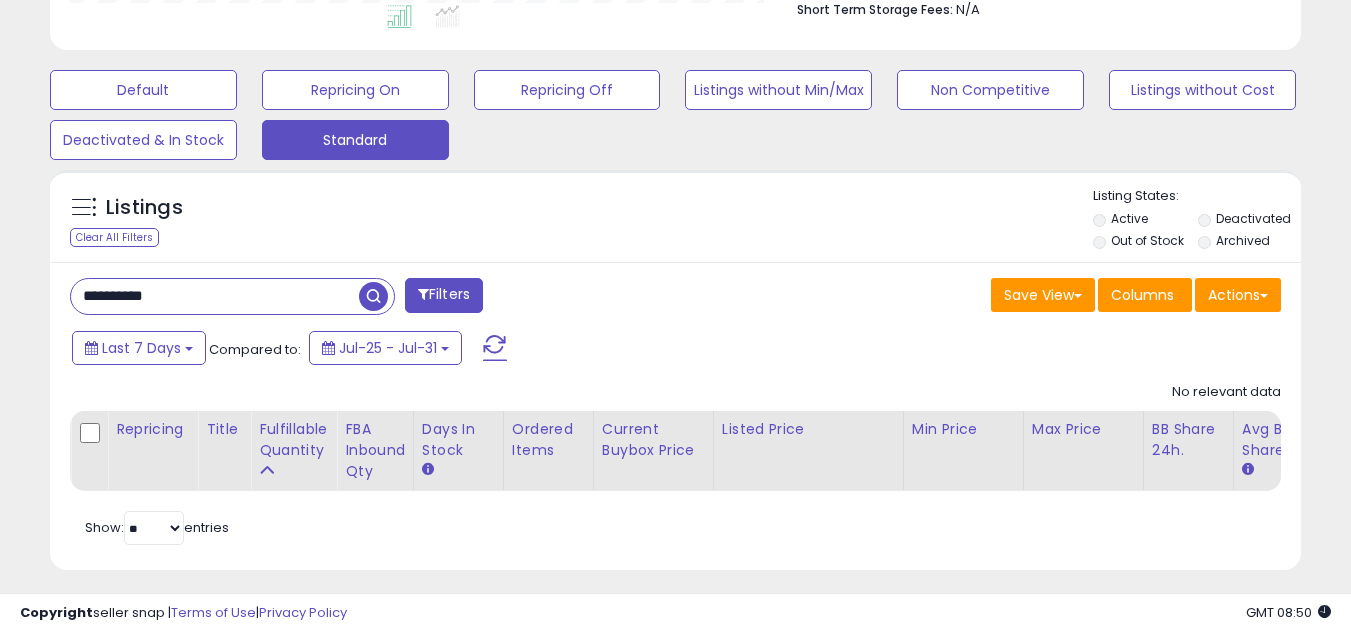 click on "**********" at bounding box center [215, 296] 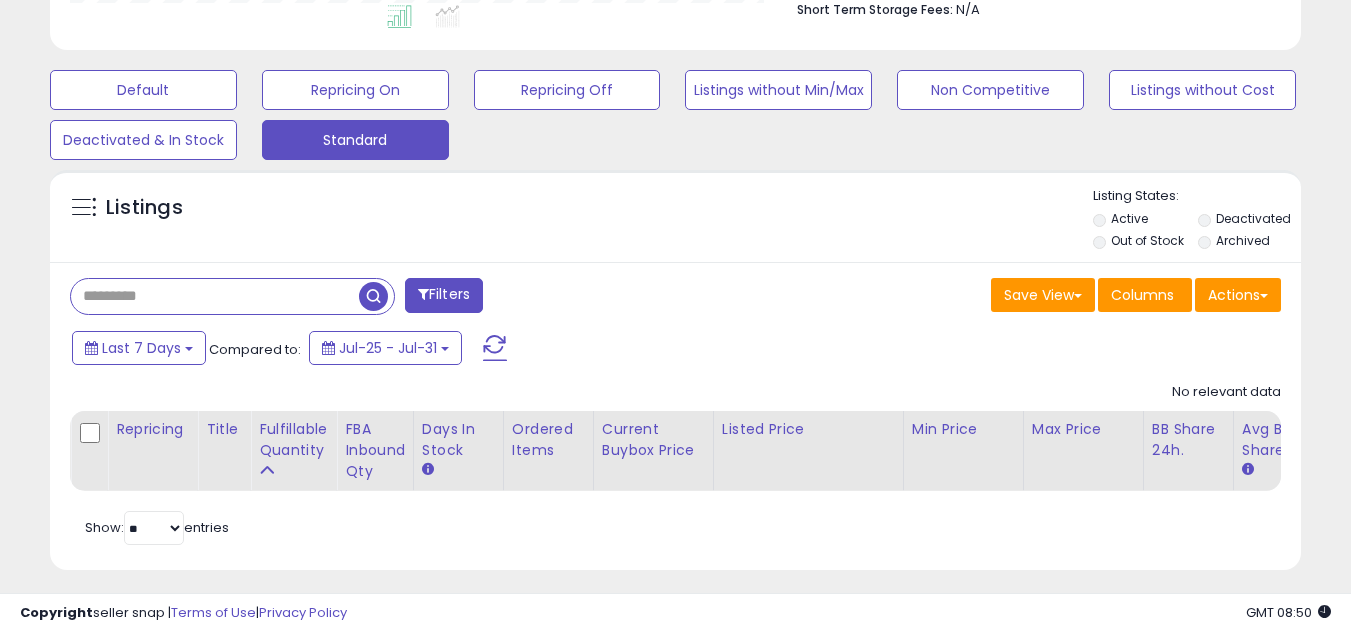 type 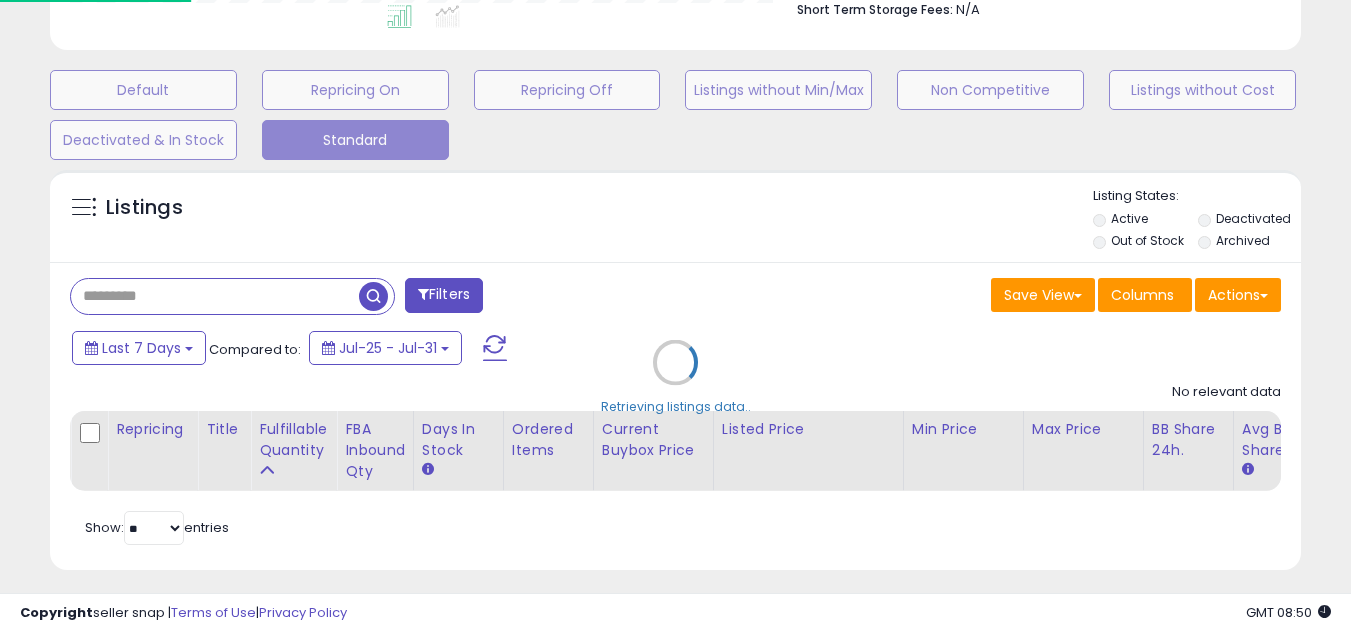 scroll, scrollTop: 999590, scrollLeft: 999267, axis: both 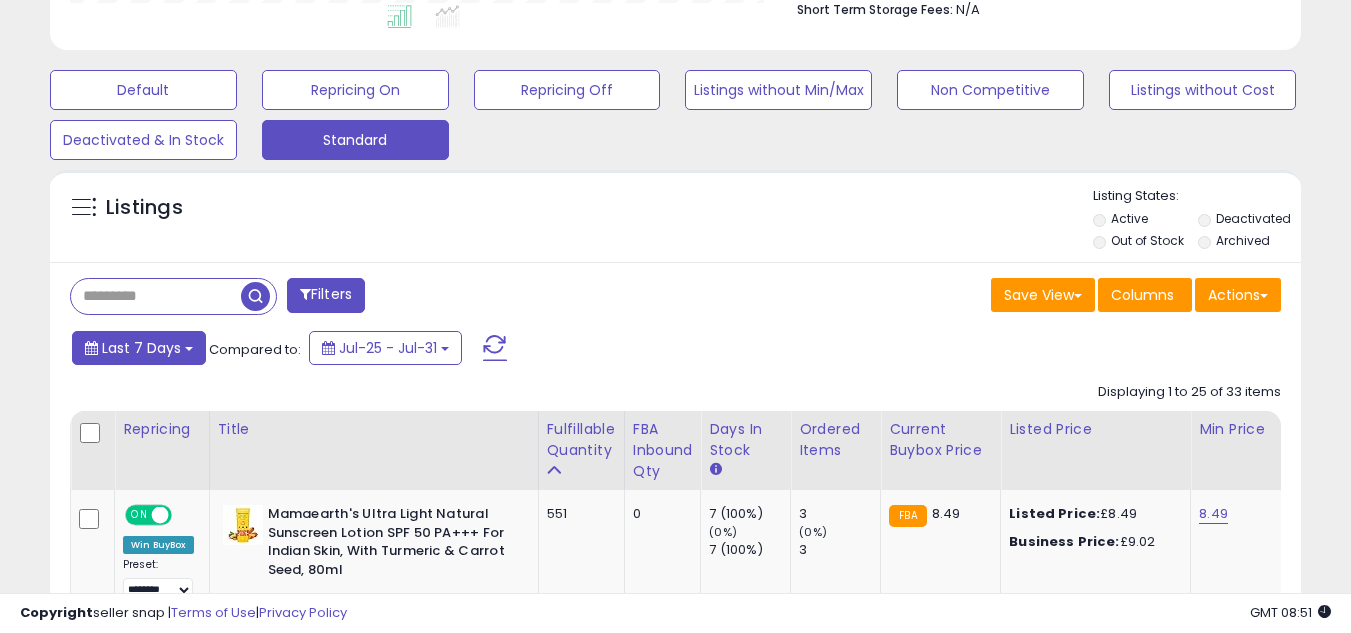 click on "Last 7 Days" at bounding box center [141, 348] 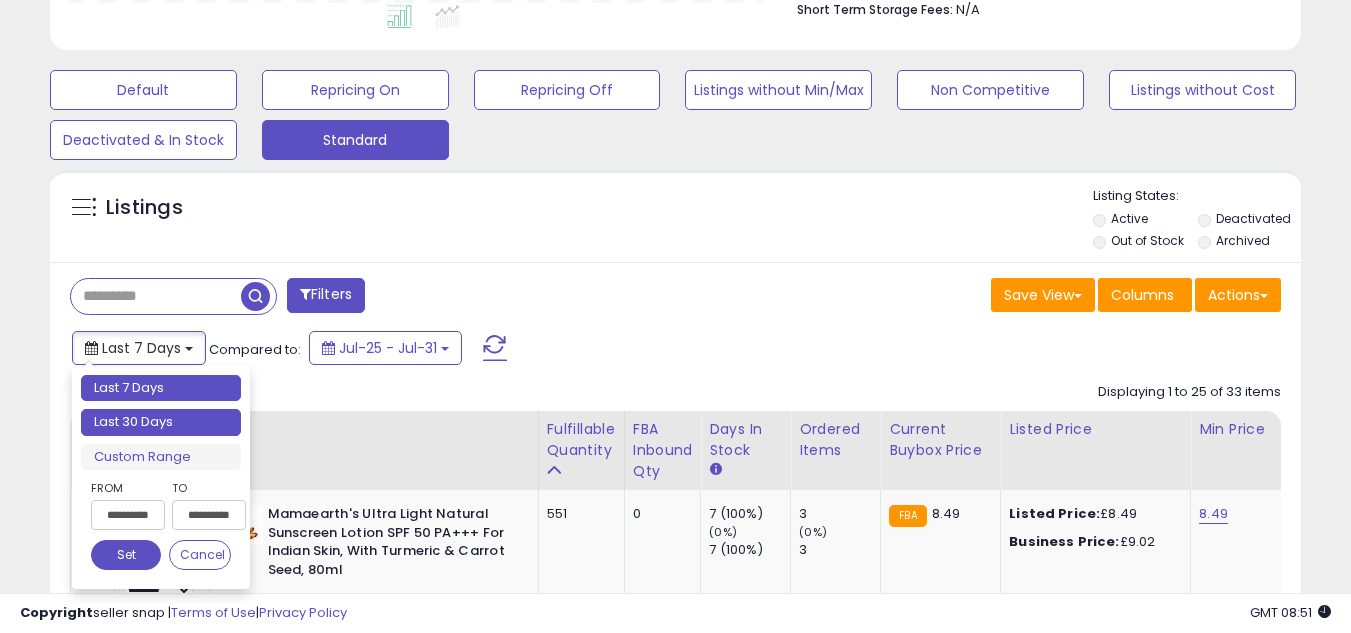 type on "**********" 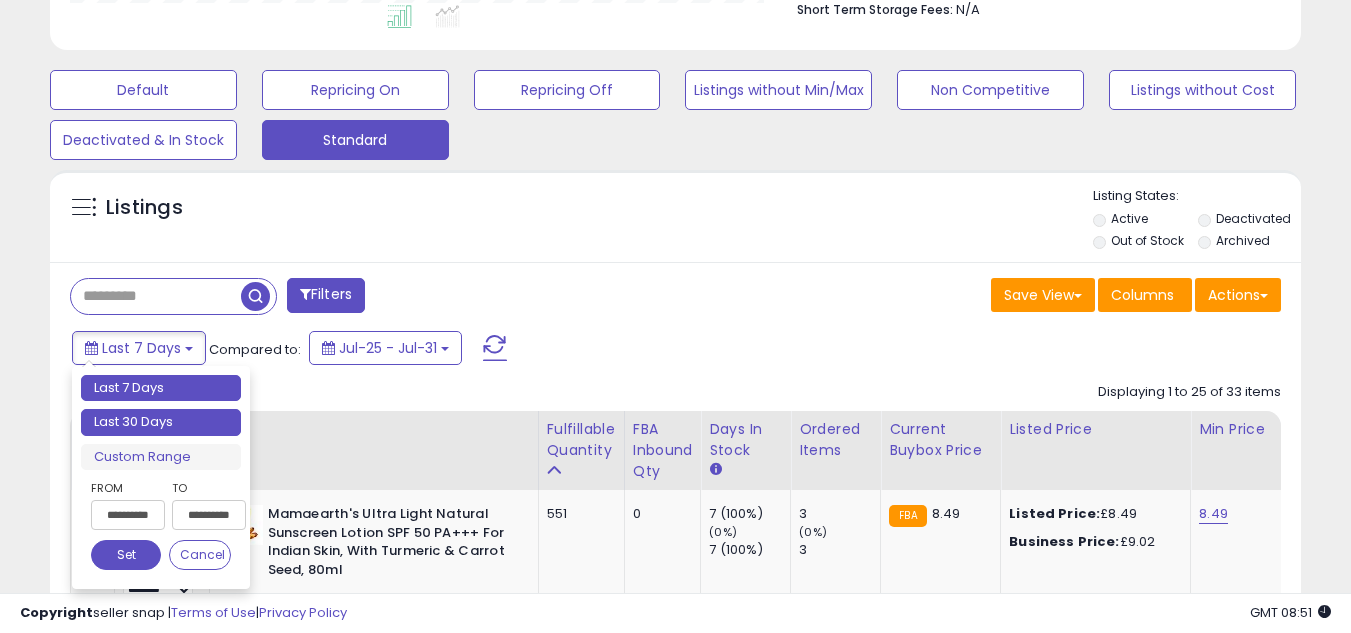 click on "Last 30 Days" at bounding box center (161, 422) 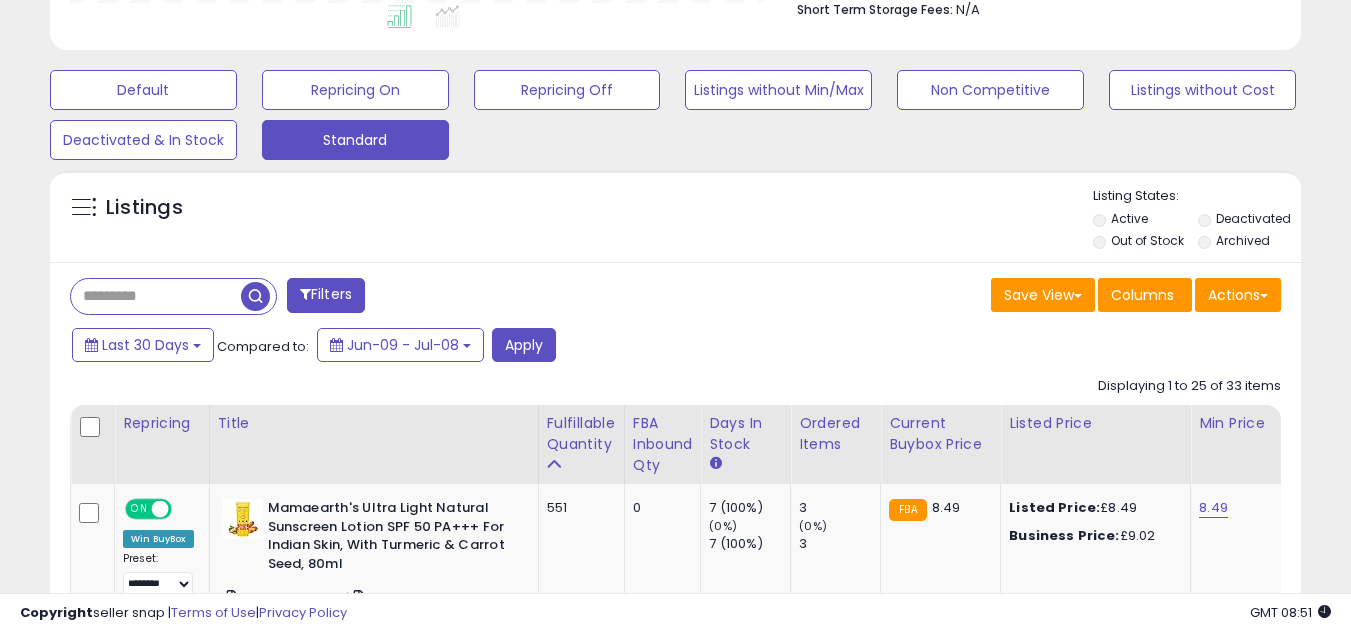 click on "Last 30 Days
Compared to:
Jun-09 - Jul-08
Apply" at bounding box center (521, 347) 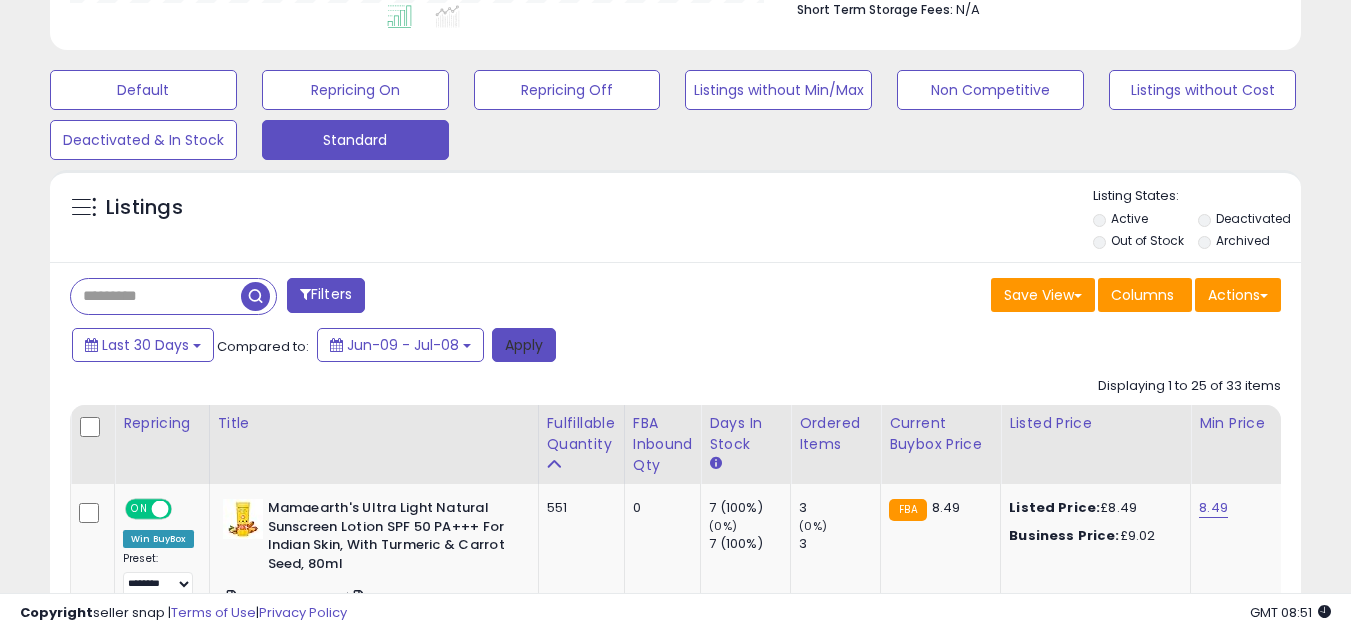 click on "Apply" at bounding box center (524, 345) 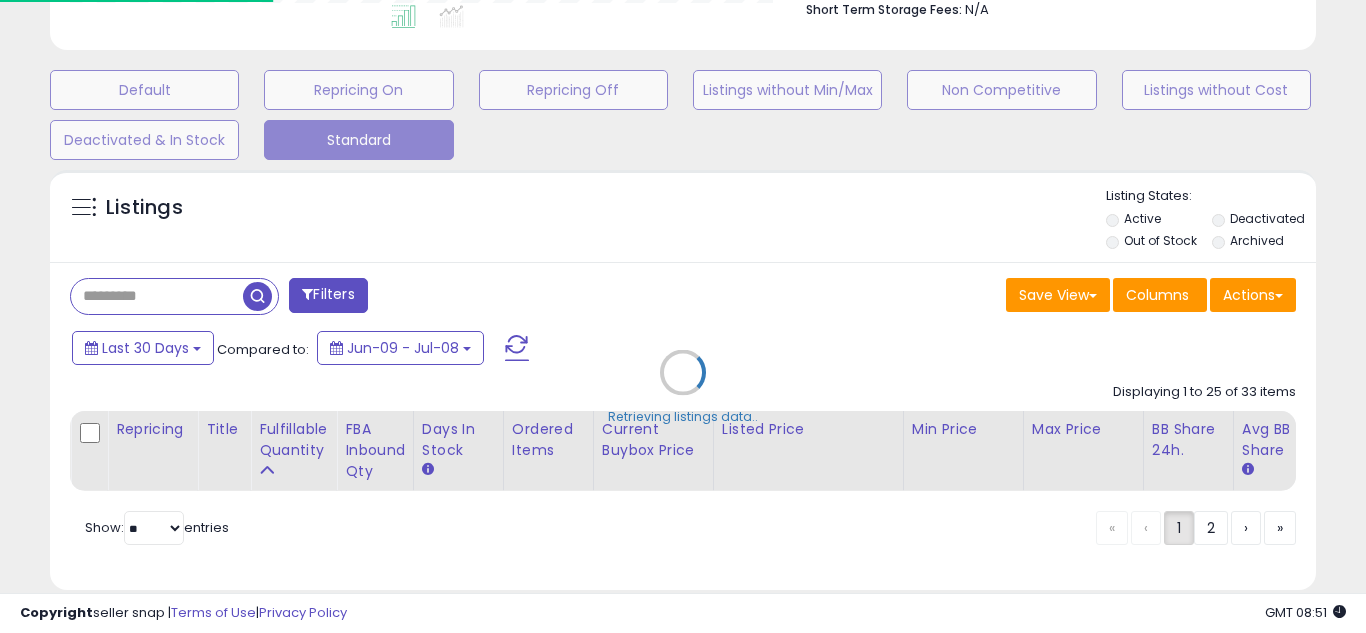 scroll, scrollTop: 999590, scrollLeft: 999267, axis: both 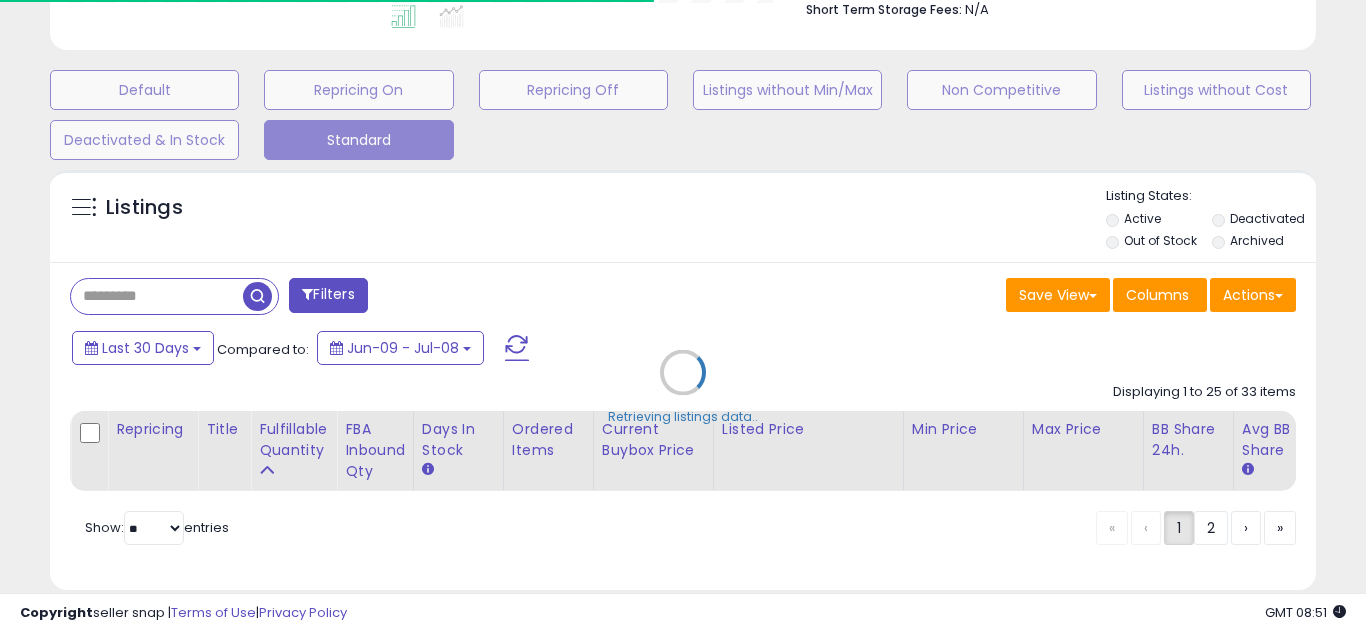 click on "Retrieving listings data.." at bounding box center [683, 387] 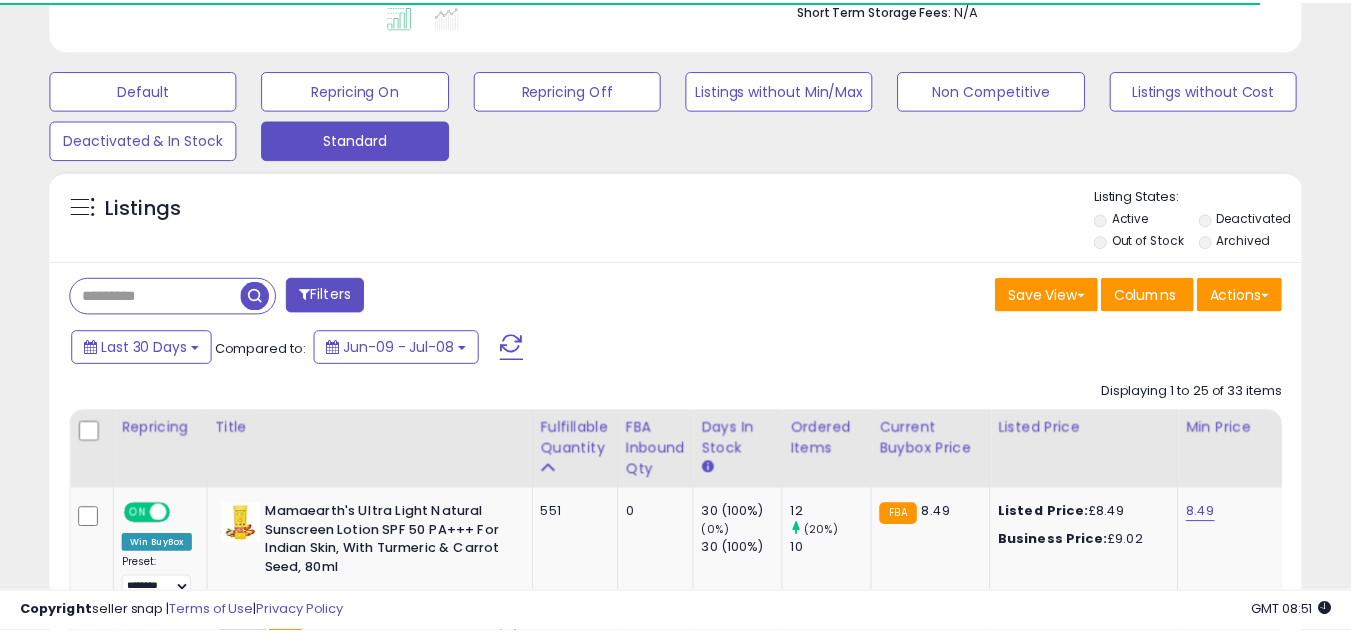 scroll, scrollTop: 680, scrollLeft: 0, axis: vertical 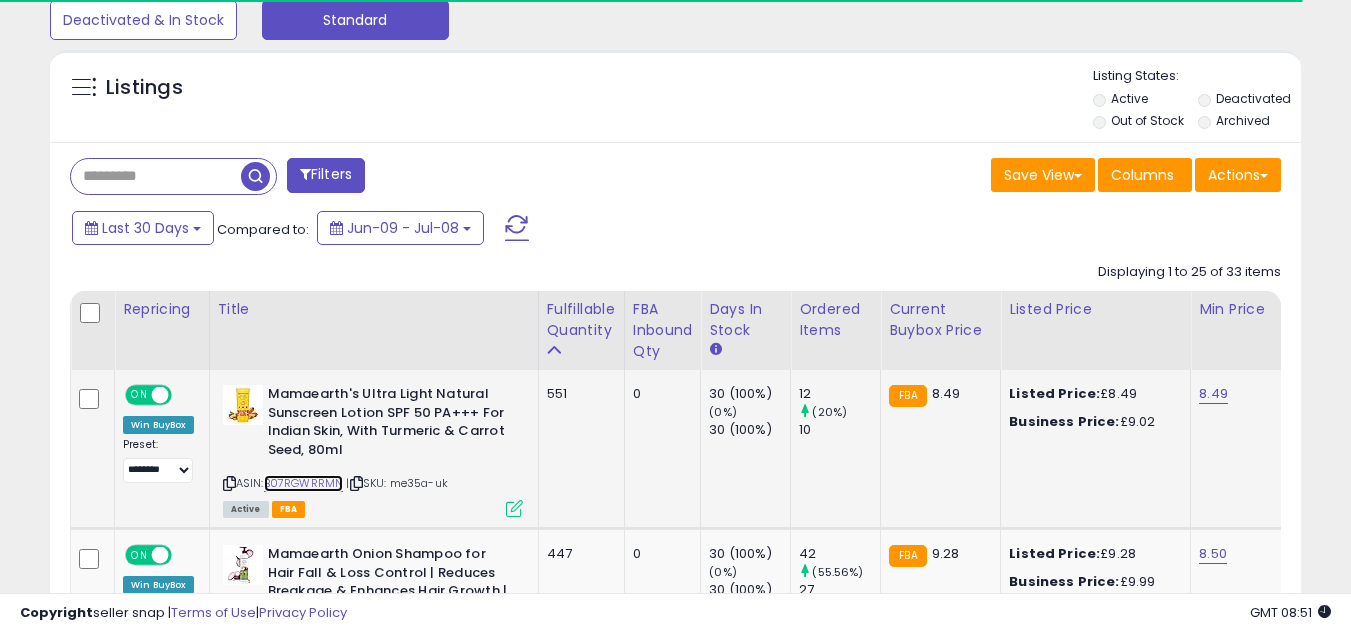 click on "B07RGWRRMN" at bounding box center [304, 483] 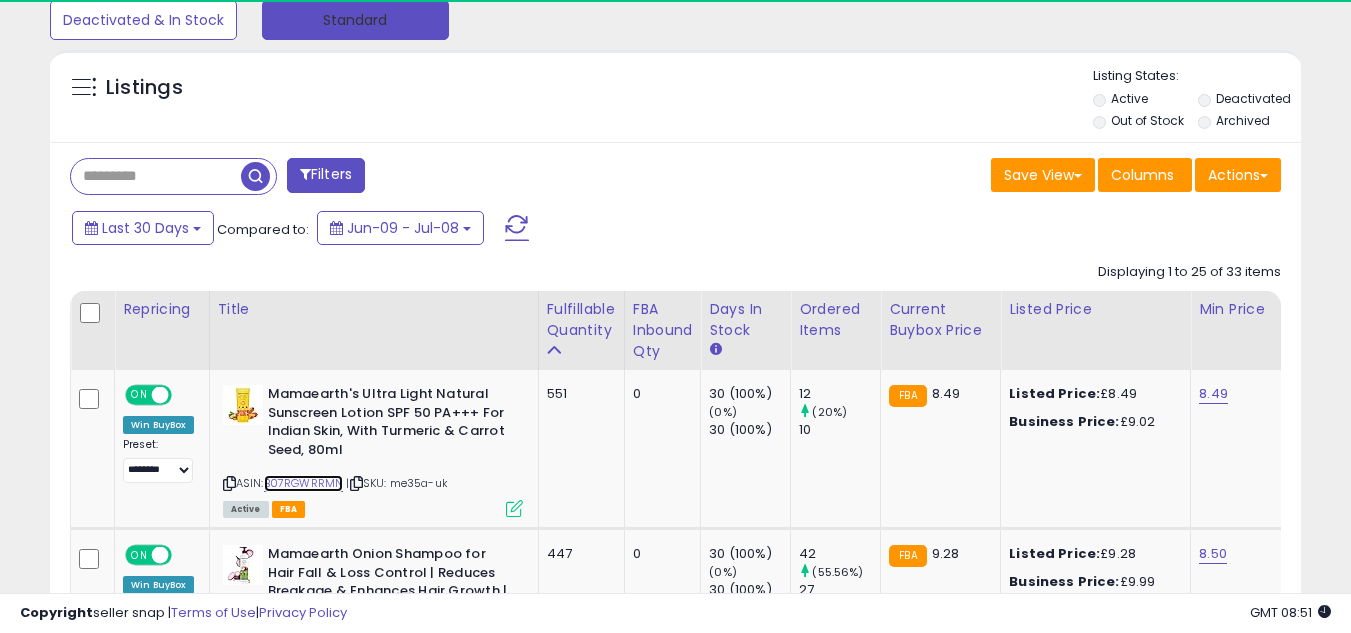 scroll, scrollTop: 999590, scrollLeft: 999276, axis: both 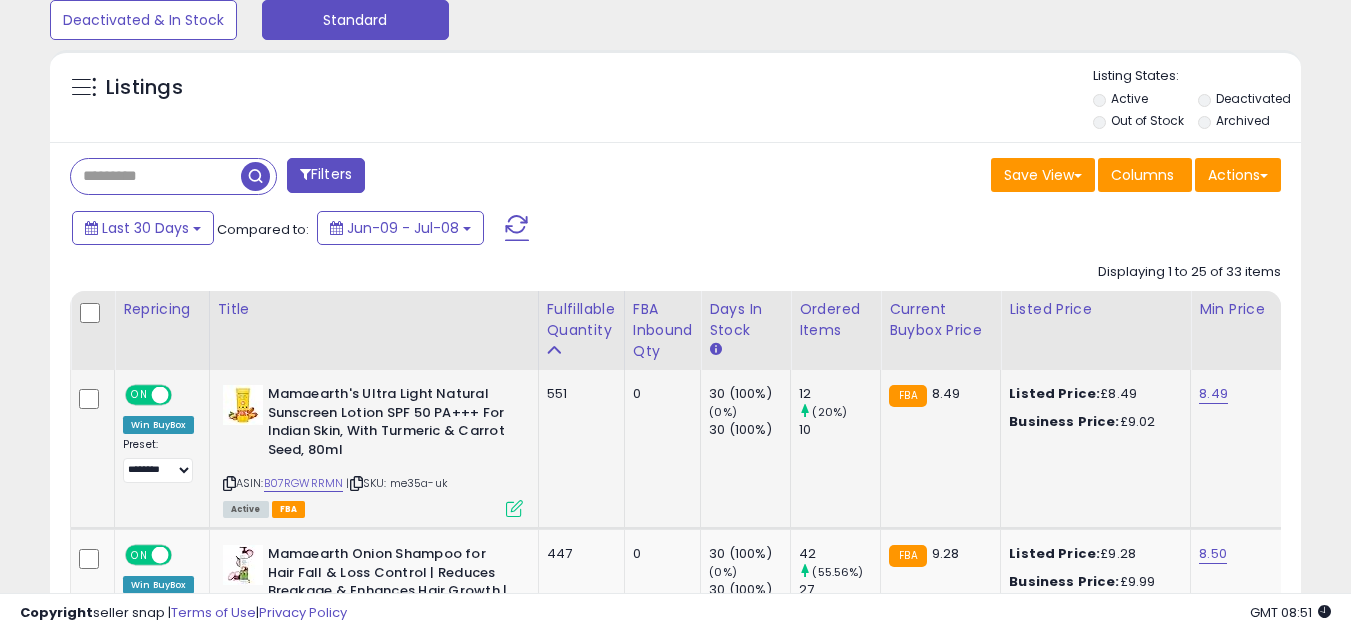 click at bounding box center [514, 508] 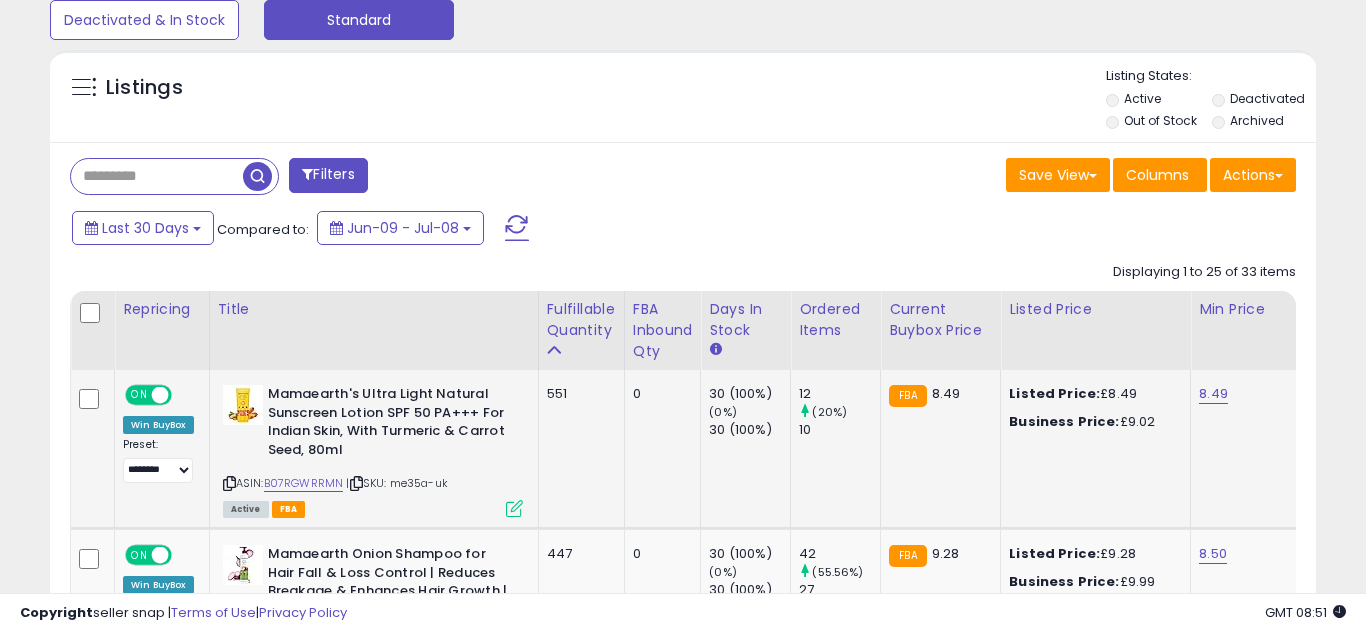scroll, scrollTop: 999590, scrollLeft: 999267, axis: both 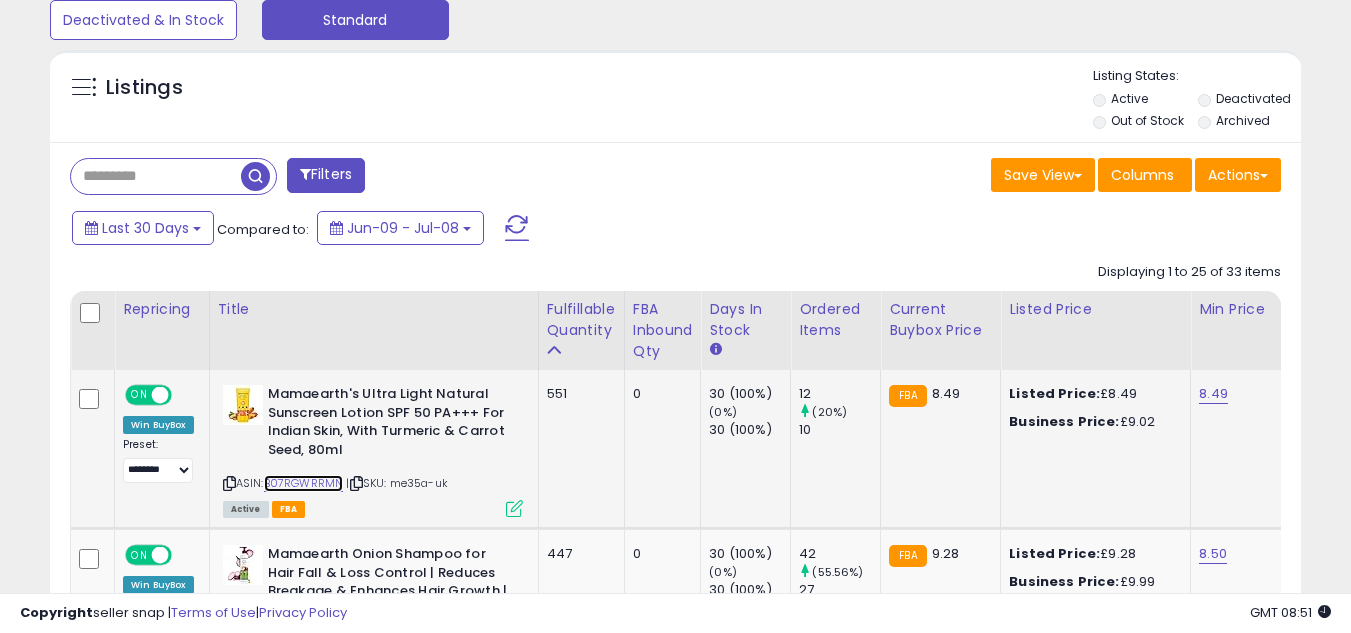 click on "B07RGWRRMN" at bounding box center (304, 483) 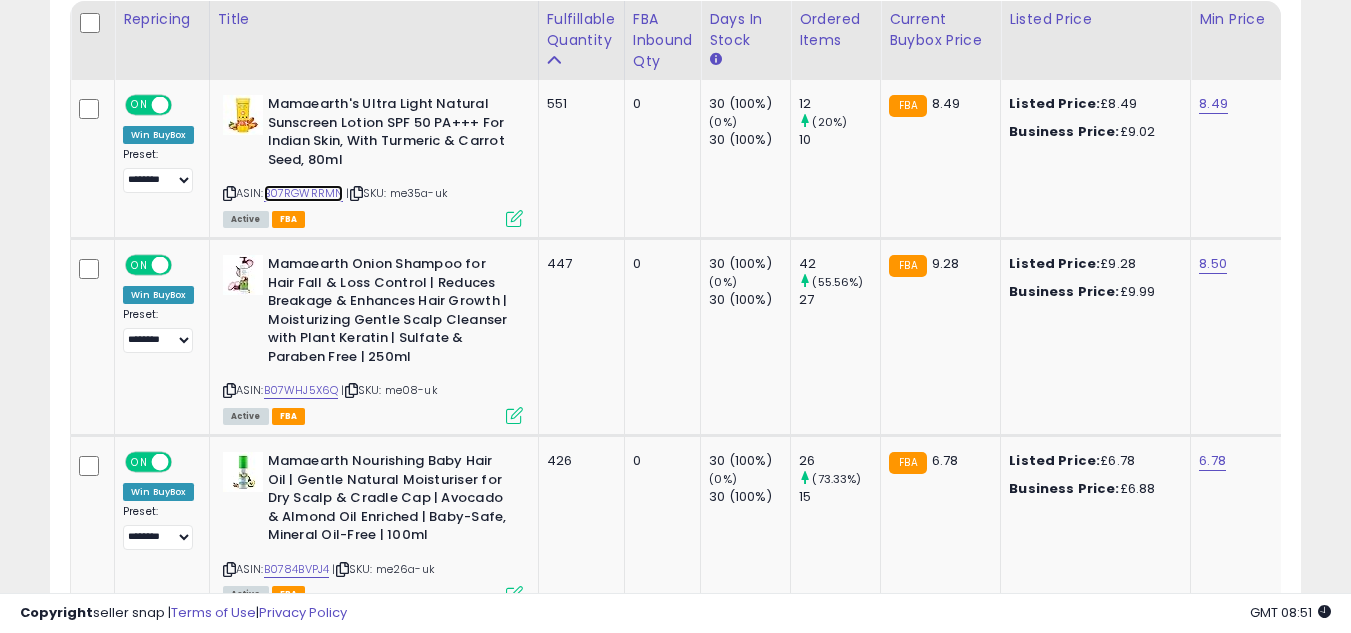 scroll, scrollTop: 1080, scrollLeft: 0, axis: vertical 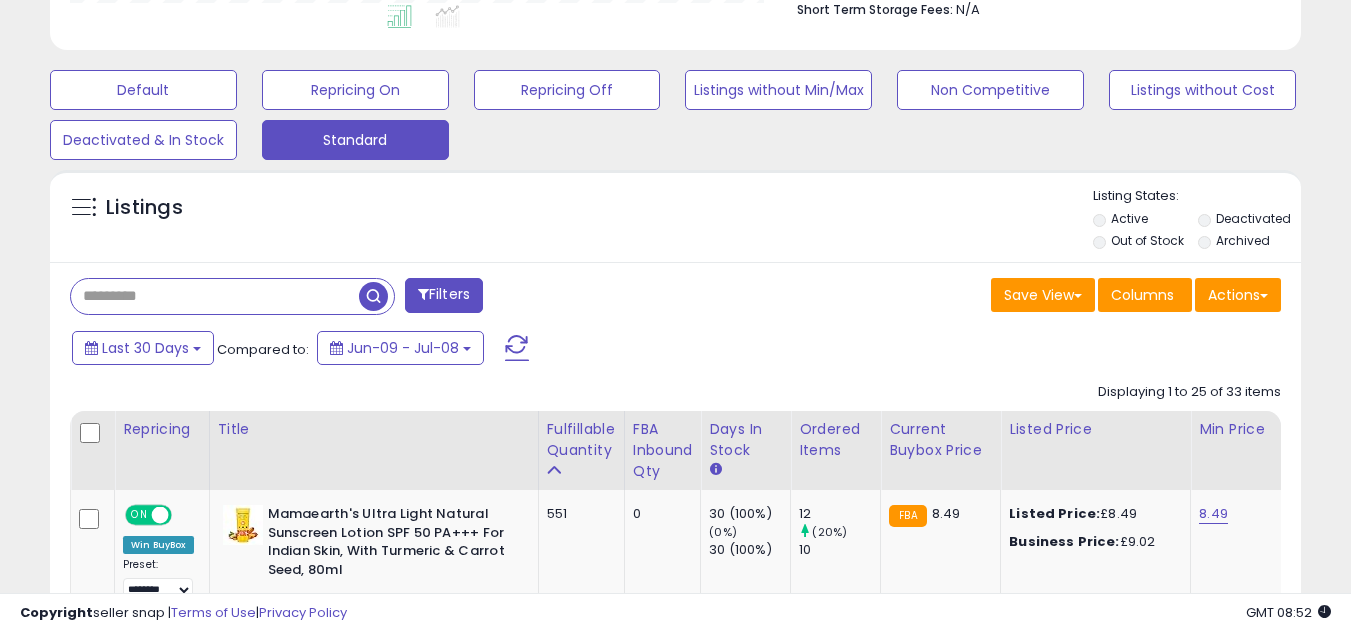 click at bounding box center (215, 296) 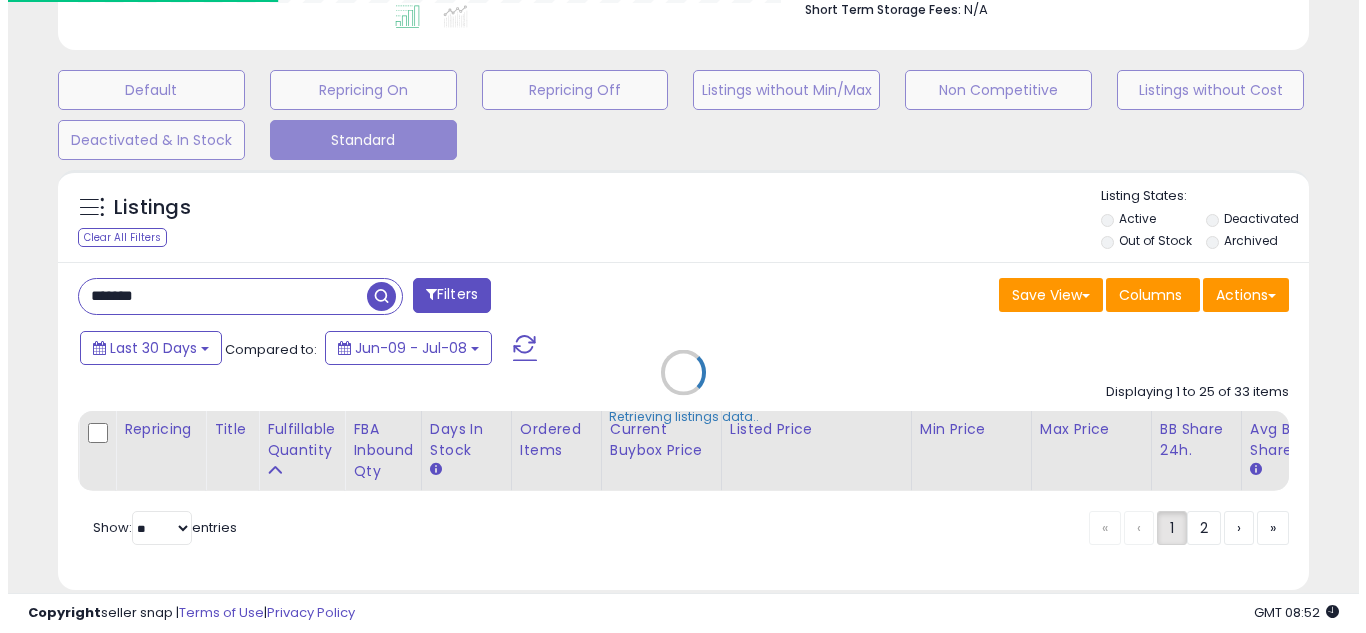scroll, scrollTop: 999590, scrollLeft: 999267, axis: both 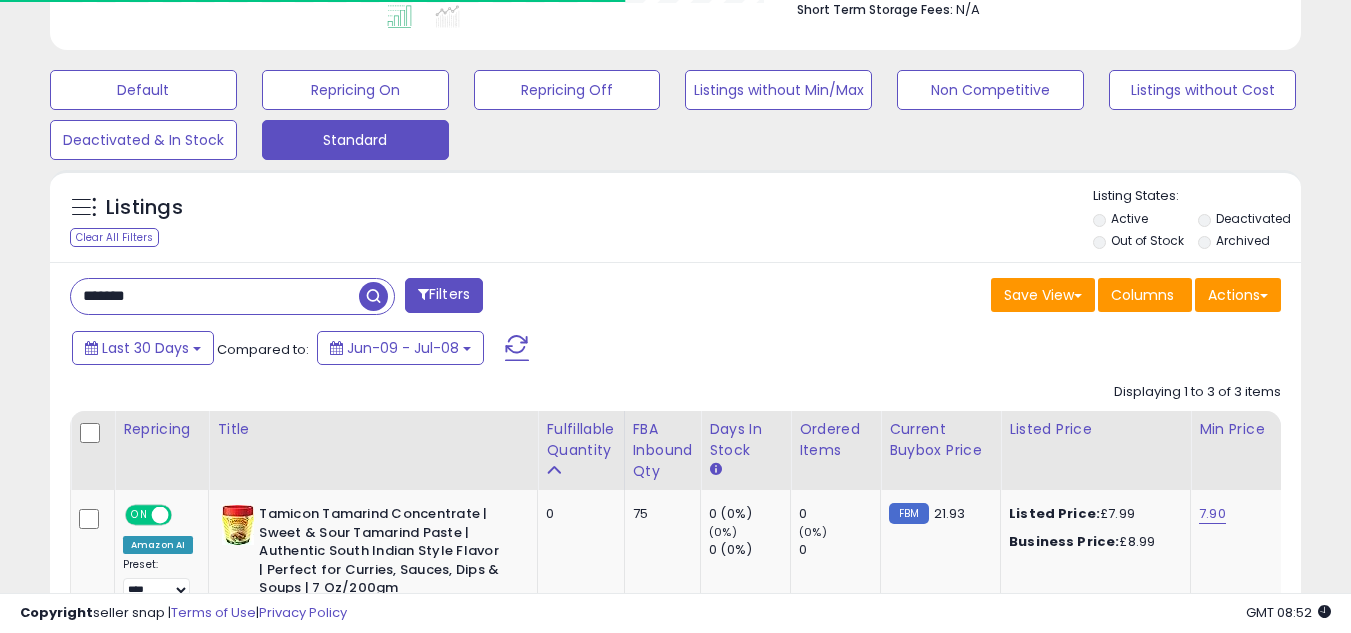 click on "Last 30 Days
Compared to:
Jun-09 - Jul-08" at bounding box center (521, 350) 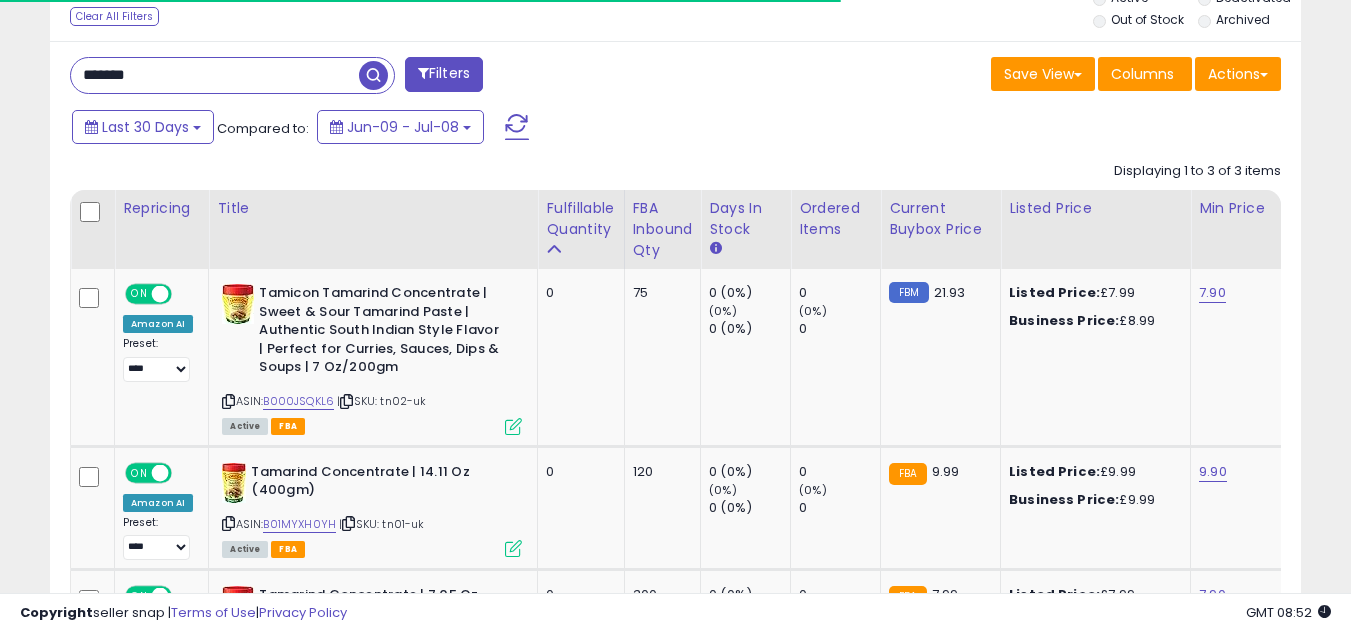 scroll, scrollTop: 800, scrollLeft: 0, axis: vertical 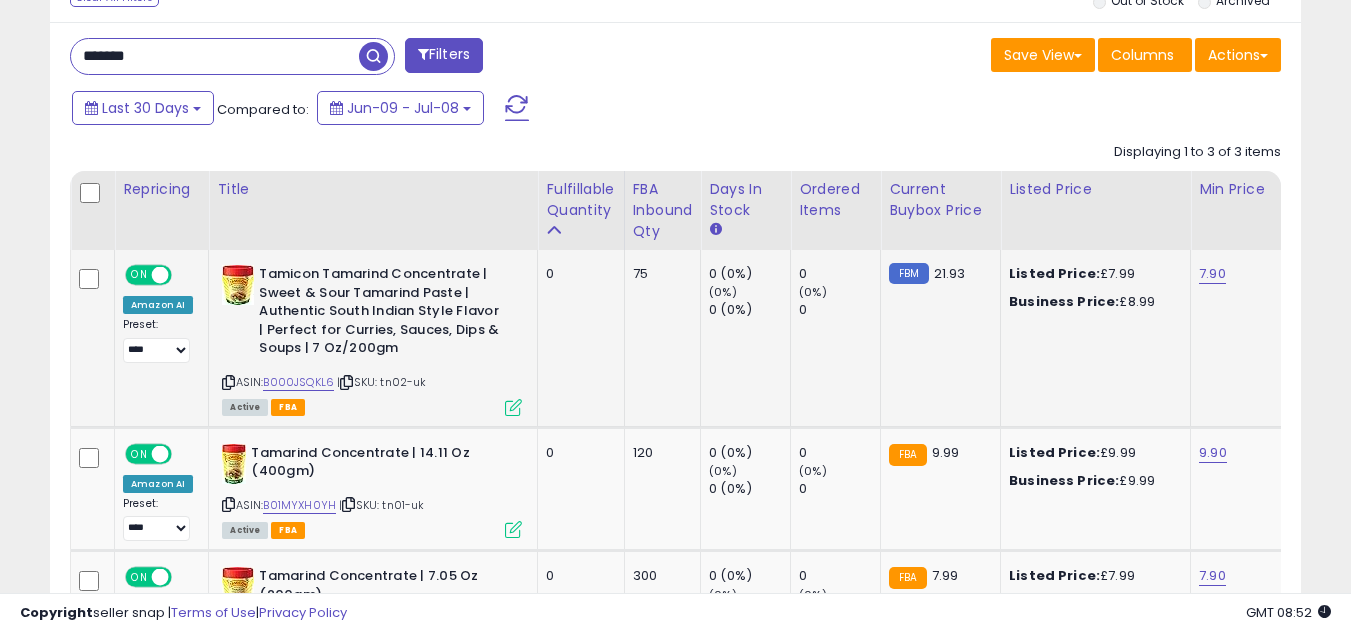 click at bounding box center [513, 407] 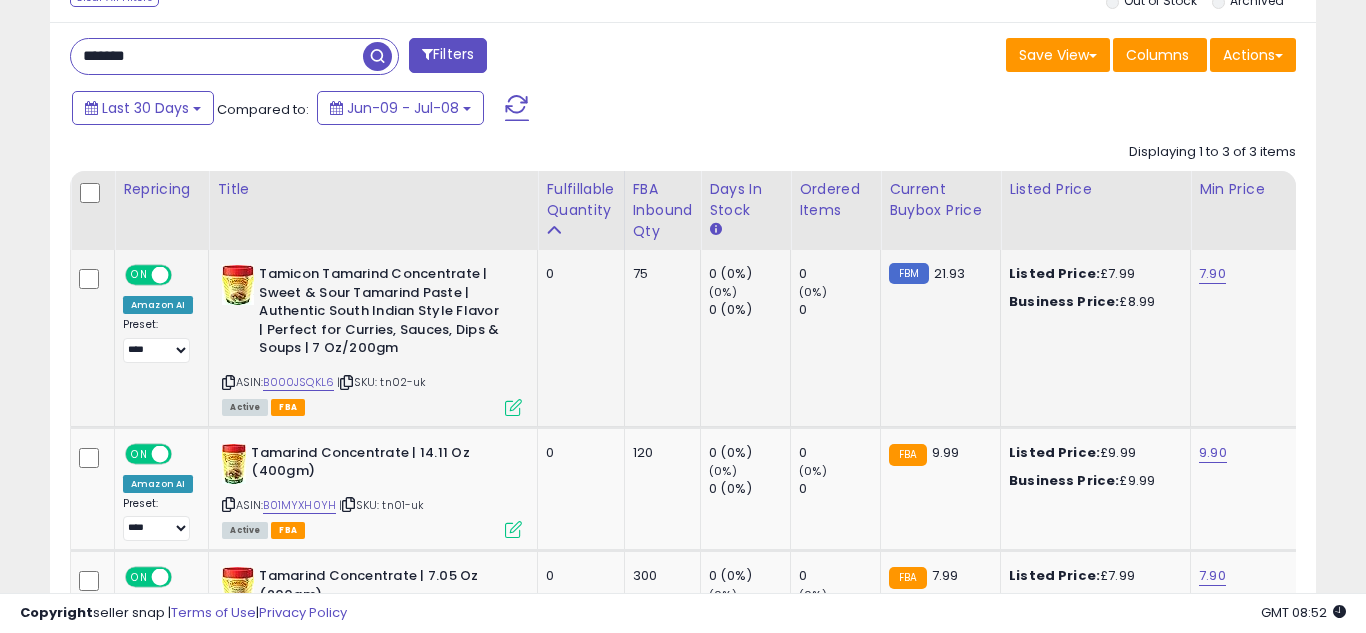 scroll, scrollTop: 999590, scrollLeft: 999267, axis: both 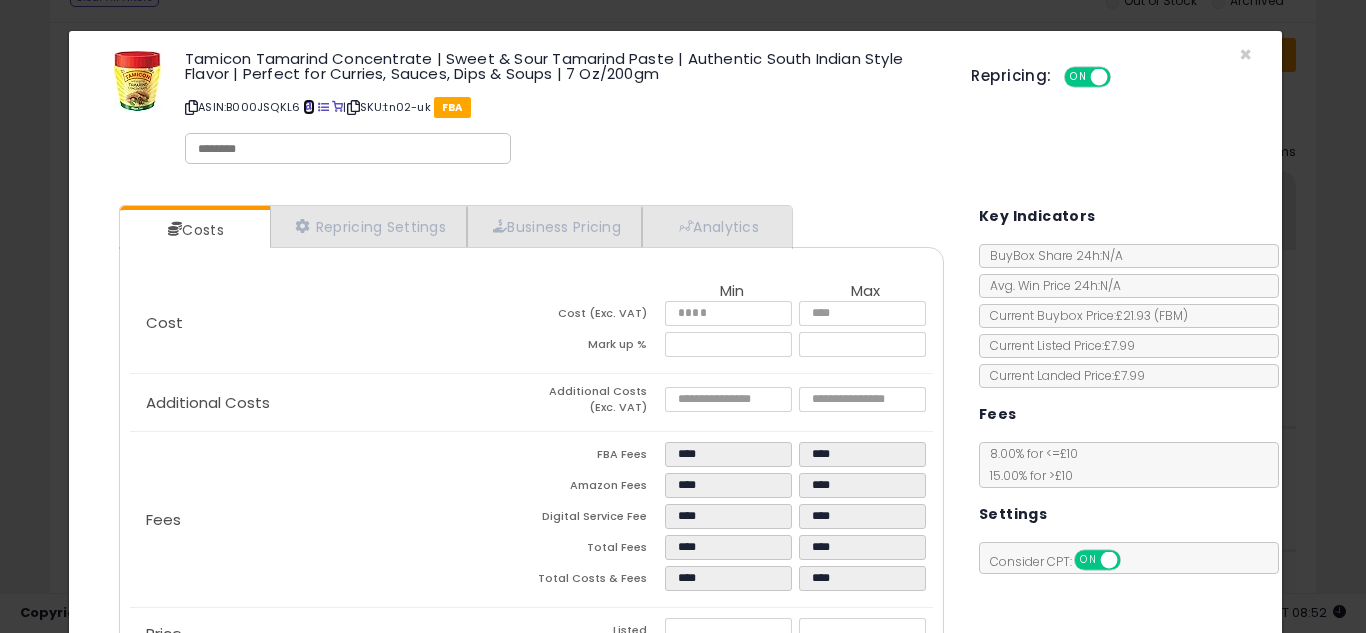 click at bounding box center [308, 107] 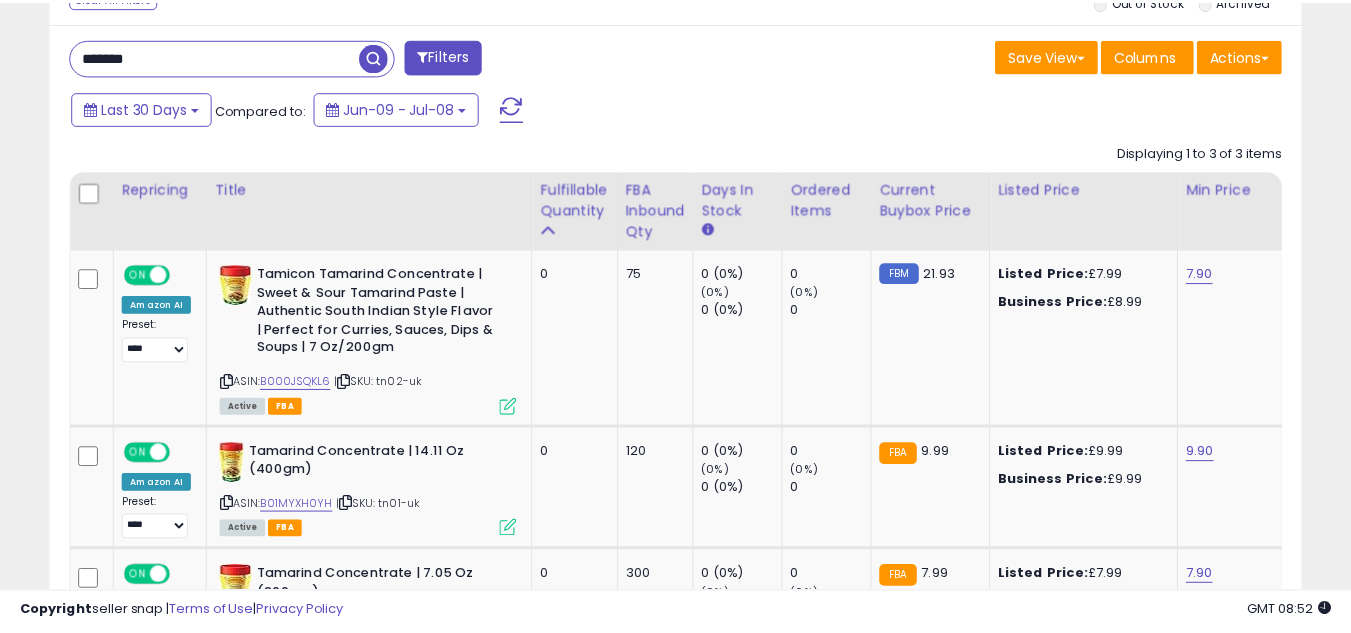 scroll, scrollTop: 410, scrollLeft: 724, axis: both 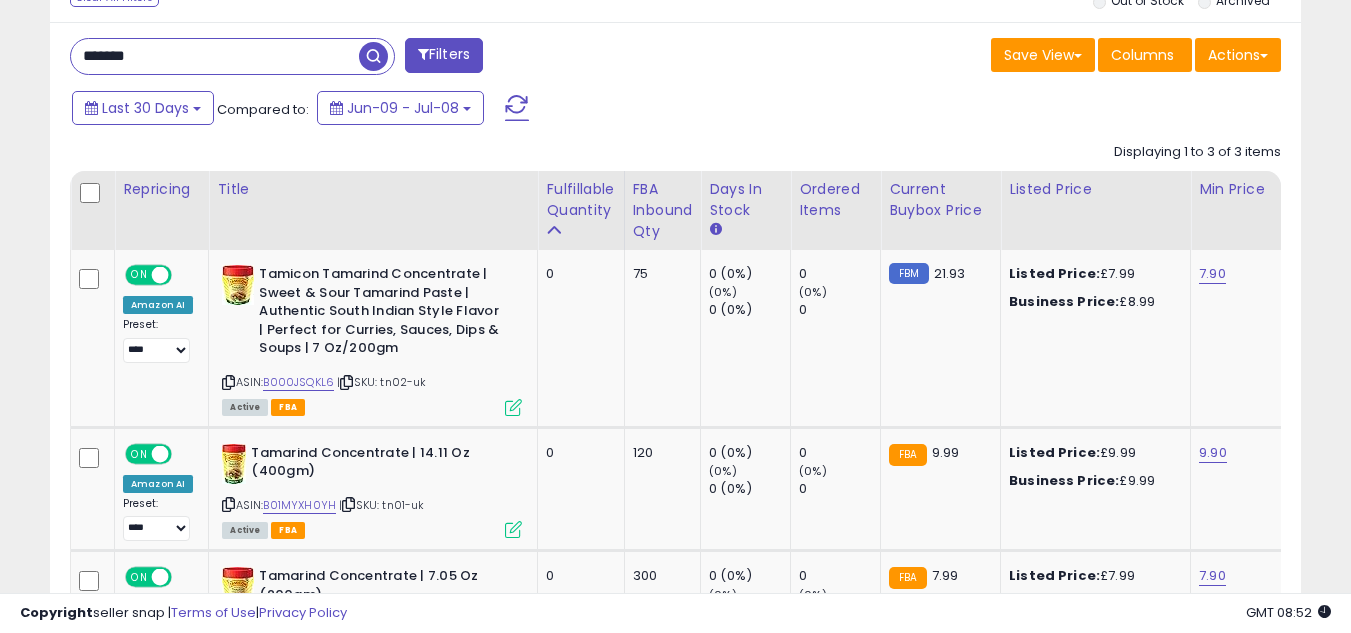 click on "*******" at bounding box center [215, 56] 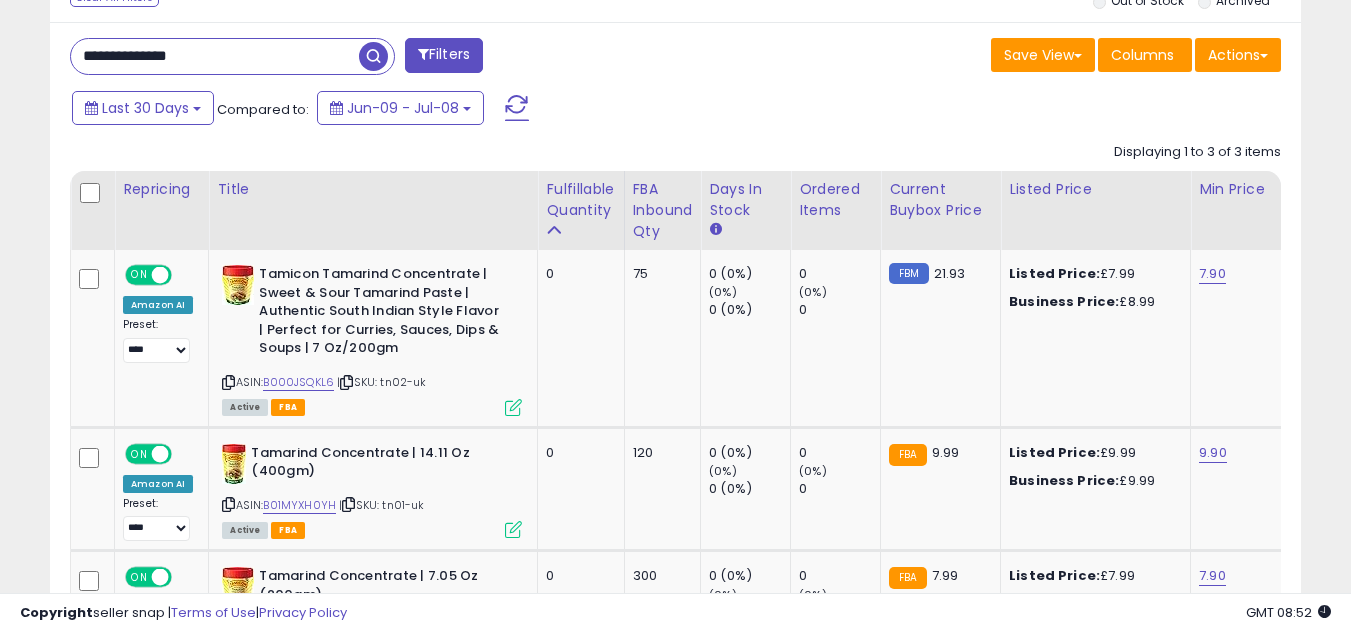 scroll, scrollTop: 999590, scrollLeft: 999267, axis: both 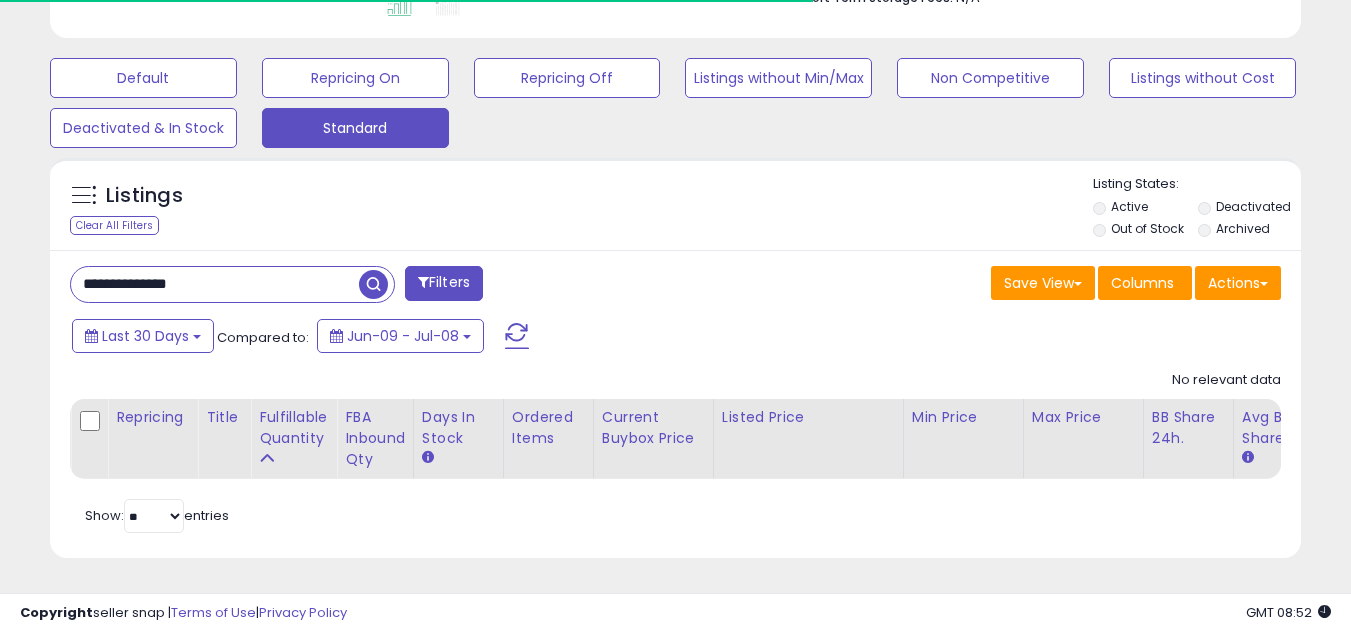 click on "**********" at bounding box center (365, 286) 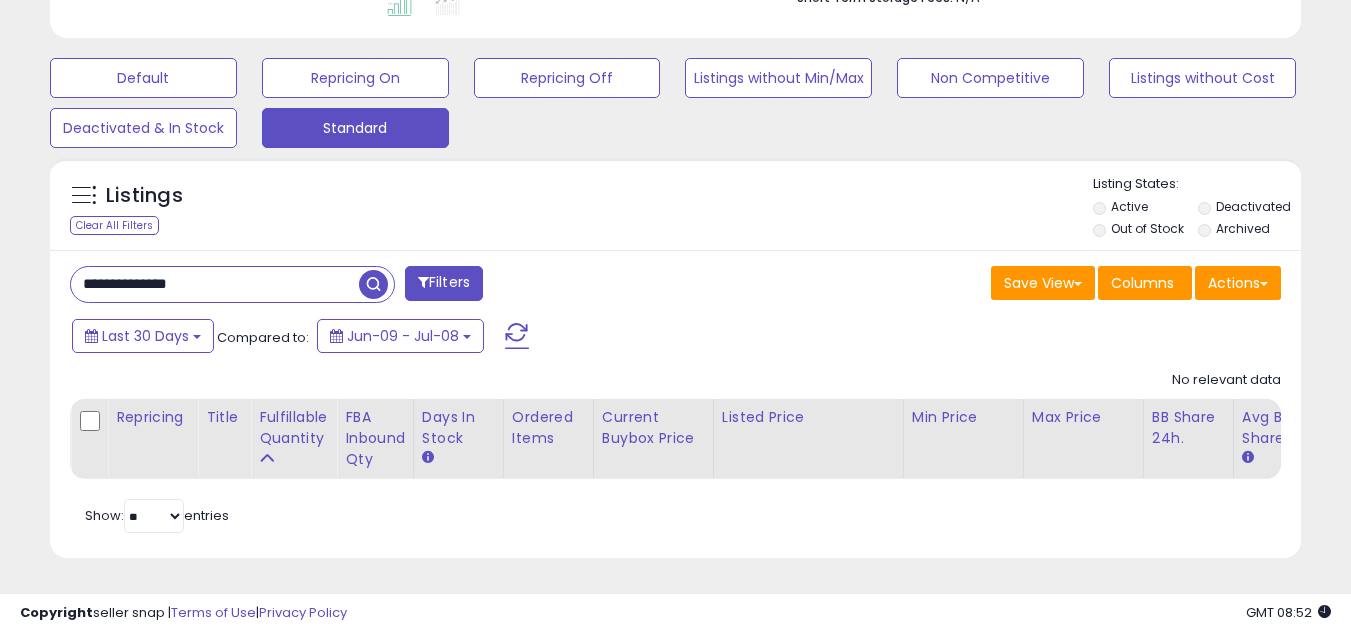 scroll, scrollTop: 999590, scrollLeft: 999276, axis: both 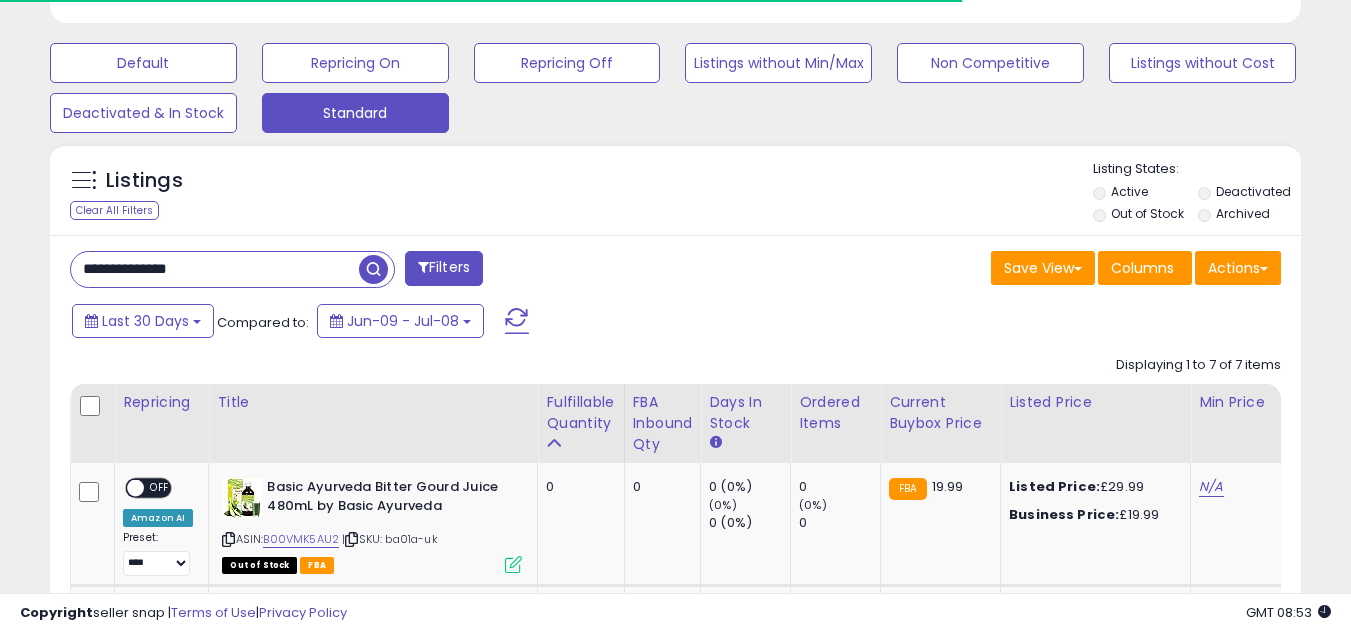 click on "**********" at bounding box center [675, 866] 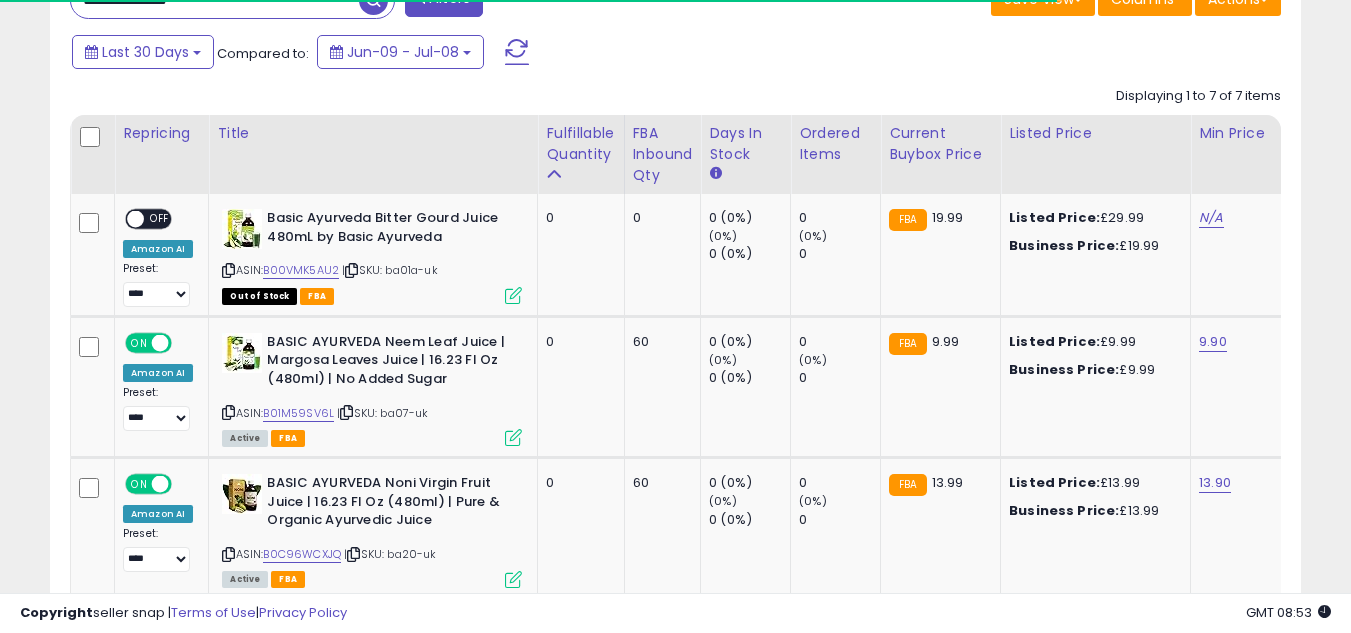 scroll, scrollTop: 907, scrollLeft: 0, axis: vertical 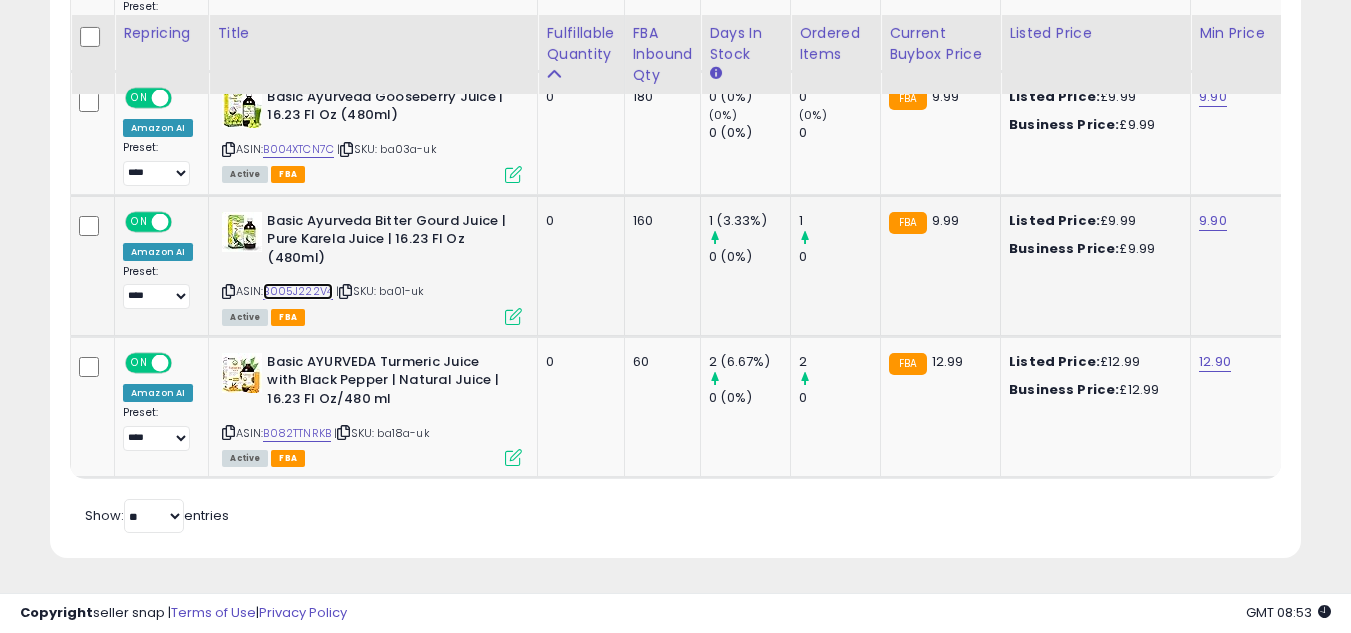click on "B005J222V4" at bounding box center [298, 291] 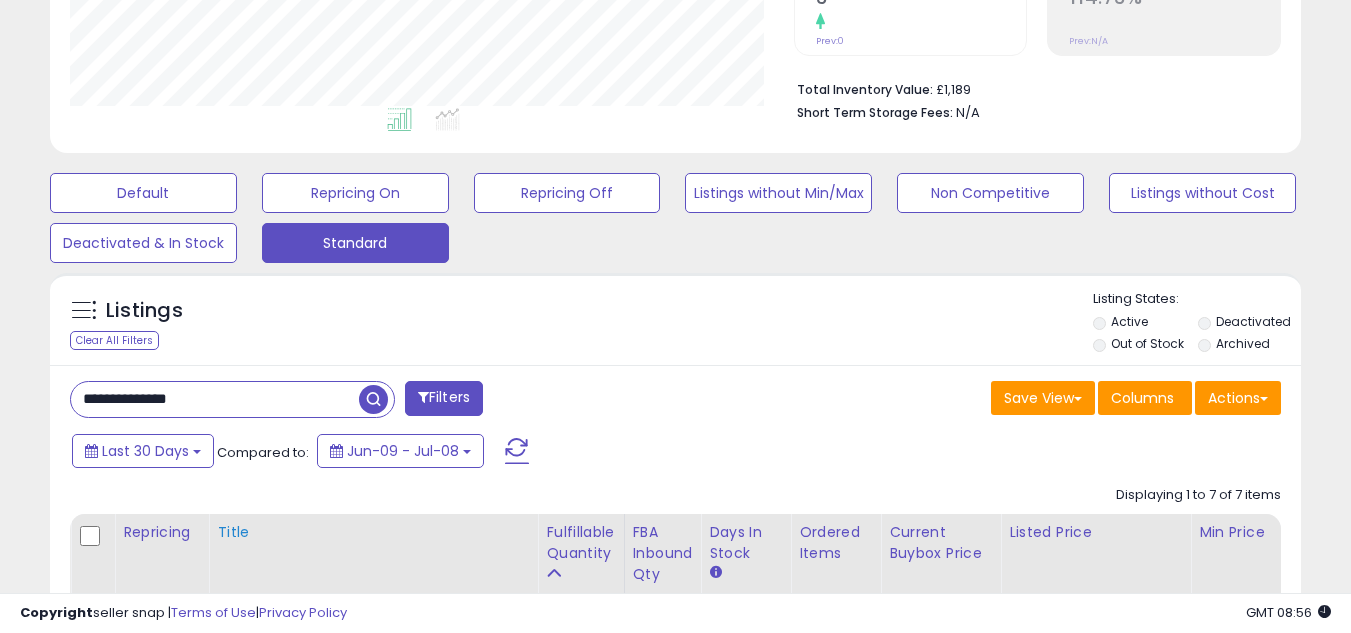 scroll, scrollTop: 460, scrollLeft: 0, axis: vertical 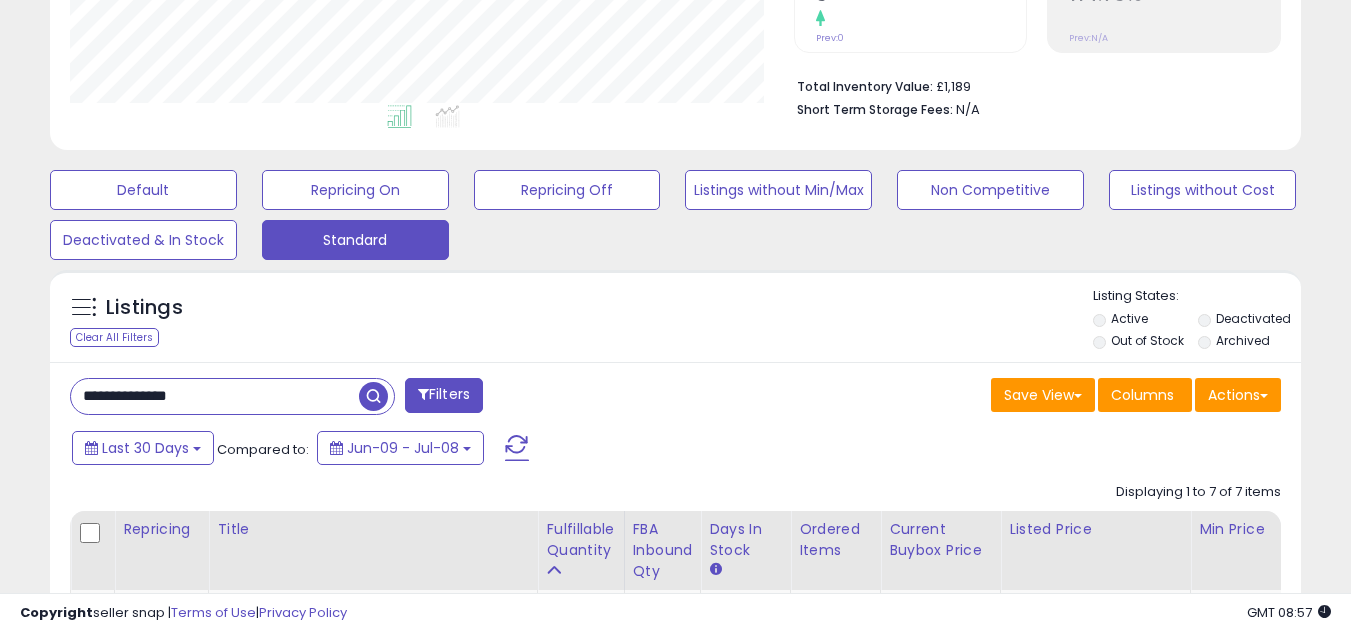 click on "**********" at bounding box center (215, 396) 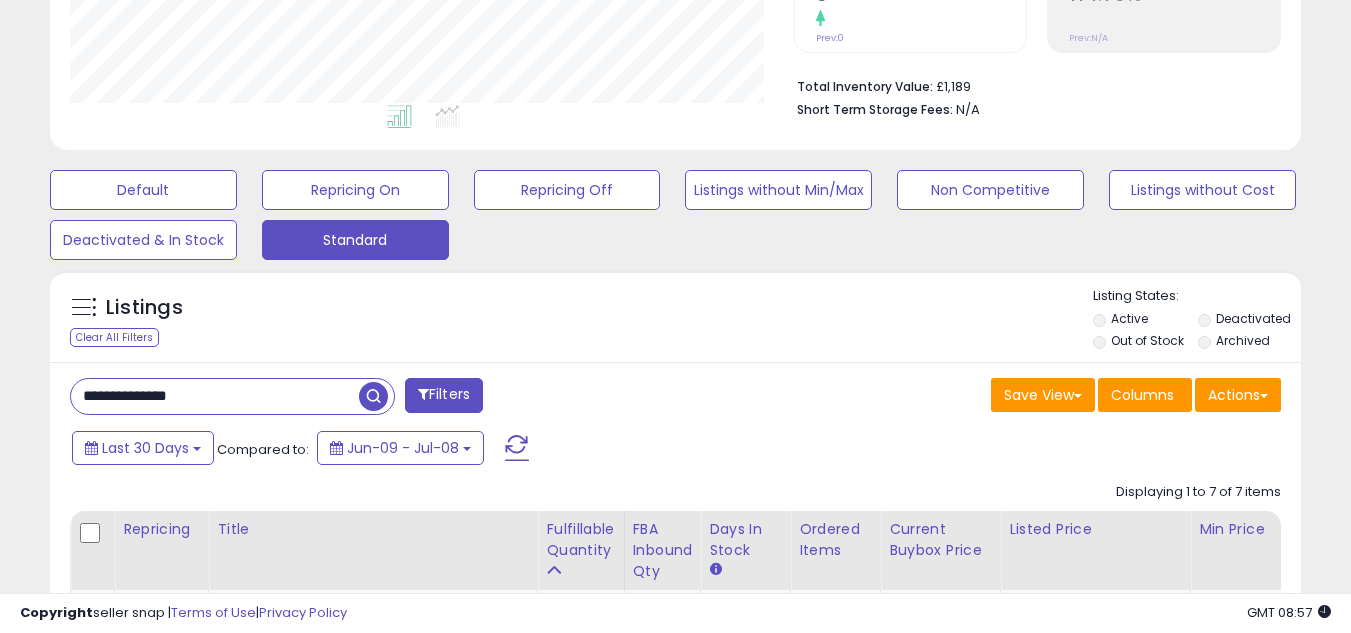 click on "**********" at bounding box center (215, 396) 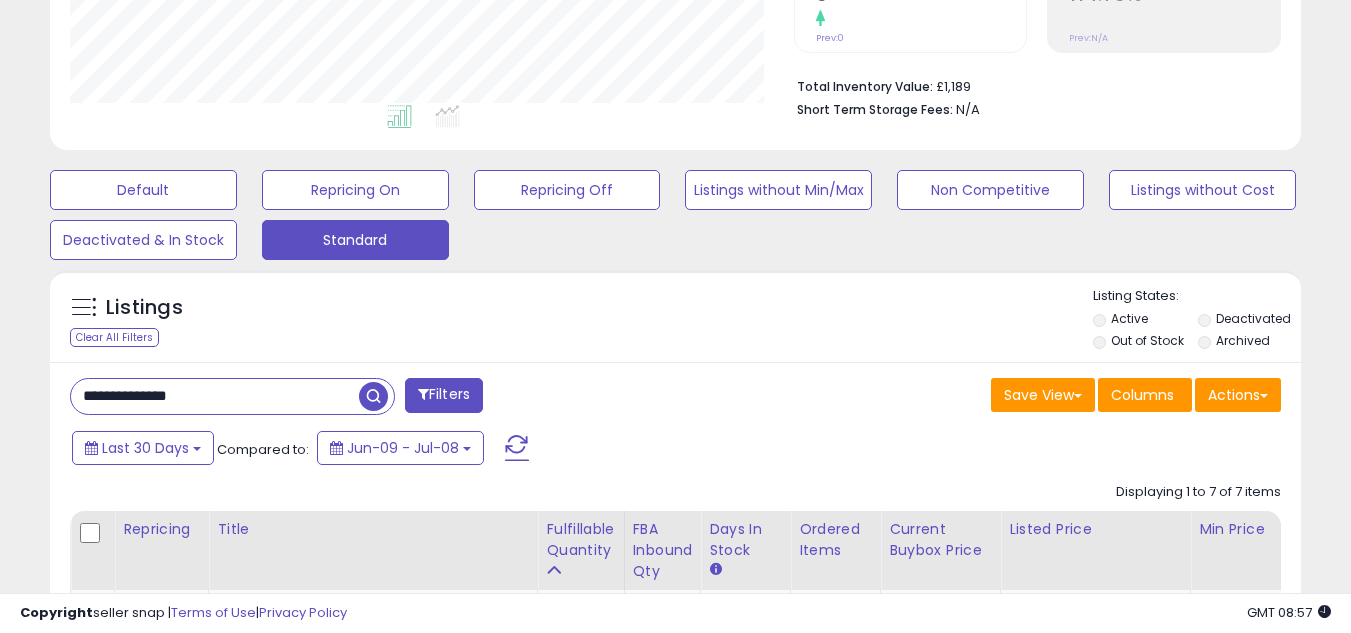 click on "**********" at bounding box center (675, 993) 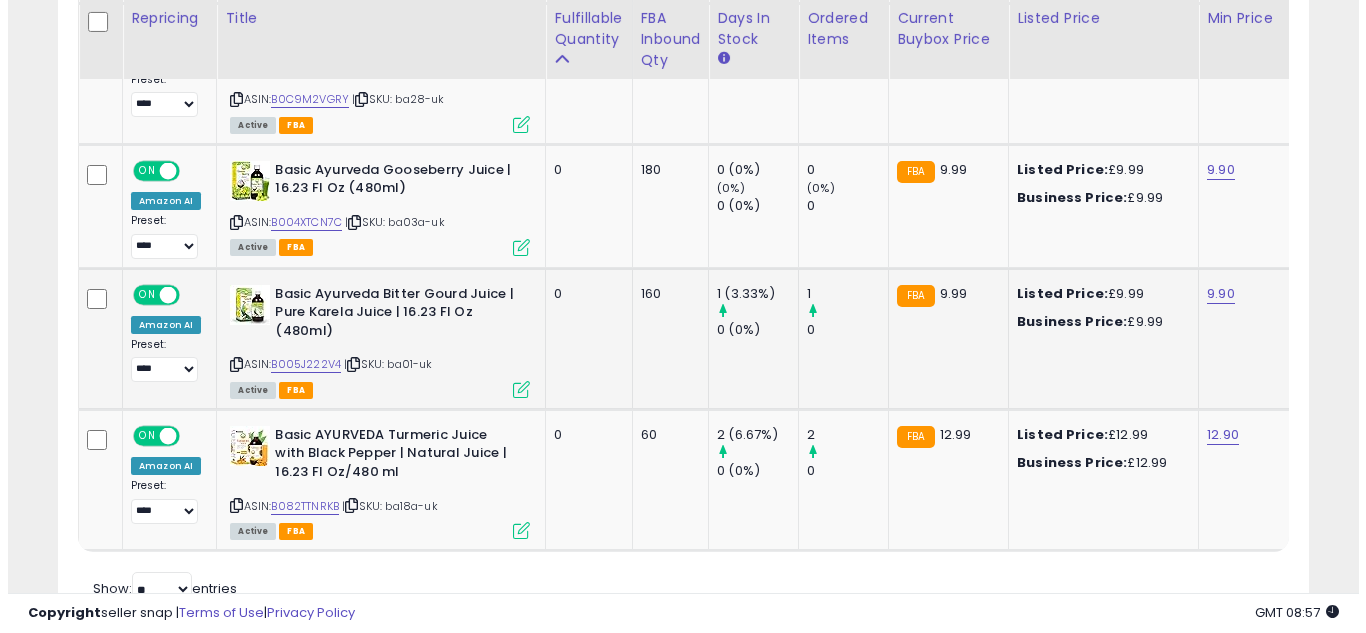 scroll, scrollTop: 1540, scrollLeft: 0, axis: vertical 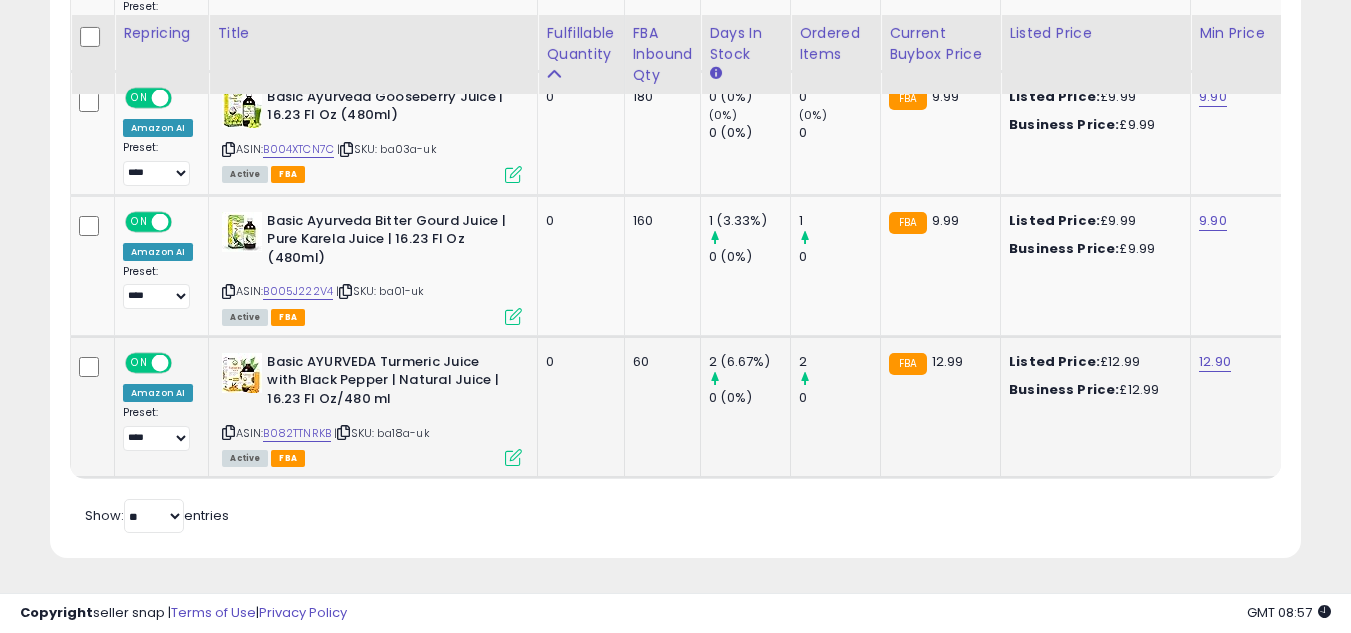 click at bounding box center [513, 457] 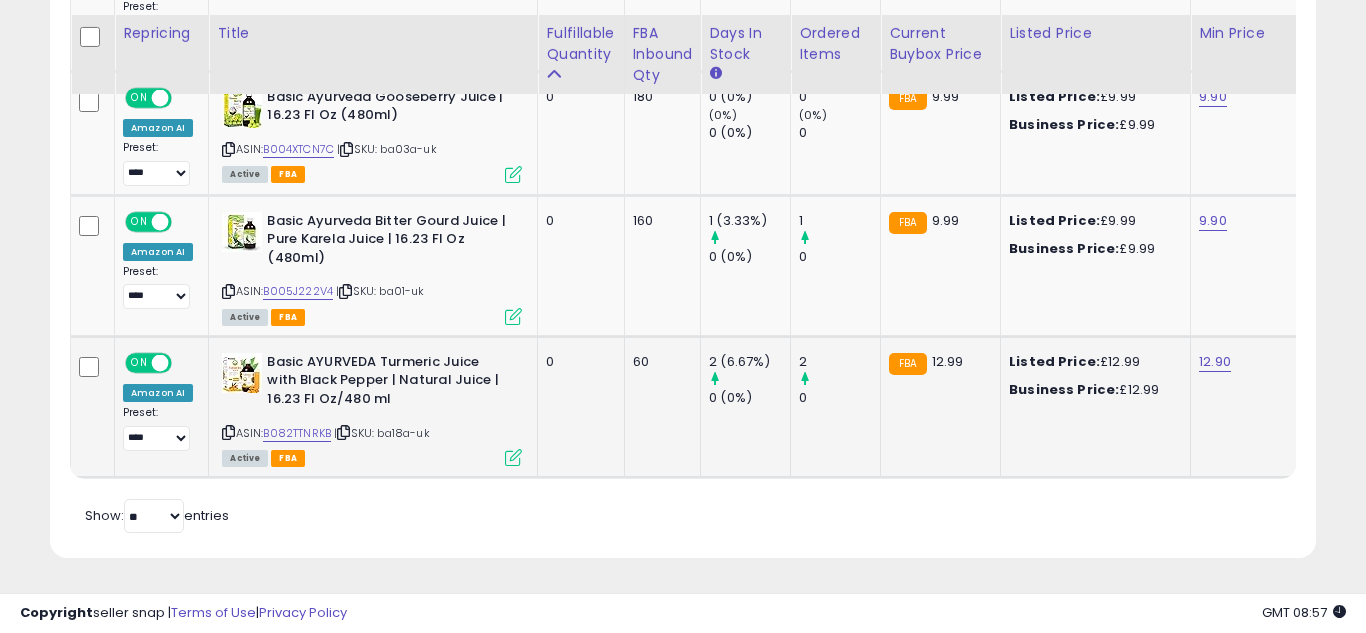 scroll, scrollTop: 999590, scrollLeft: 999267, axis: both 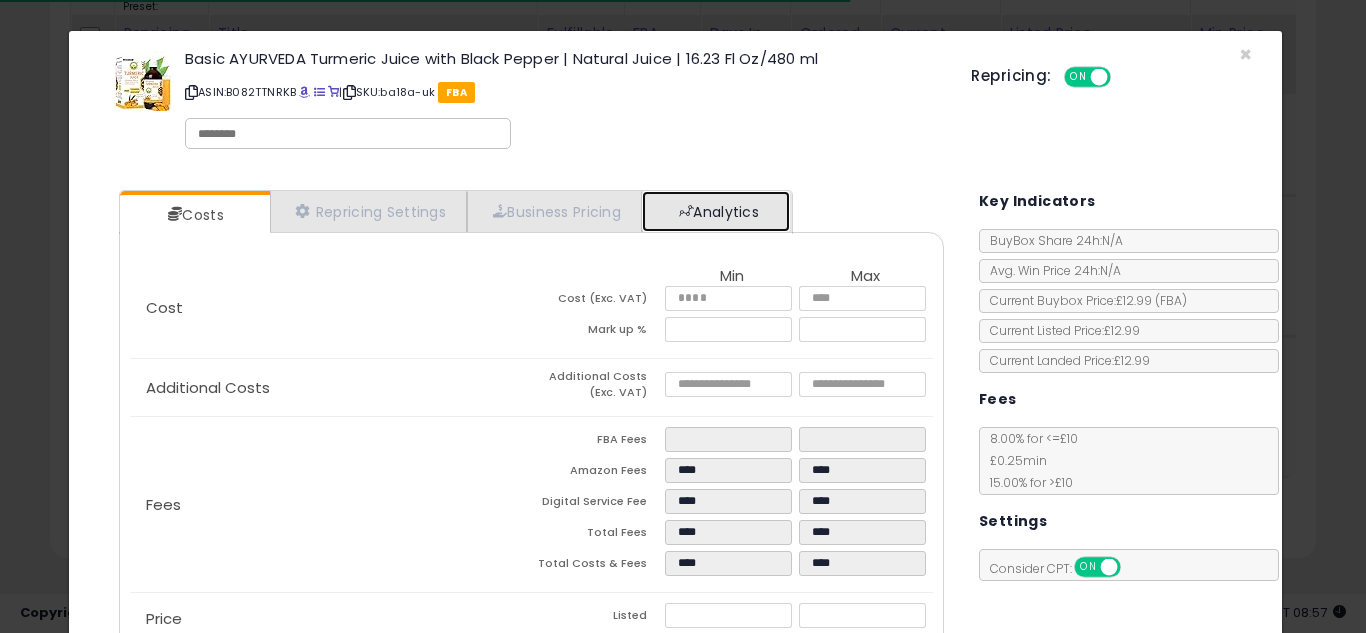 click on "Analytics" at bounding box center (716, 211) 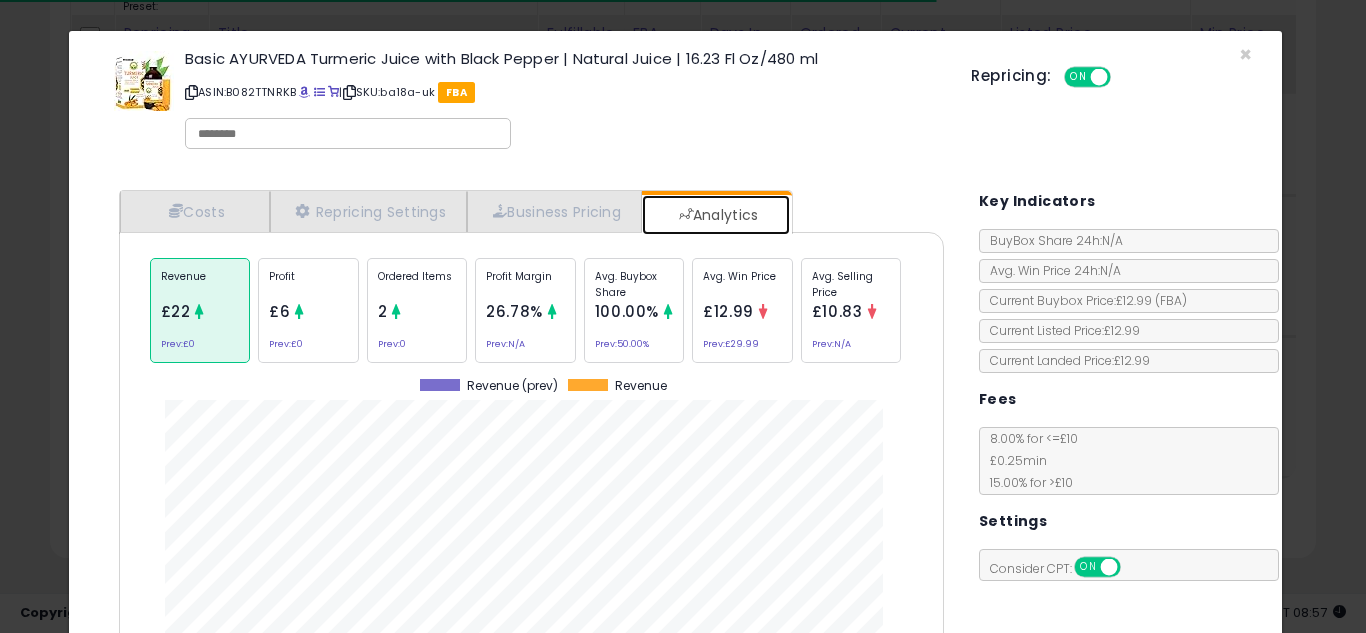 scroll, scrollTop: 999384, scrollLeft: 999145, axis: both 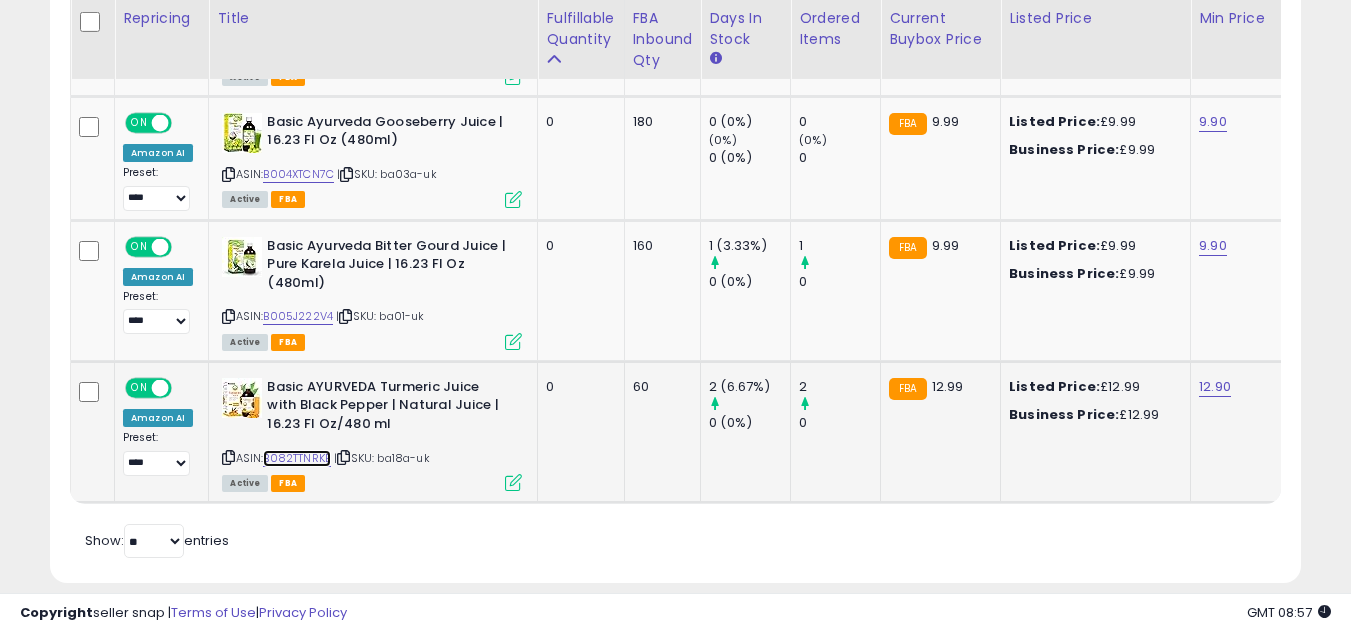 click on "B082TTNRKB" at bounding box center (297, 458) 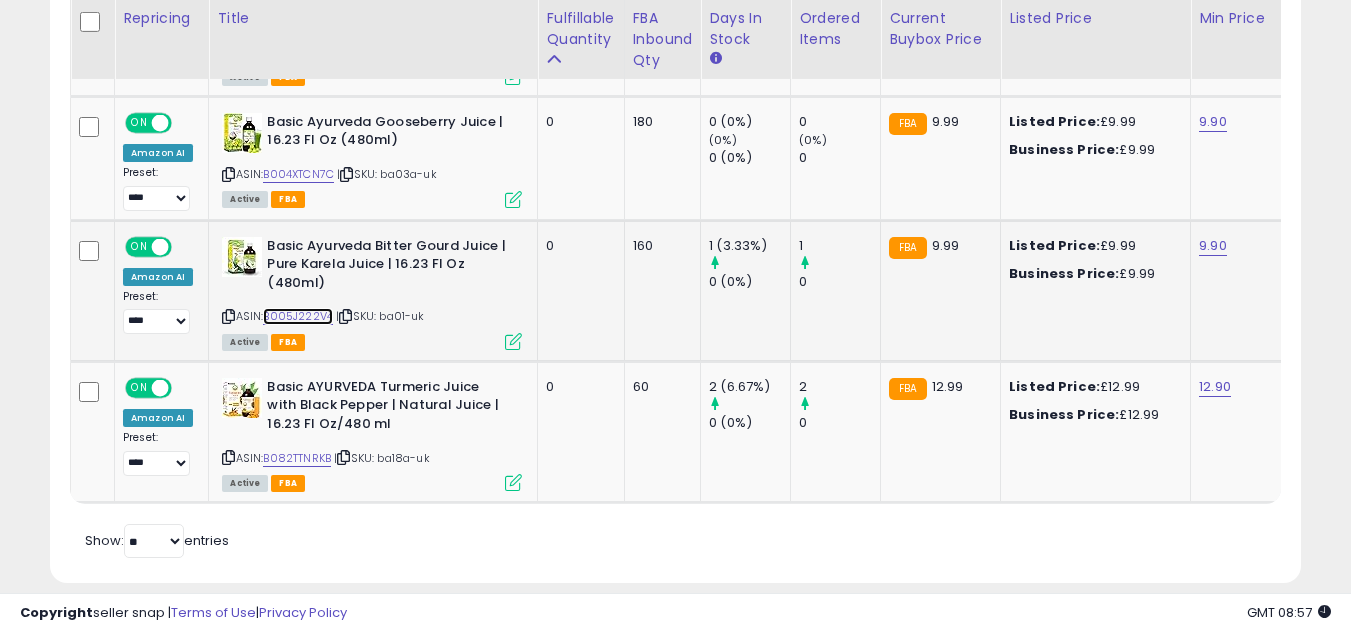 click on "B005J222V4" at bounding box center (298, 316) 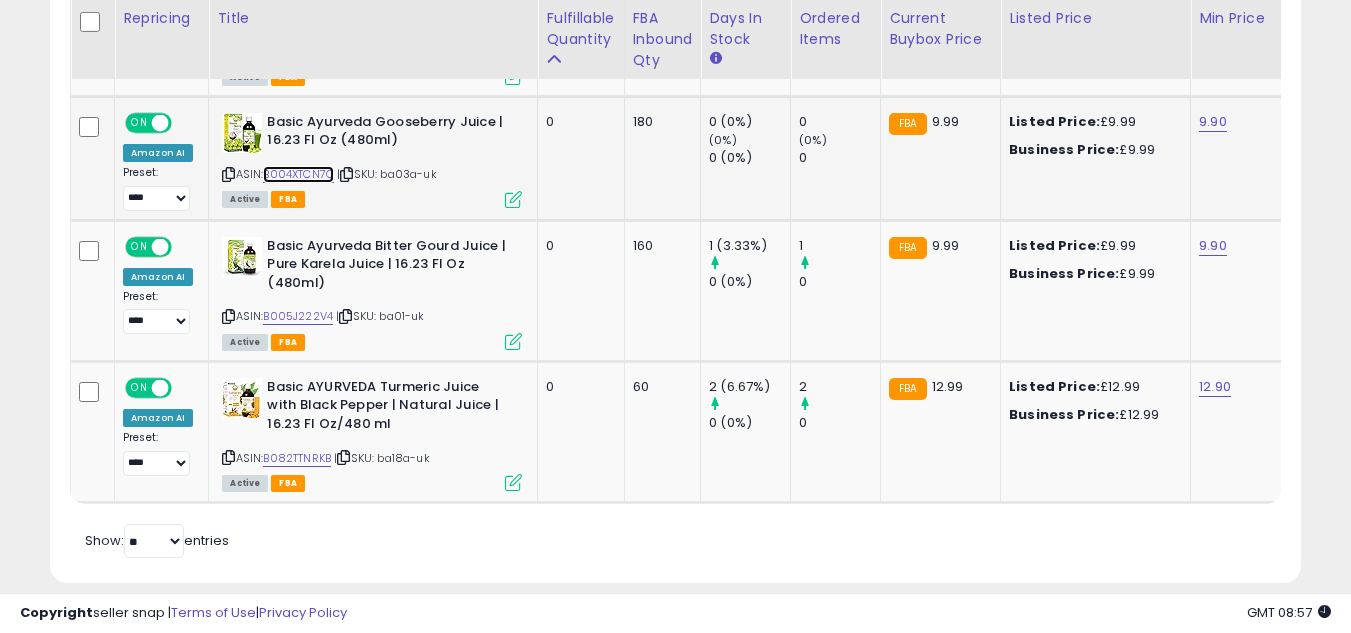 click on "B004XTCN7C" at bounding box center (298, 174) 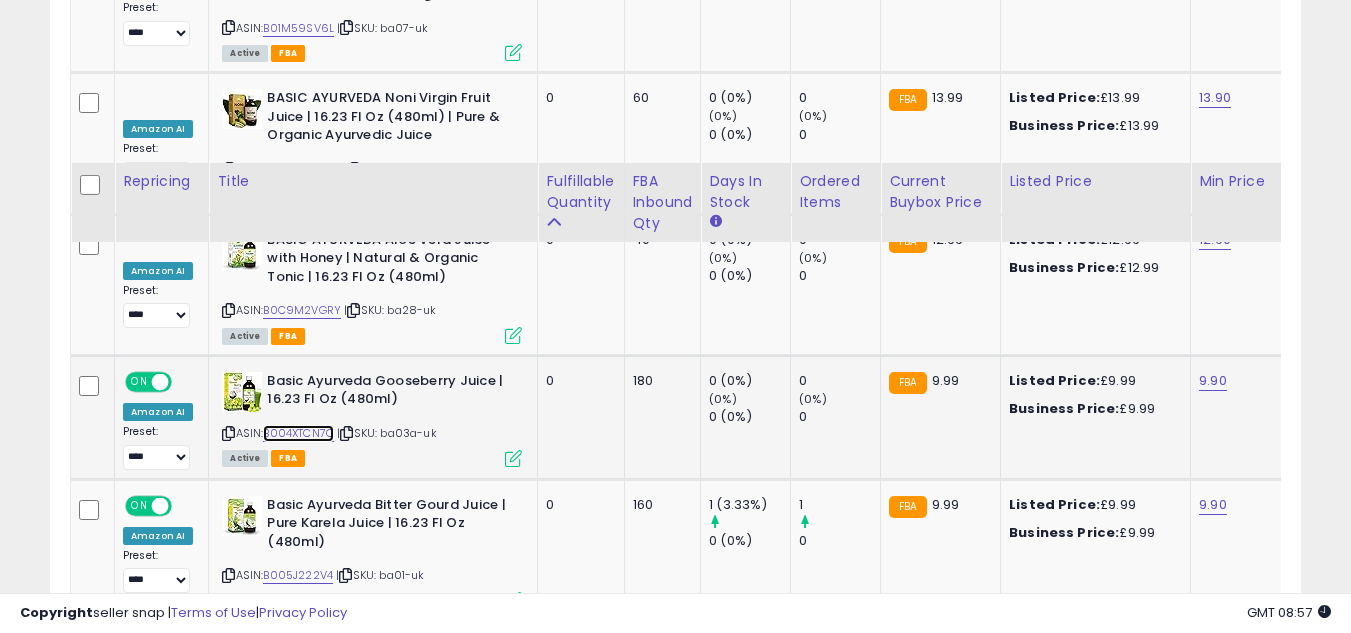 scroll, scrollTop: 1220, scrollLeft: 0, axis: vertical 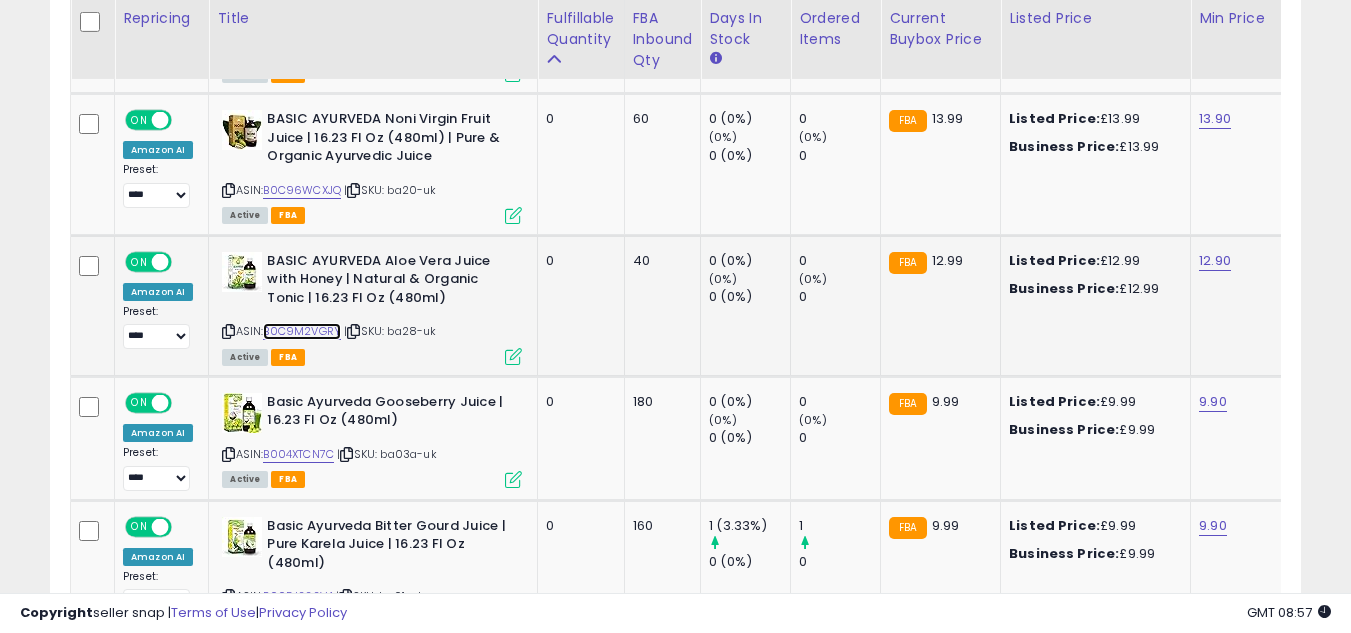 click on "B0C9M2VGRY" at bounding box center (302, 331) 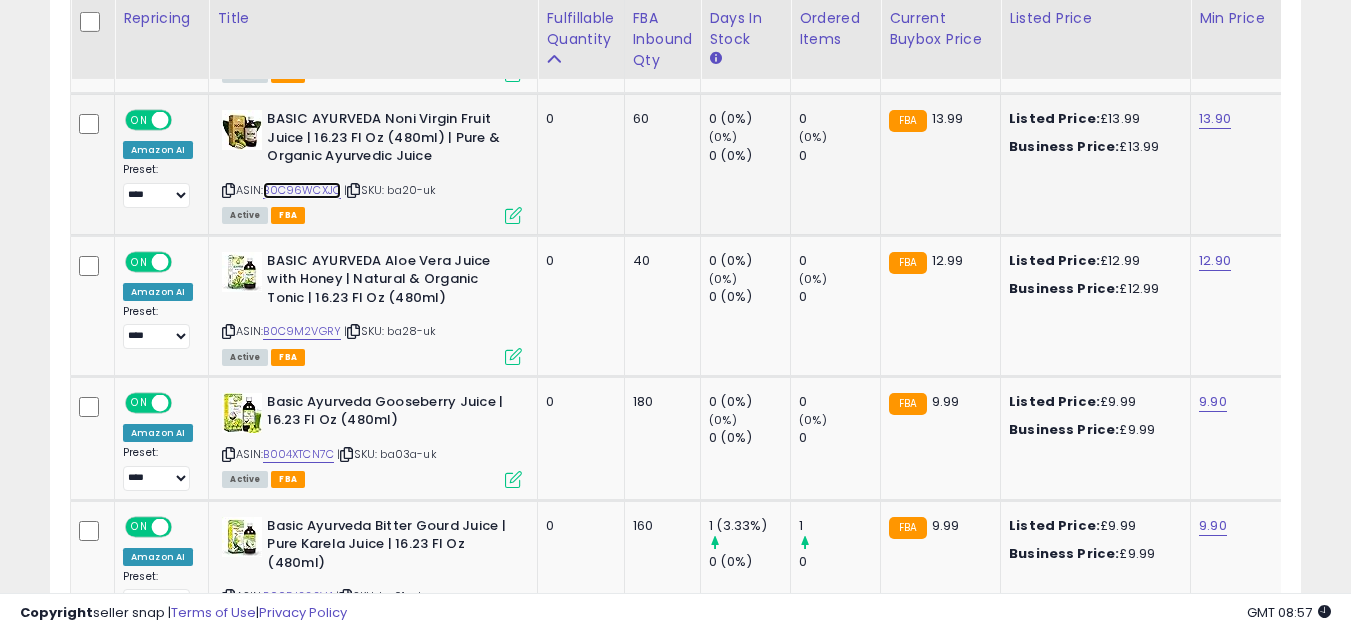 click on "B0C96WCXJQ" at bounding box center (302, 190) 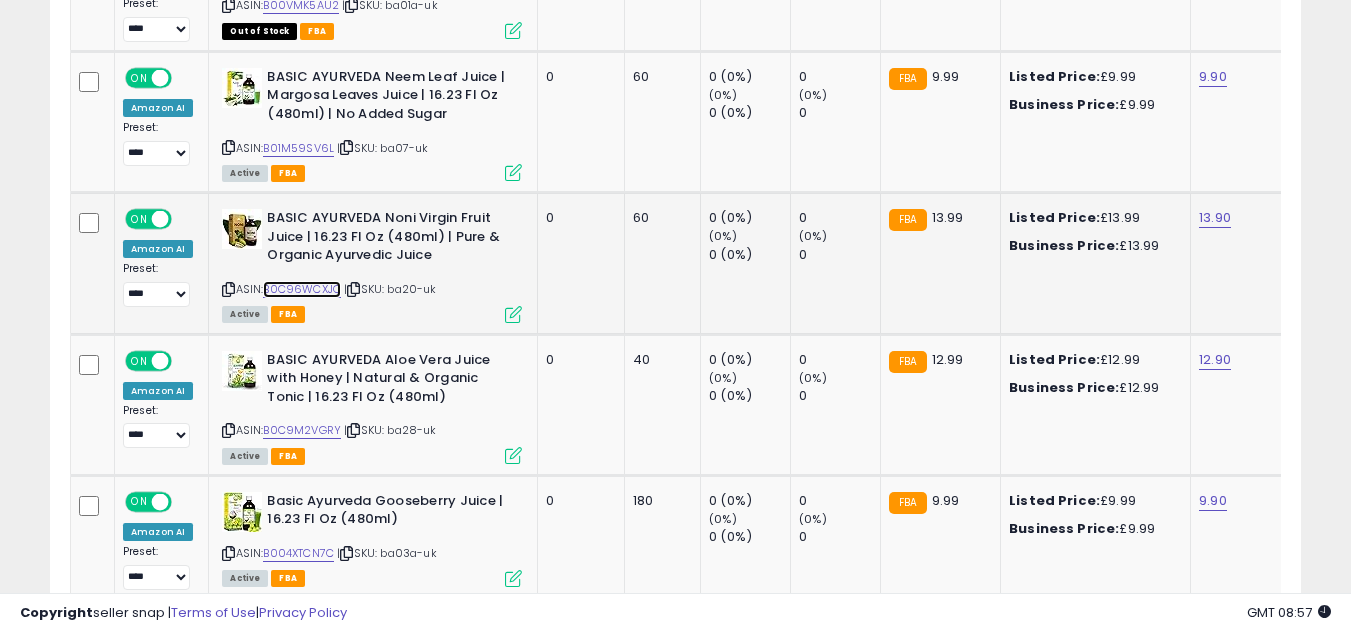 scroll, scrollTop: 940, scrollLeft: 0, axis: vertical 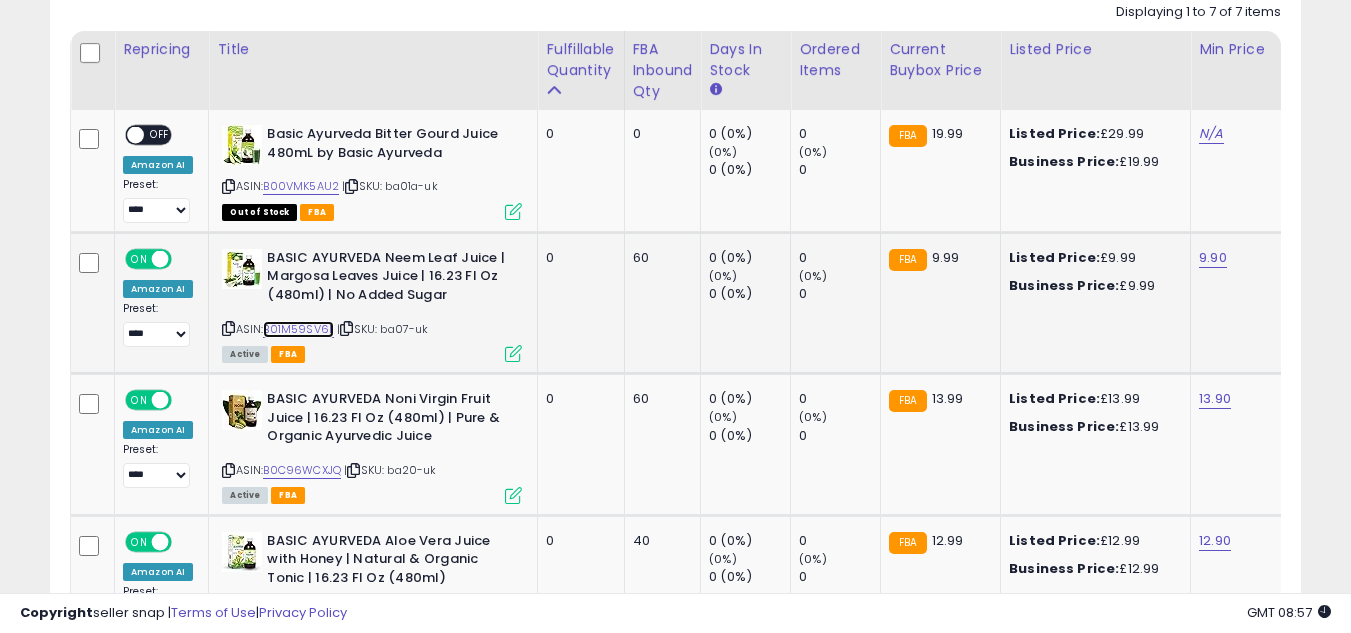 click on "B01M59SV6L" at bounding box center [298, 329] 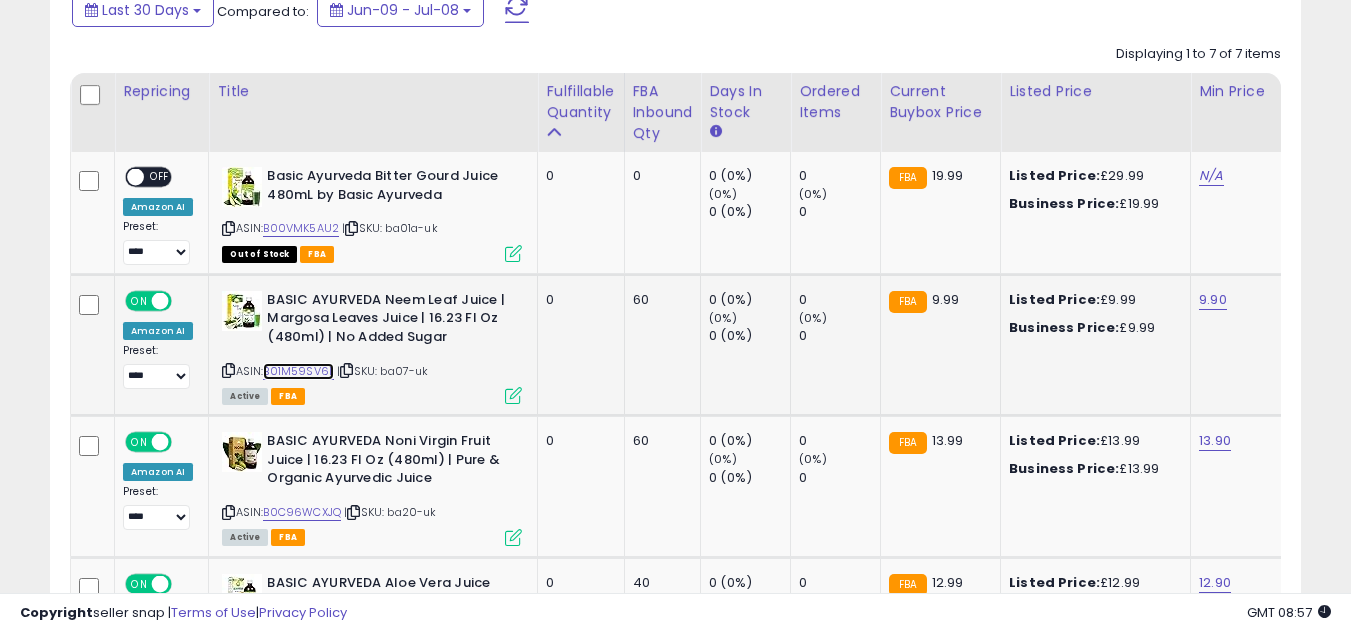 scroll, scrollTop: 860, scrollLeft: 0, axis: vertical 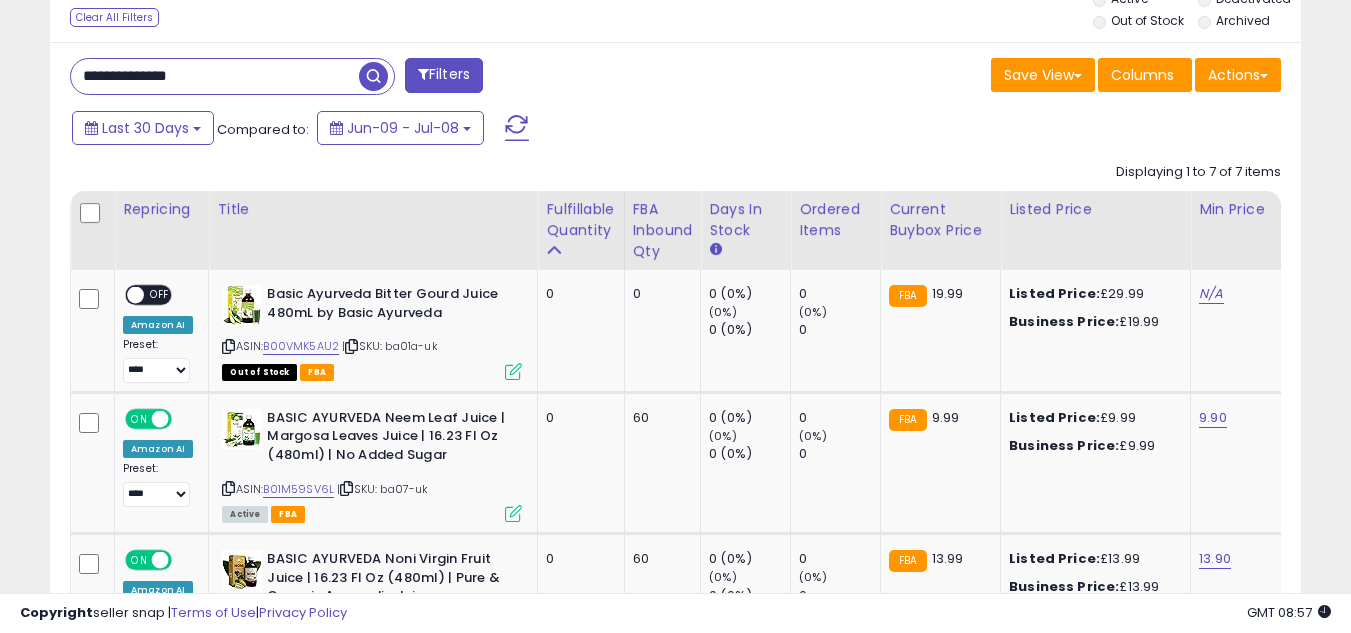 click on "**********" at bounding box center [215, 76] 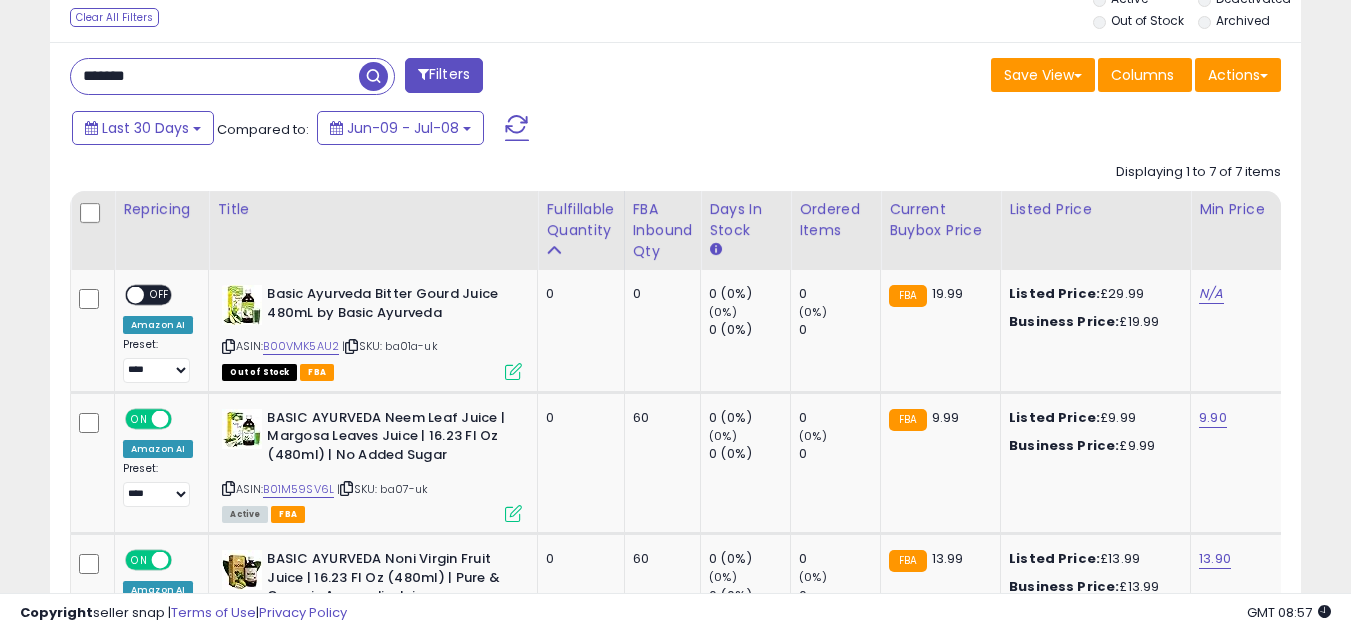 scroll, scrollTop: 999590, scrollLeft: 999267, axis: both 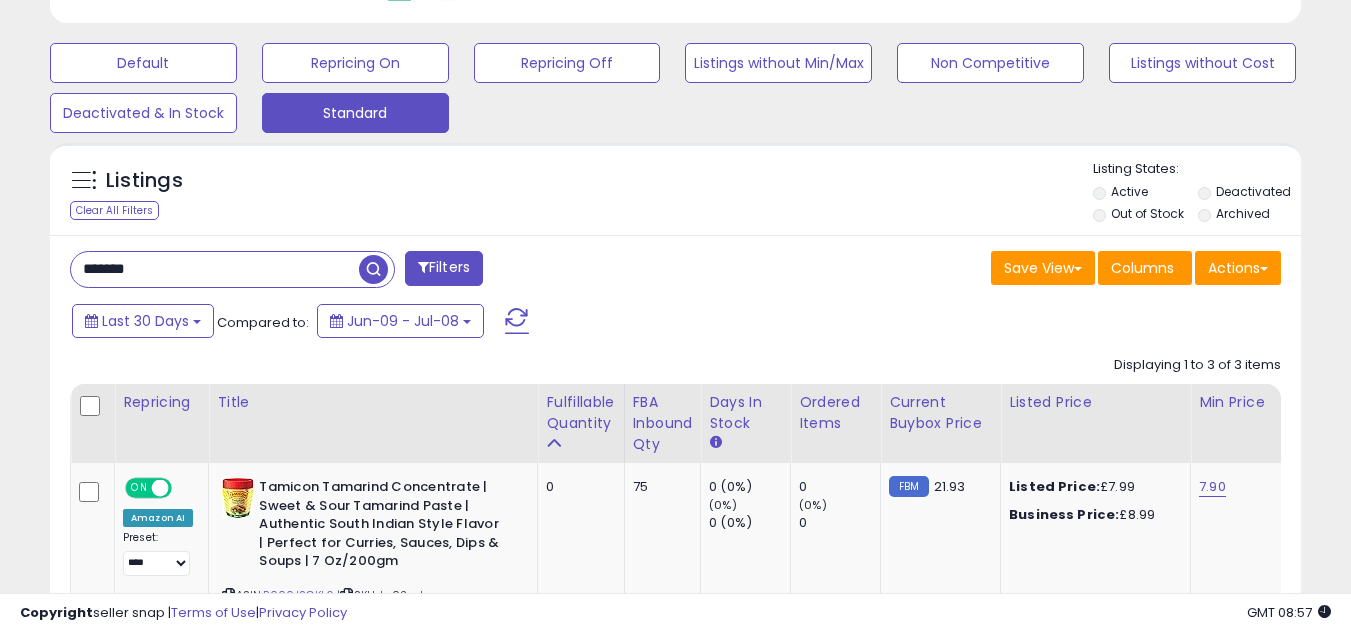 click on "*******
Filters" at bounding box center [365, 271] 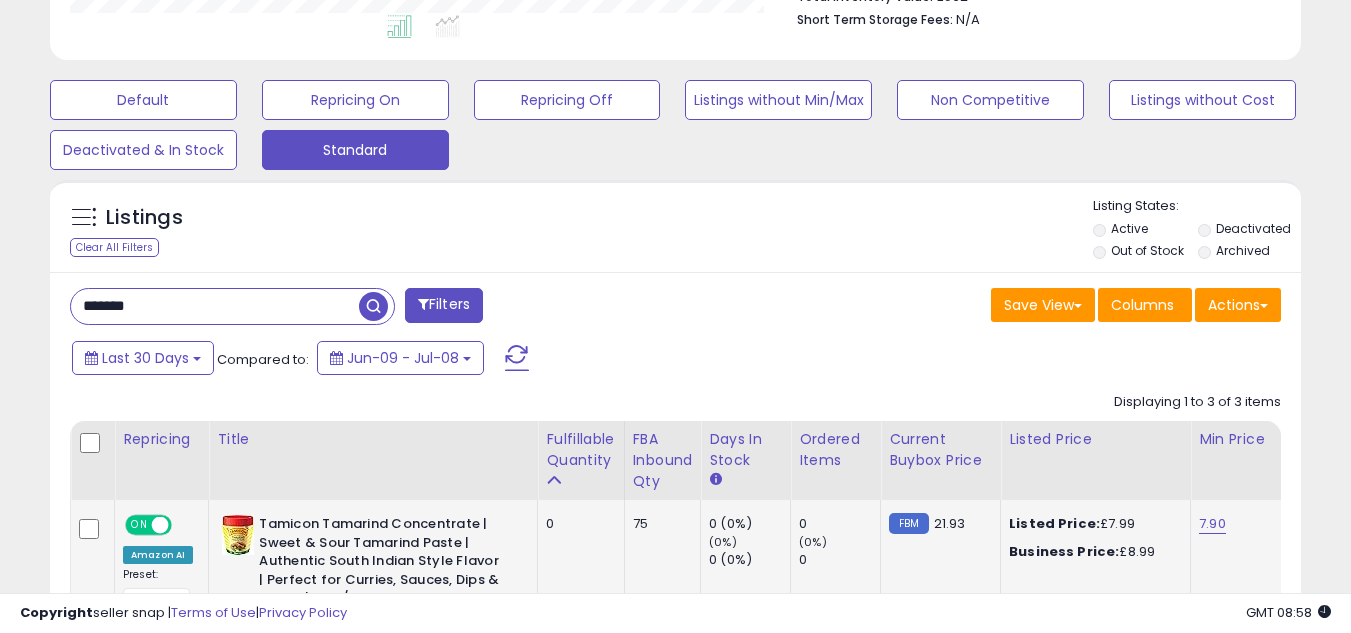 scroll, scrollTop: 532, scrollLeft: 0, axis: vertical 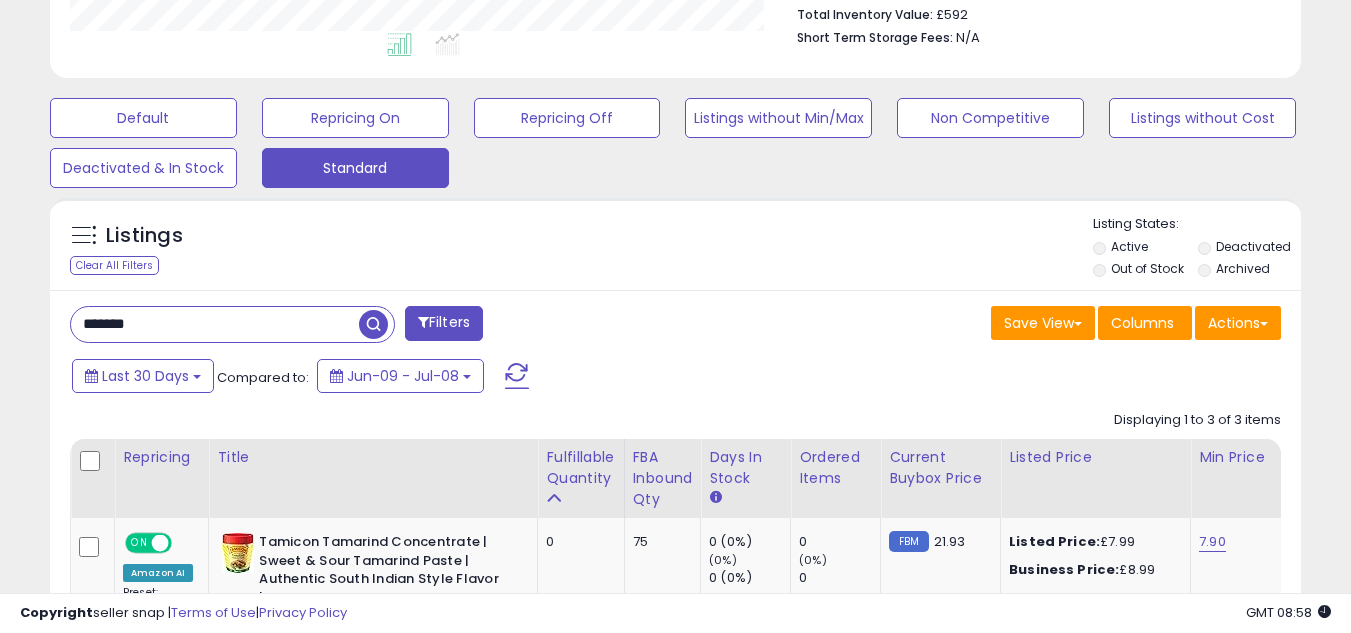 click on "*******" at bounding box center [215, 324] 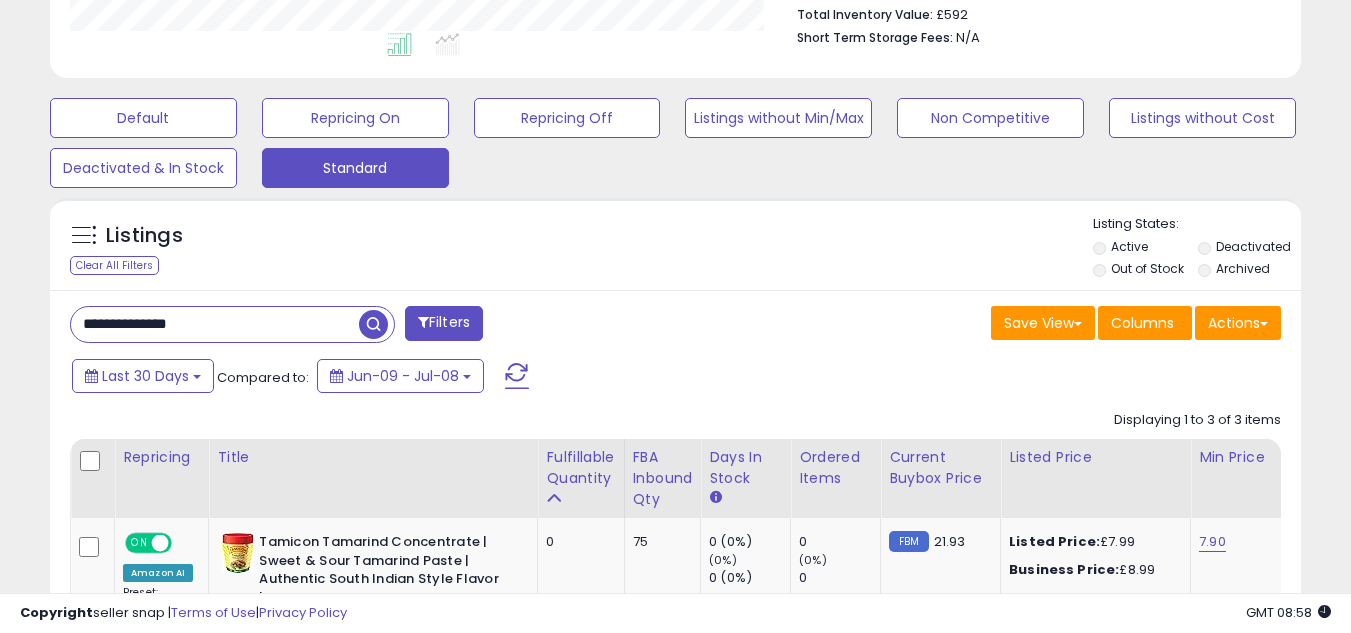 type on "**********" 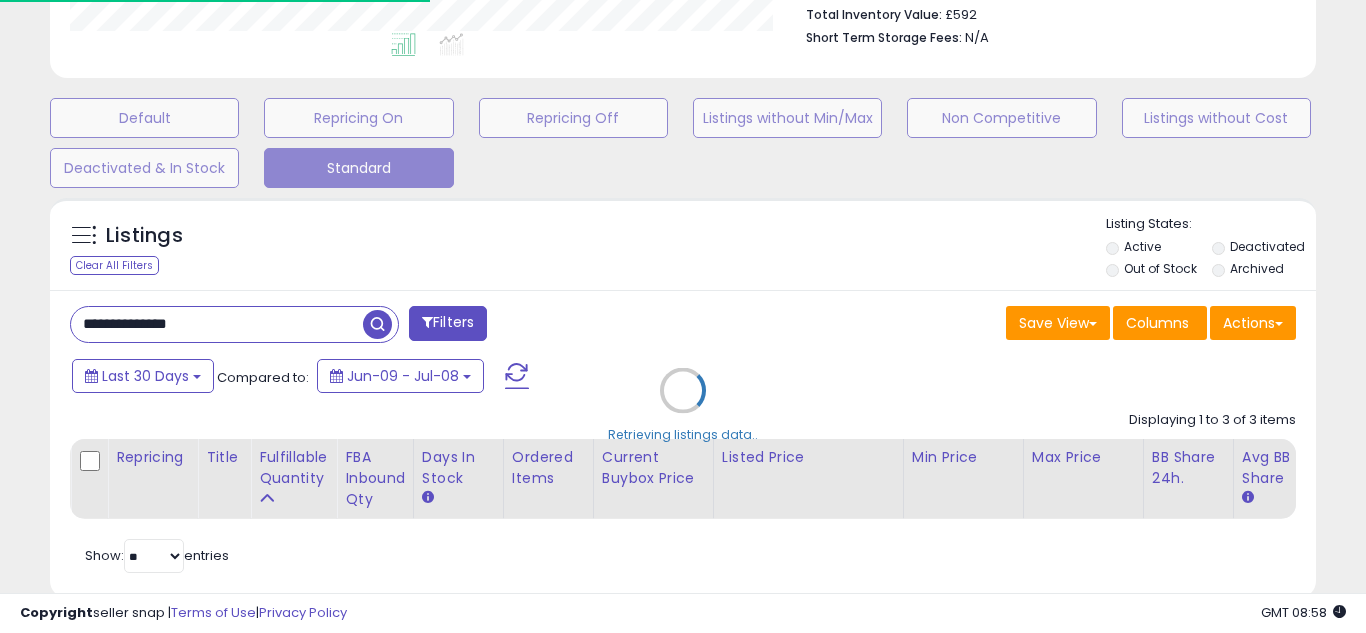 click on "Retrieving listings data.." at bounding box center [683, 405] 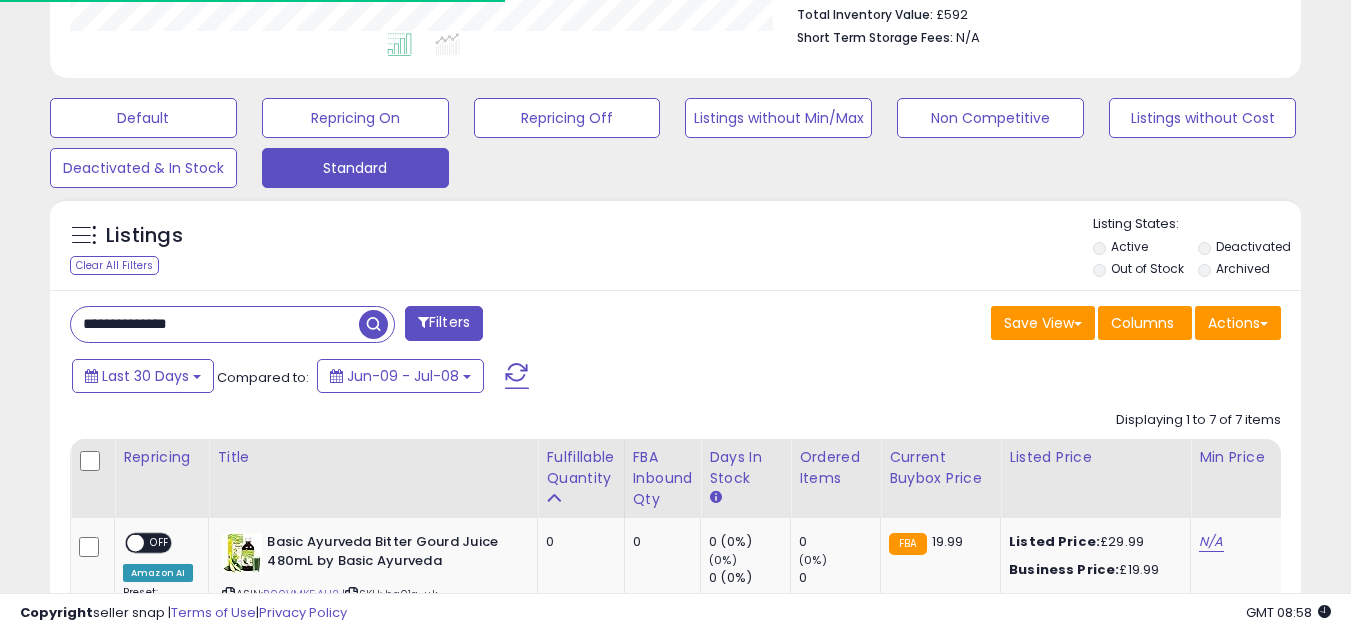 scroll, scrollTop: 410, scrollLeft: 724, axis: both 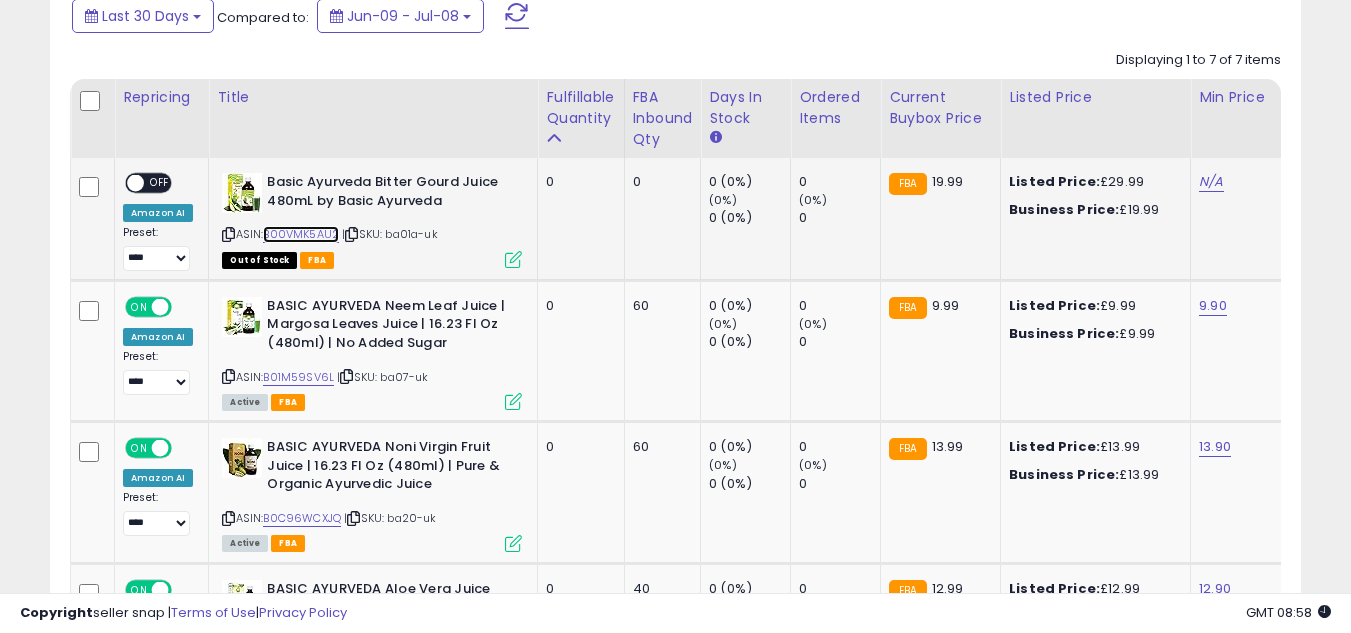 click on "B00VMK5AU2" at bounding box center [301, 234] 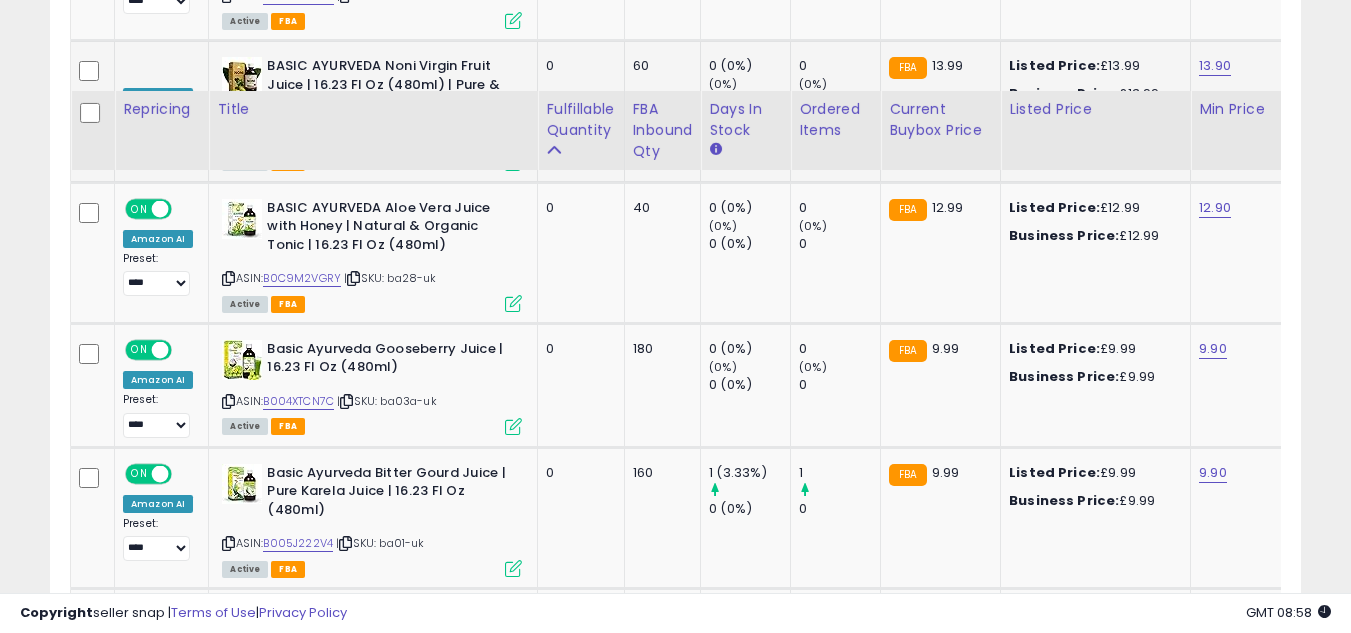 scroll, scrollTop: 1372, scrollLeft: 0, axis: vertical 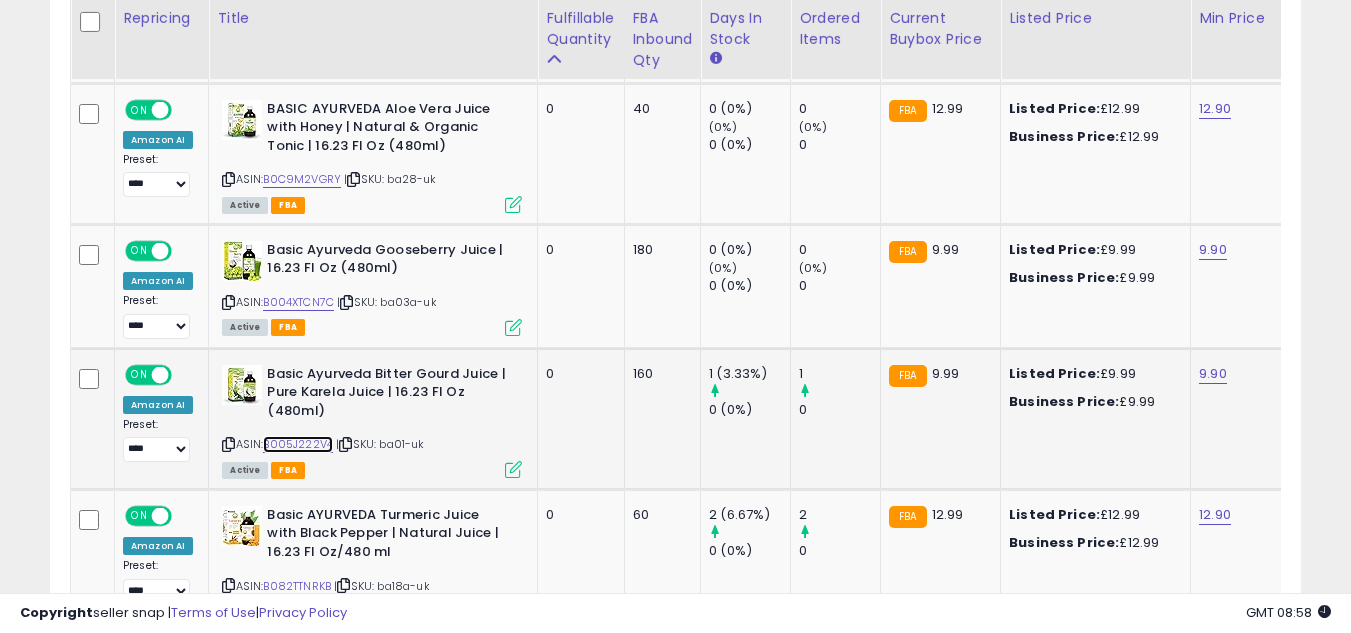 click on "B005J222V4" at bounding box center [298, 444] 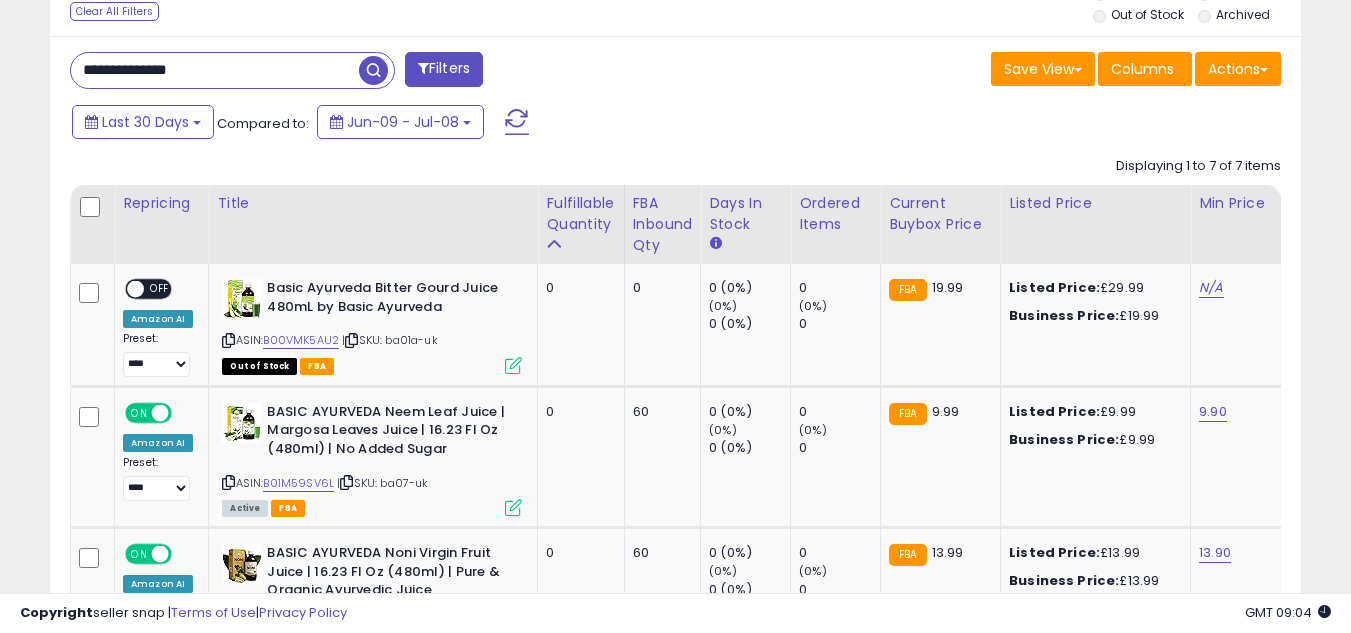 scroll, scrollTop: 692, scrollLeft: 0, axis: vertical 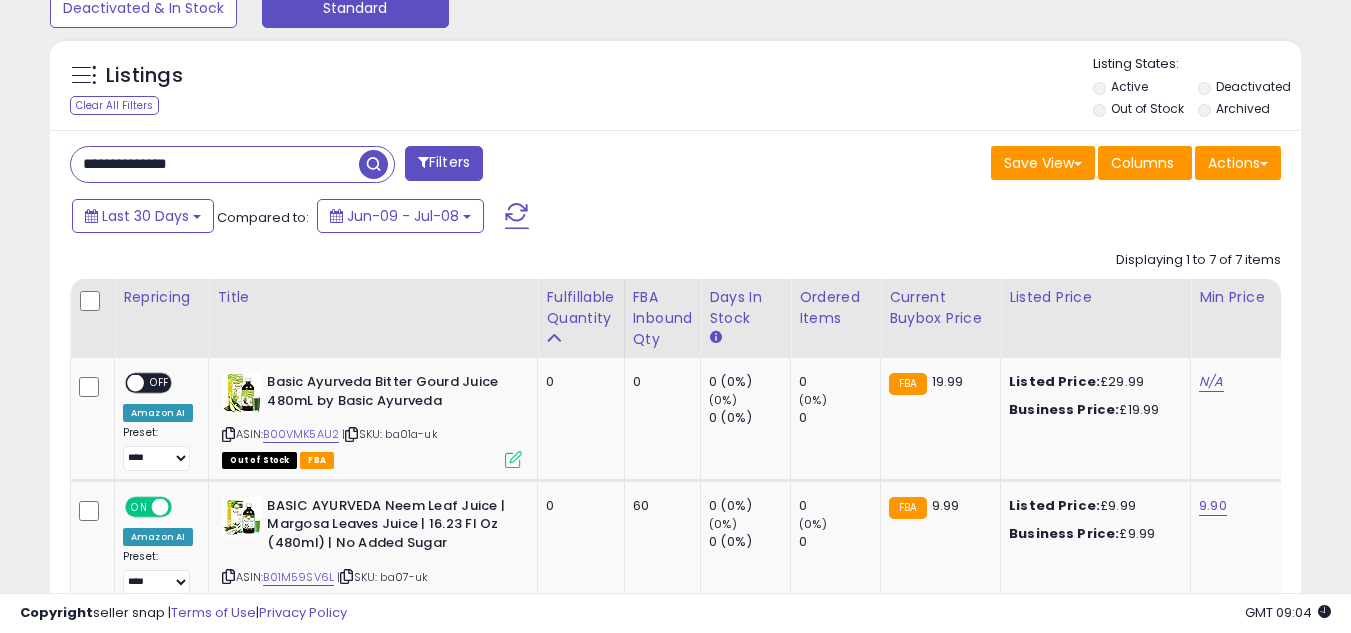 click on "**********" at bounding box center [215, 164] 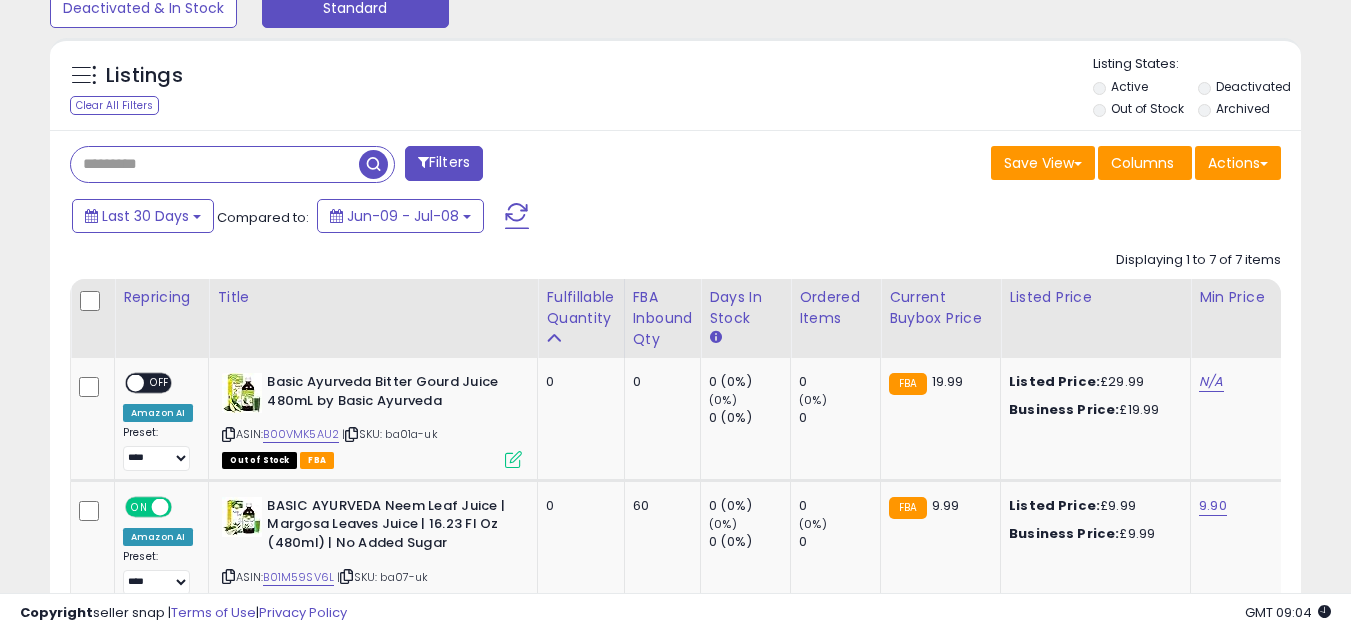 type 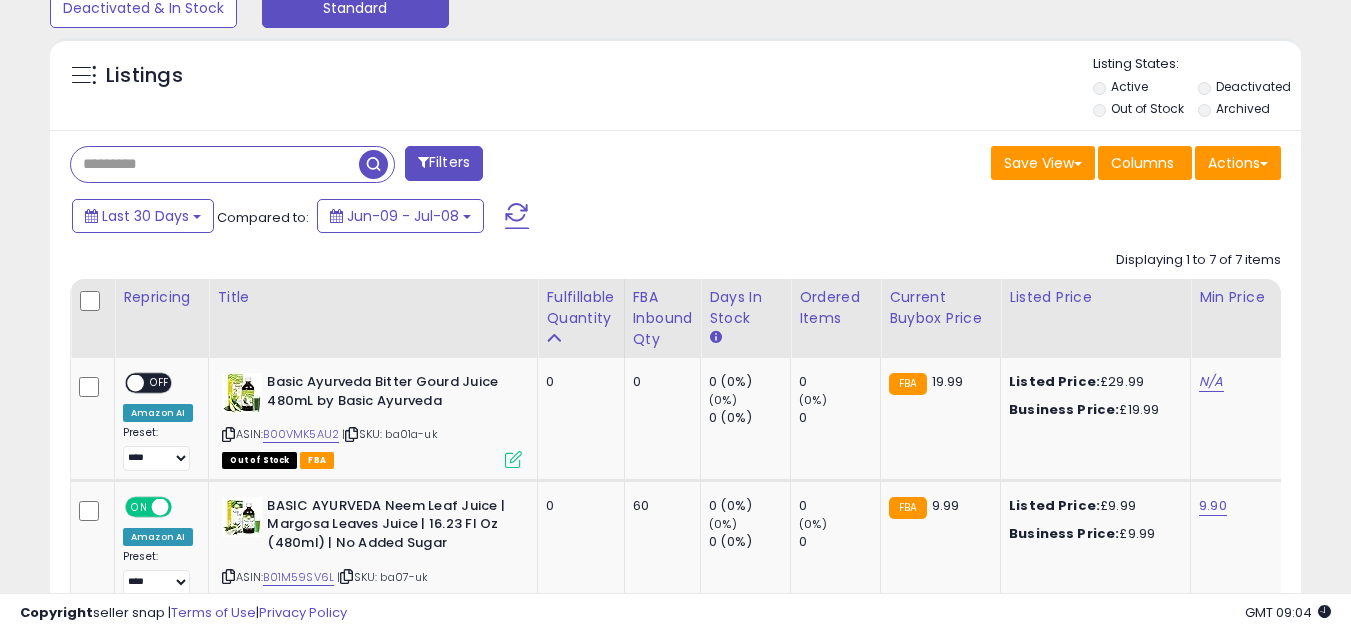 scroll, scrollTop: 999590, scrollLeft: 999267, axis: both 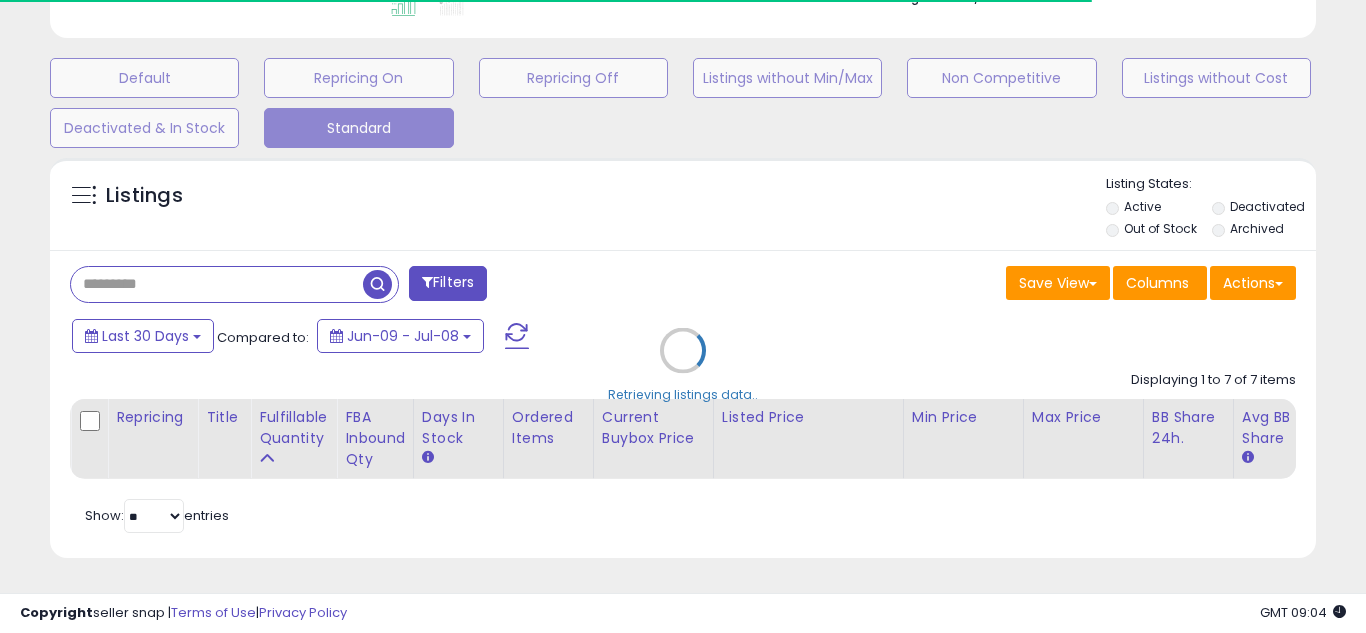 click on "**********" at bounding box center [683, 63] 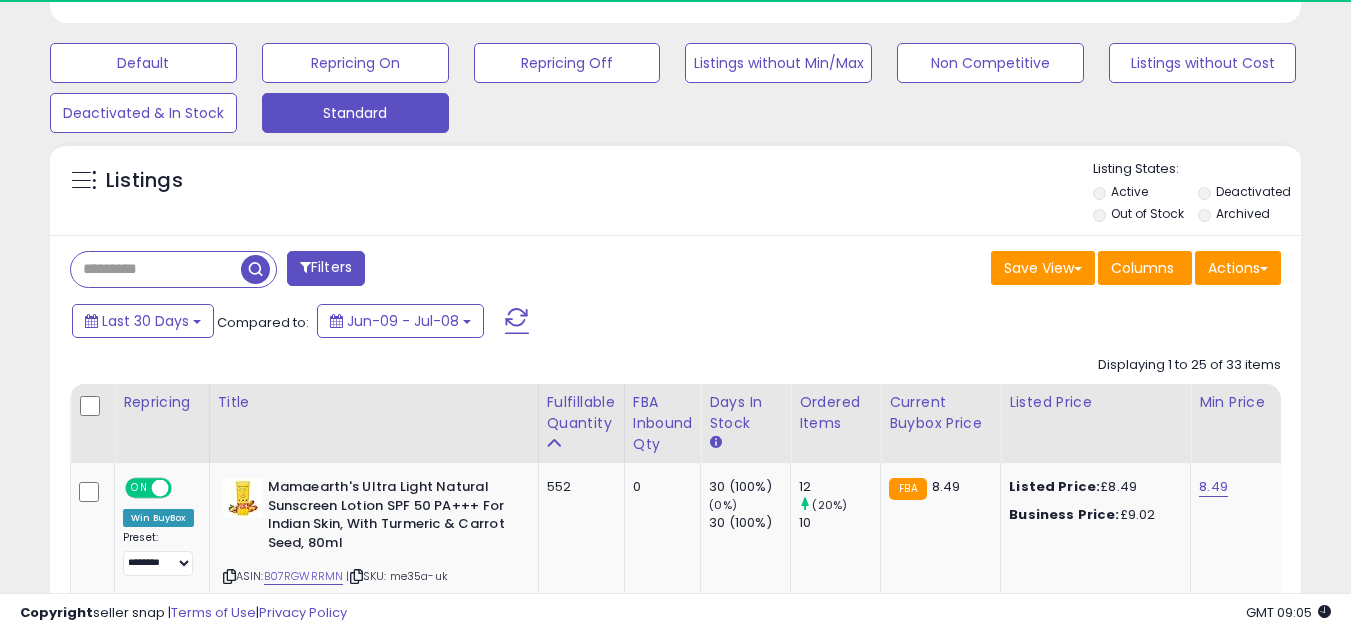 scroll, scrollTop: 999590, scrollLeft: 999276, axis: both 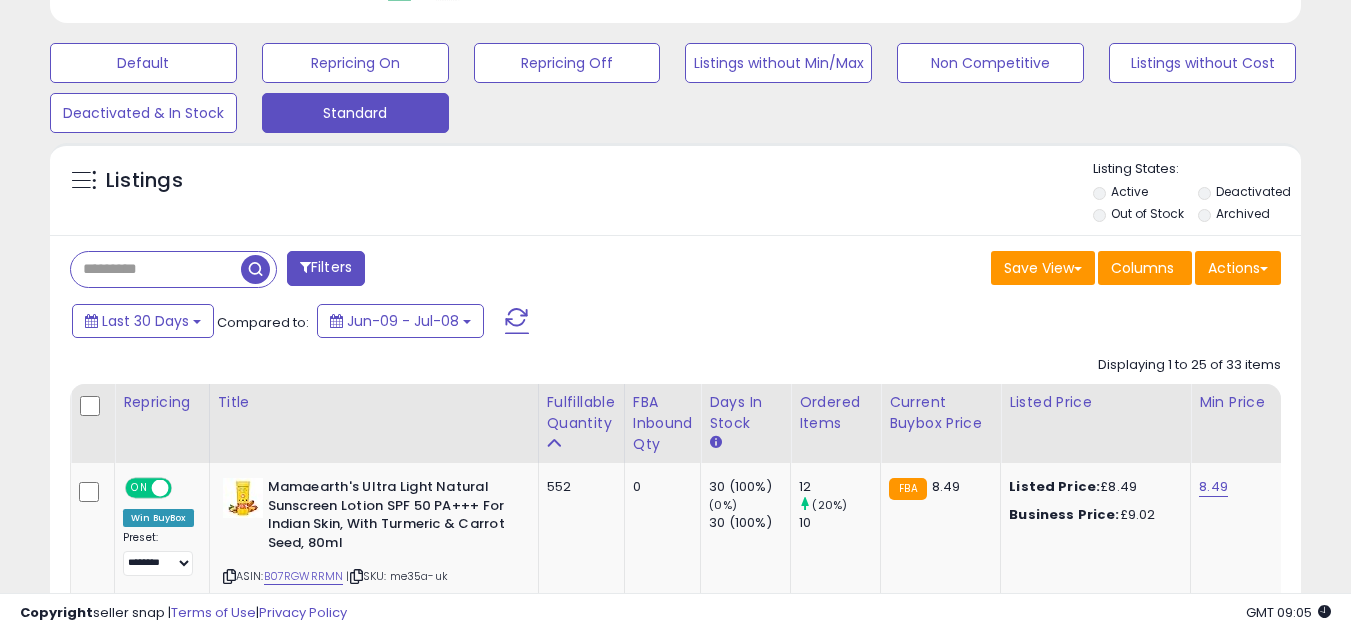 click on "Listings" at bounding box center (675, 194) 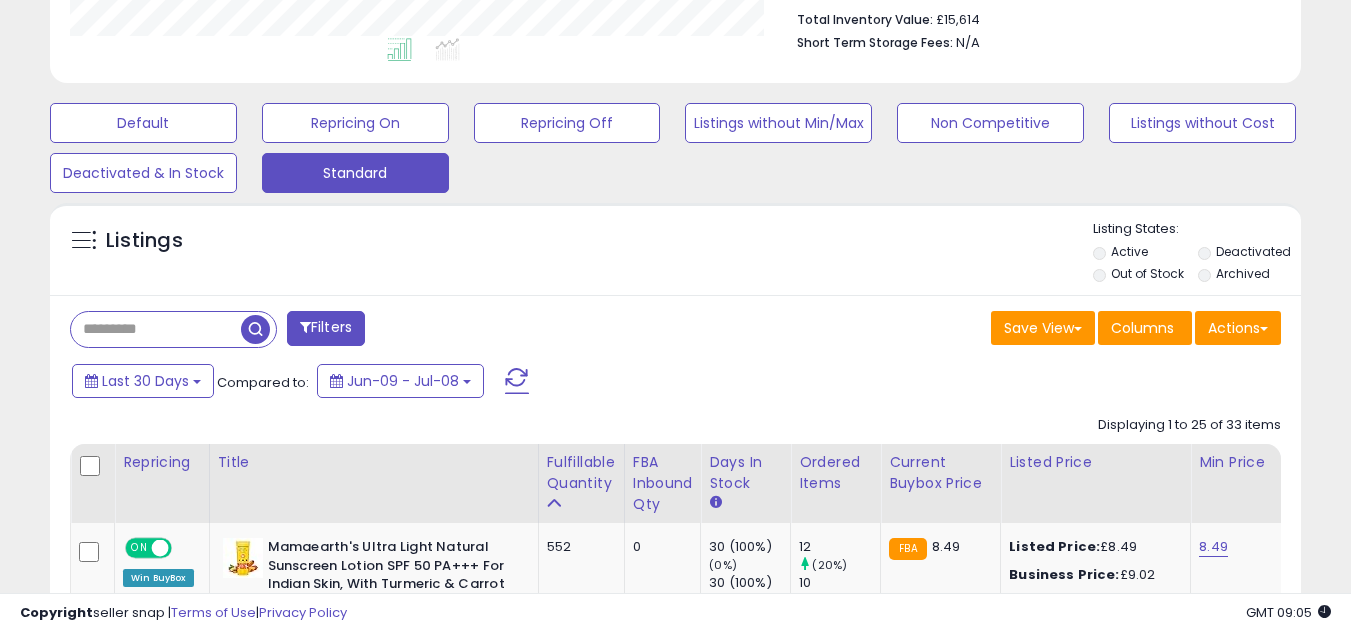 scroll, scrollTop: 600, scrollLeft: 0, axis: vertical 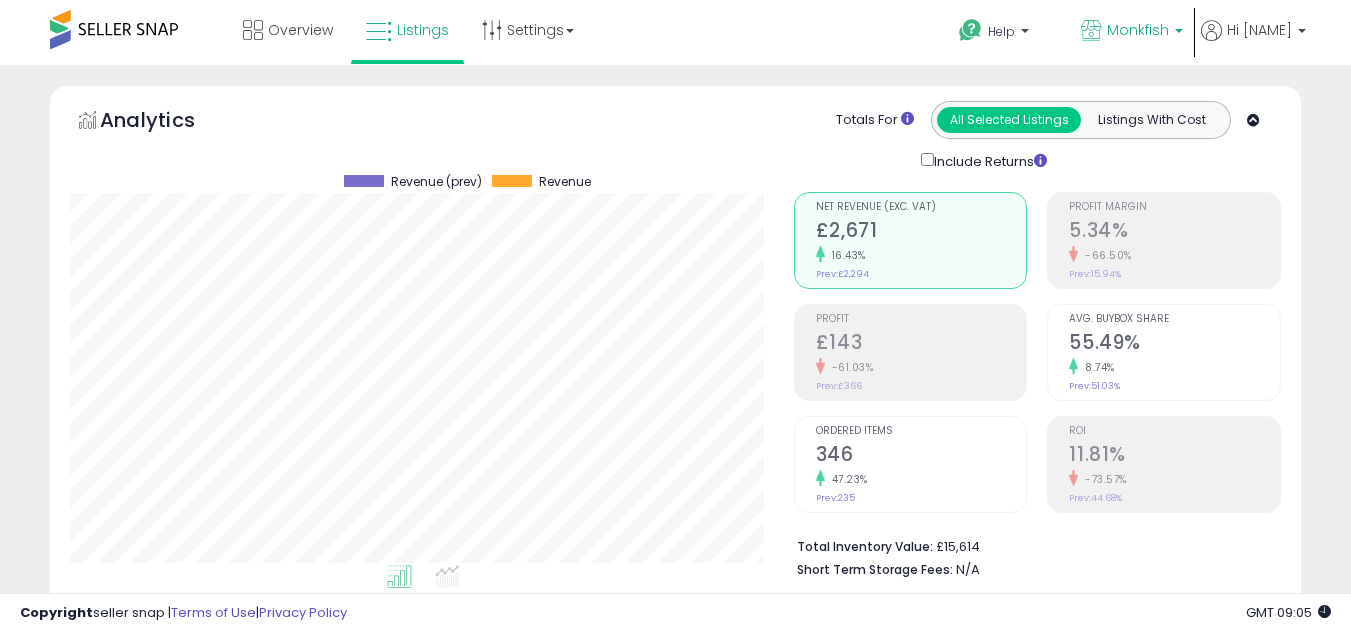 click on "Monkfish" at bounding box center (1138, 30) 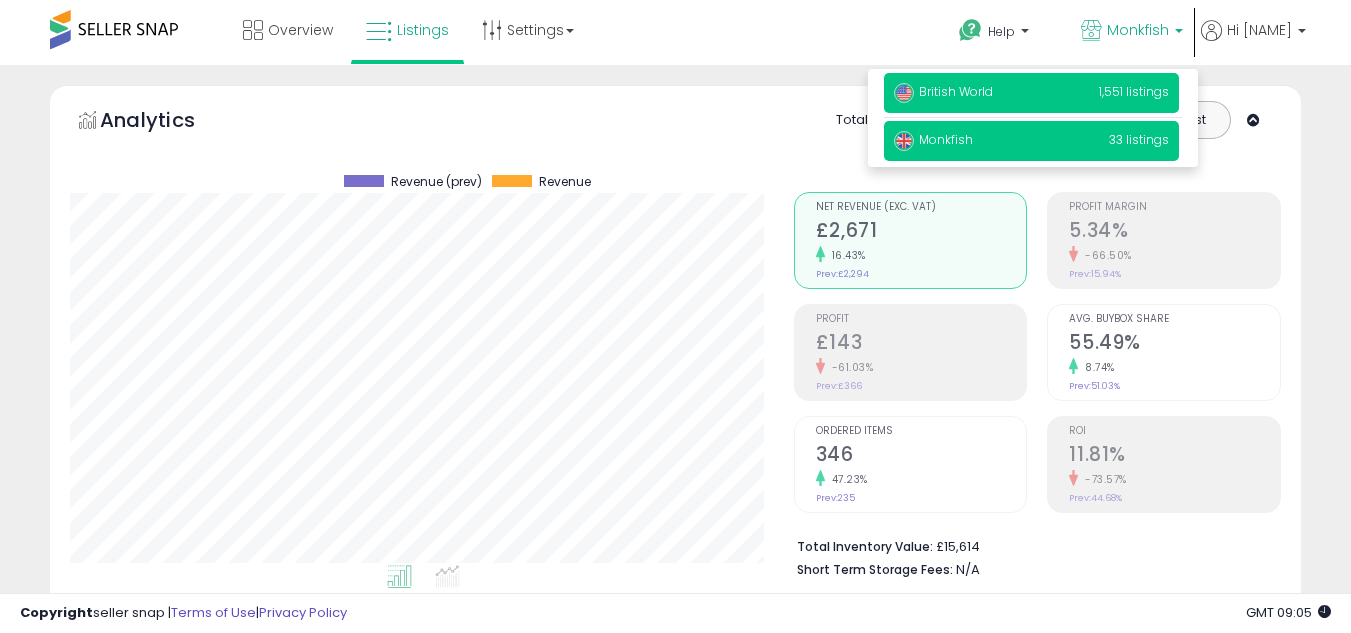 click on "British World
1,551
listings" at bounding box center [1031, 93] 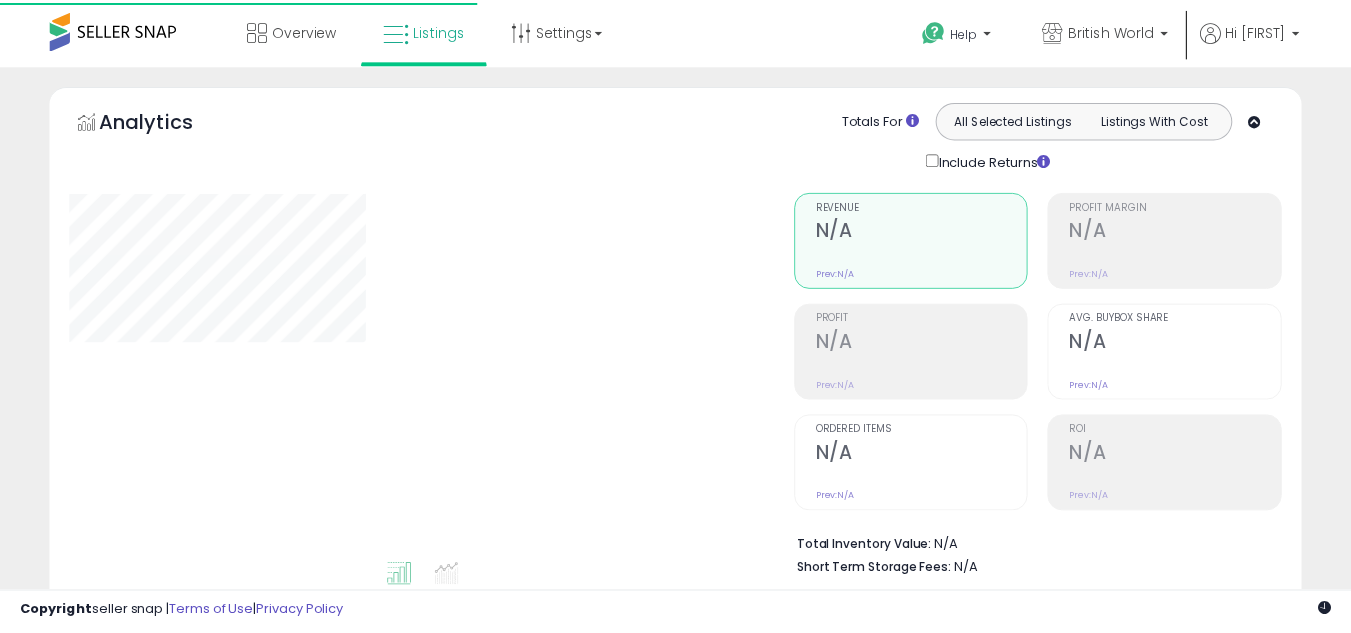 scroll, scrollTop: 0, scrollLeft: 0, axis: both 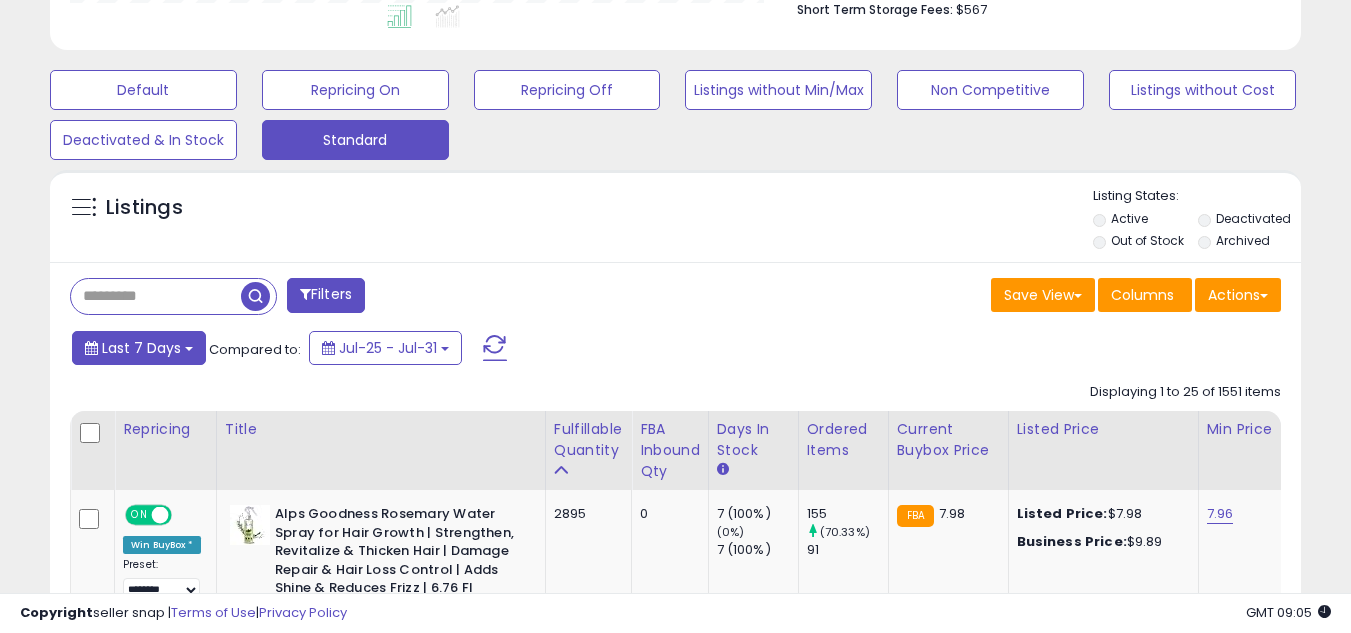 click on "Last 7 Days" at bounding box center [141, 348] 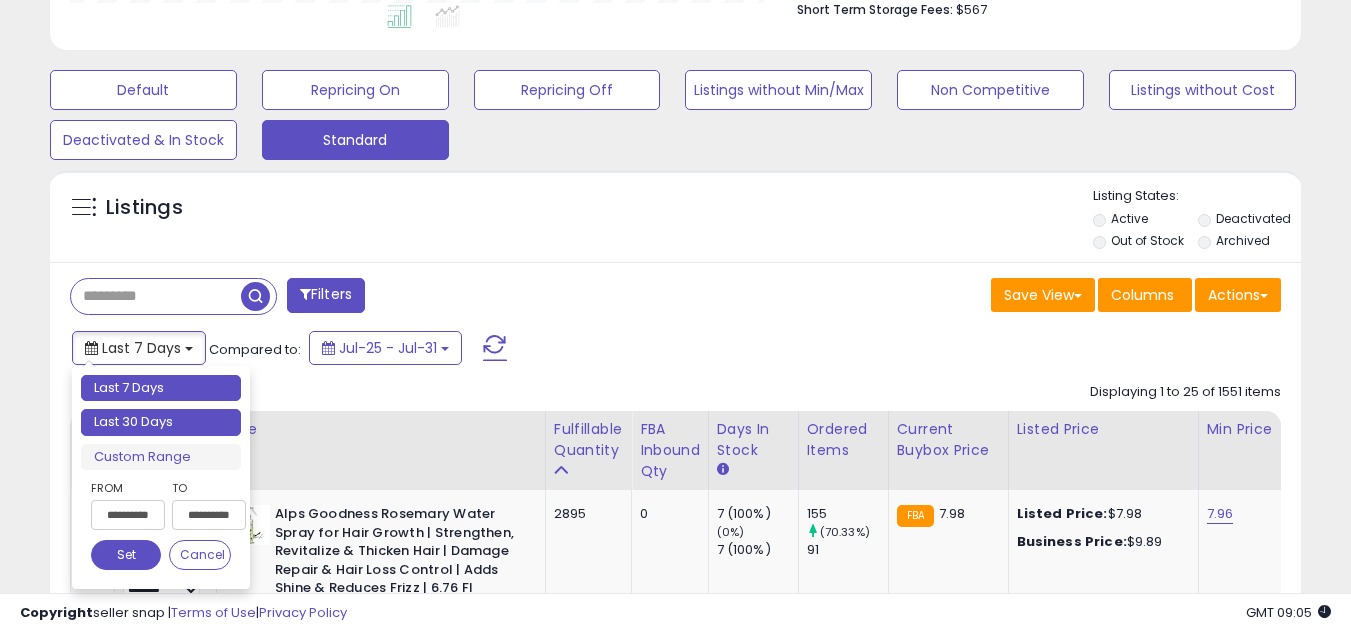 type on "**********" 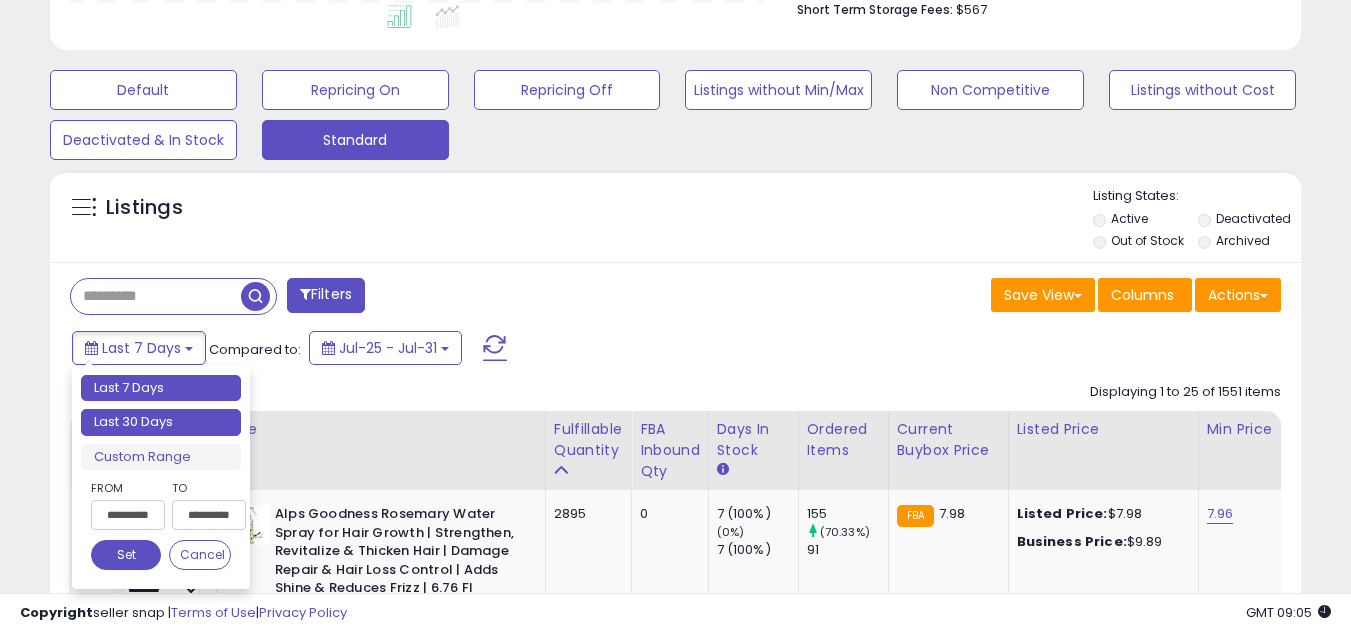 click on "Last 30 Days" at bounding box center [161, 422] 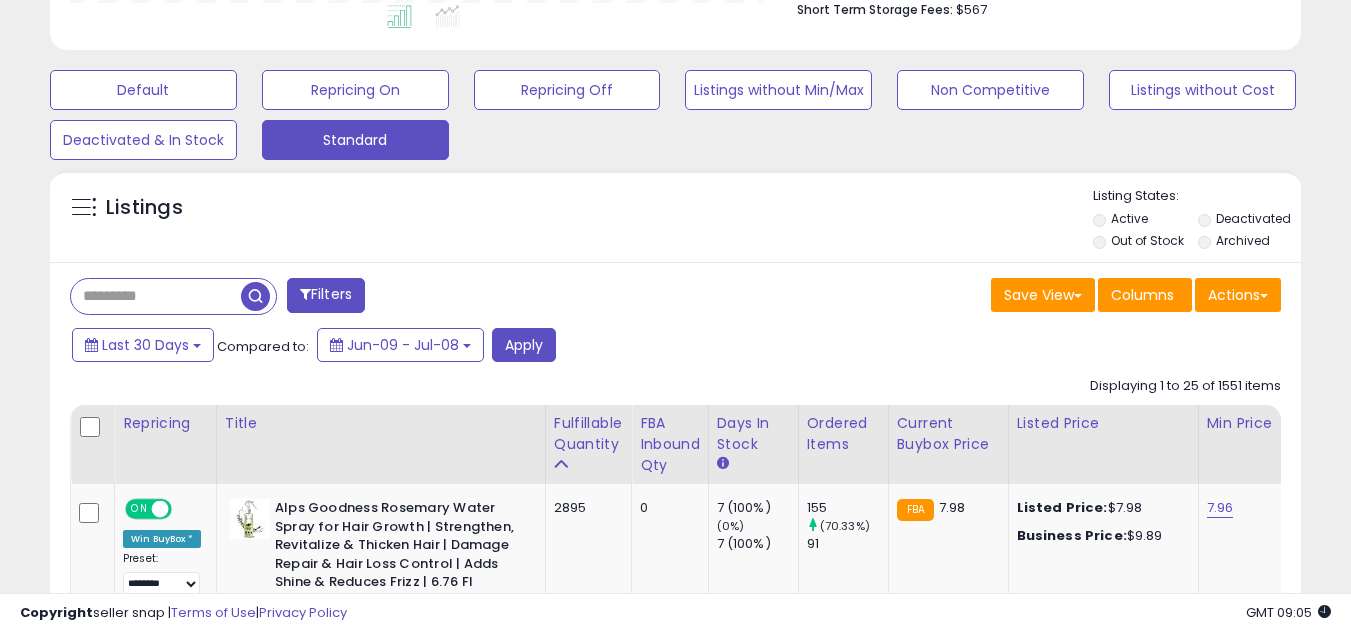 click on "Last 30 Days
Compared to:
Jun-09 - Jul-08
Apply" at bounding box center [521, 347] 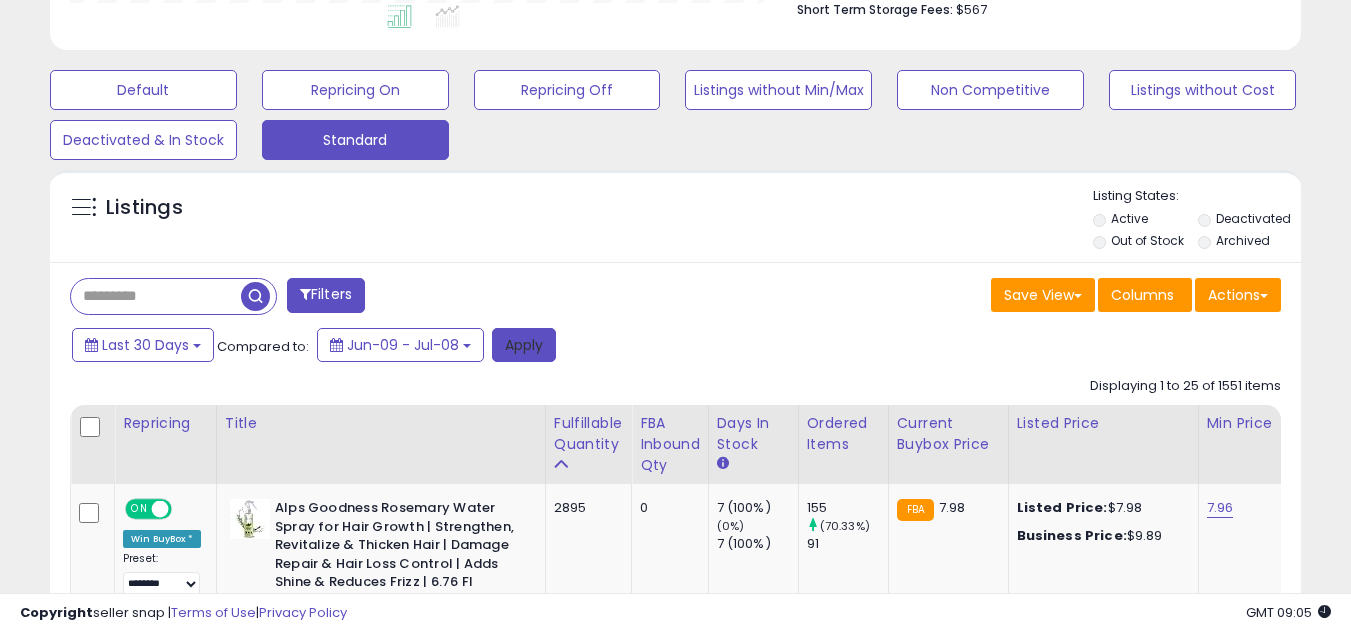 click on "Apply" at bounding box center (524, 345) 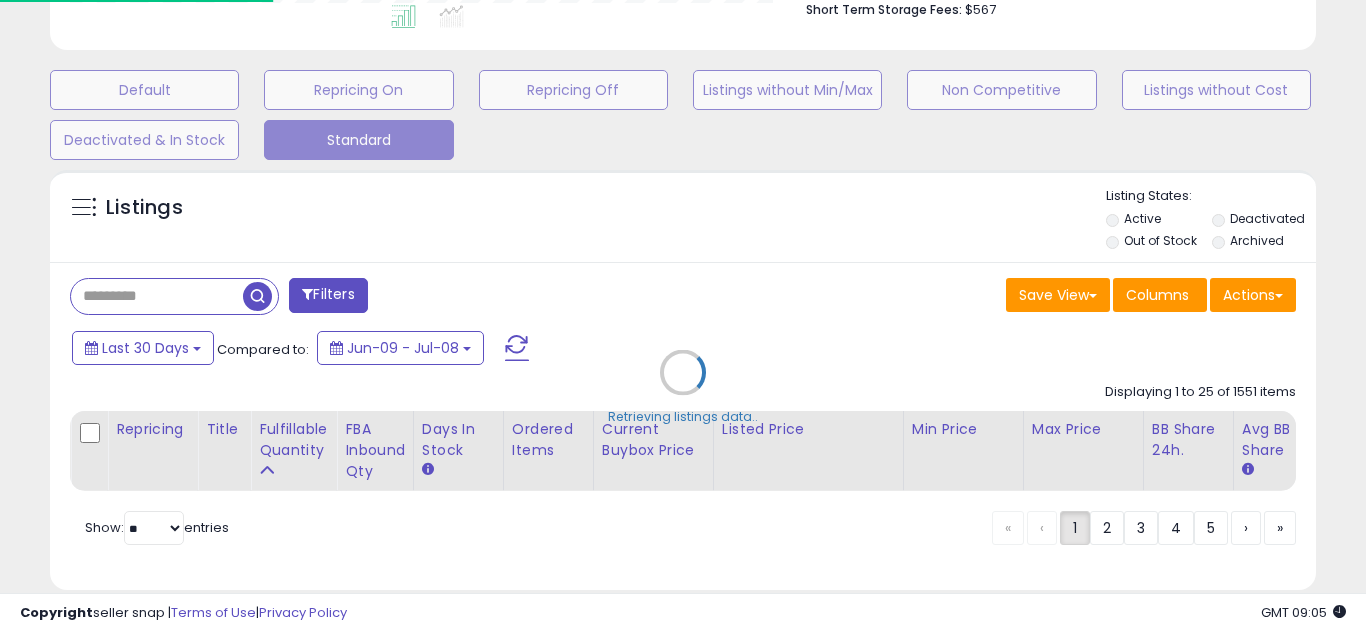 scroll, scrollTop: 999590, scrollLeft: 999267, axis: both 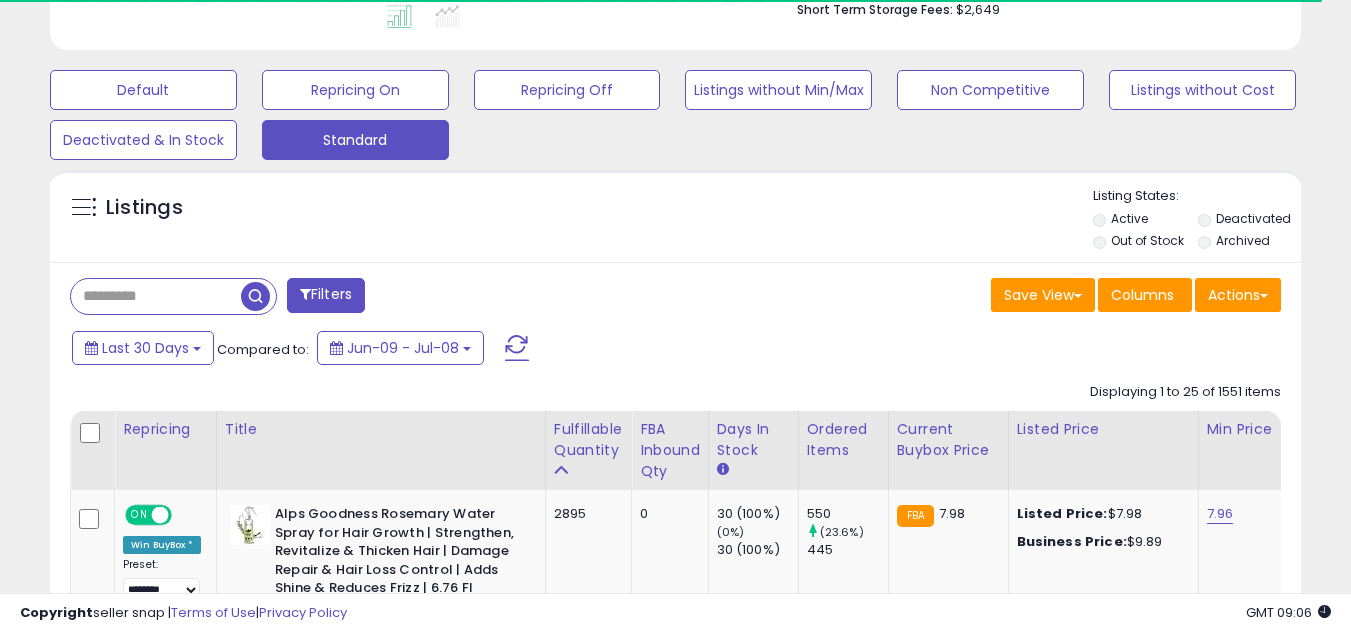 click on "Filters
Save View
Save As New View
Update Current View
Columns" at bounding box center (675, 2483) 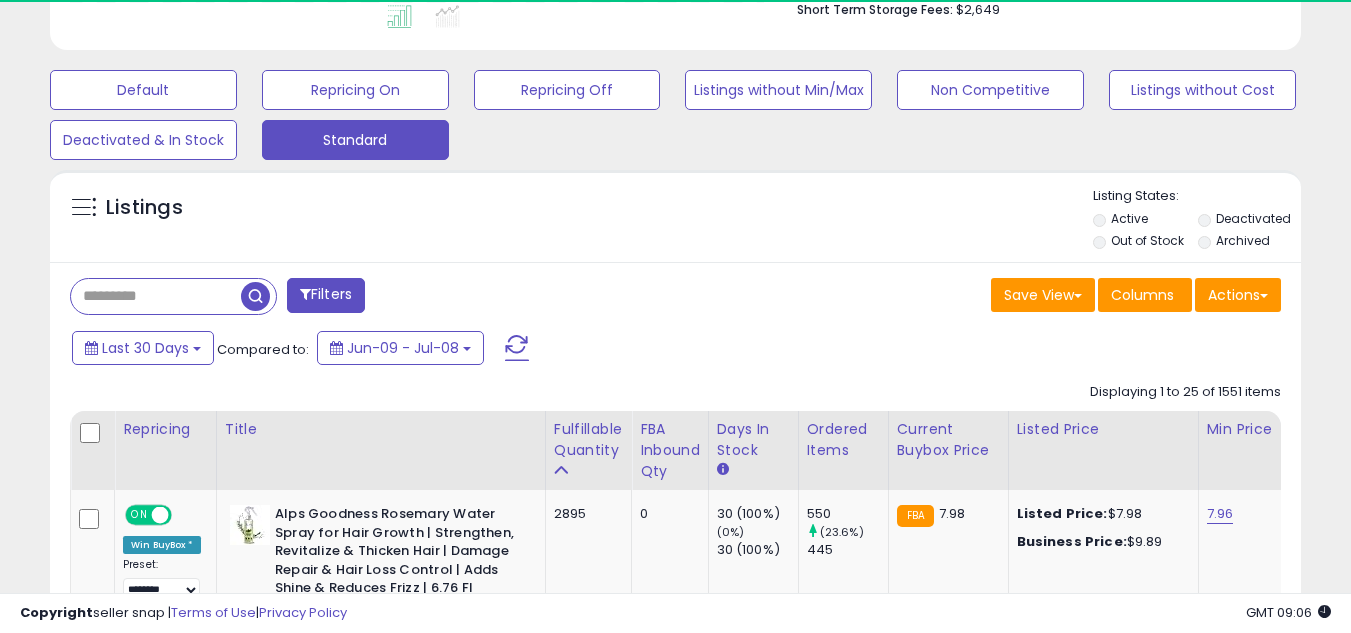 scroll, scrollTop: 999590, scrollLeft: 999276, axis: both 